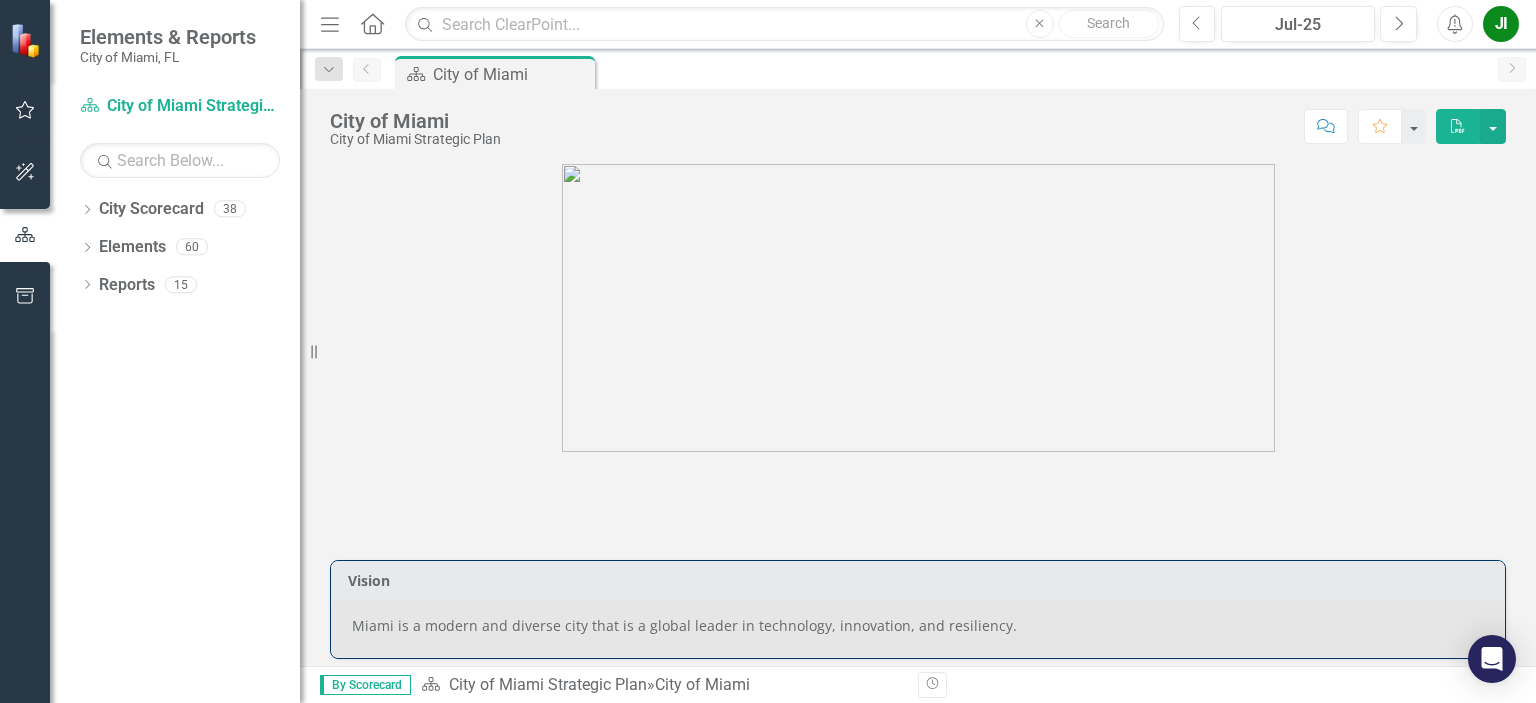 scroll, scrollTop: 0, scrollLeft: 0, axis: both 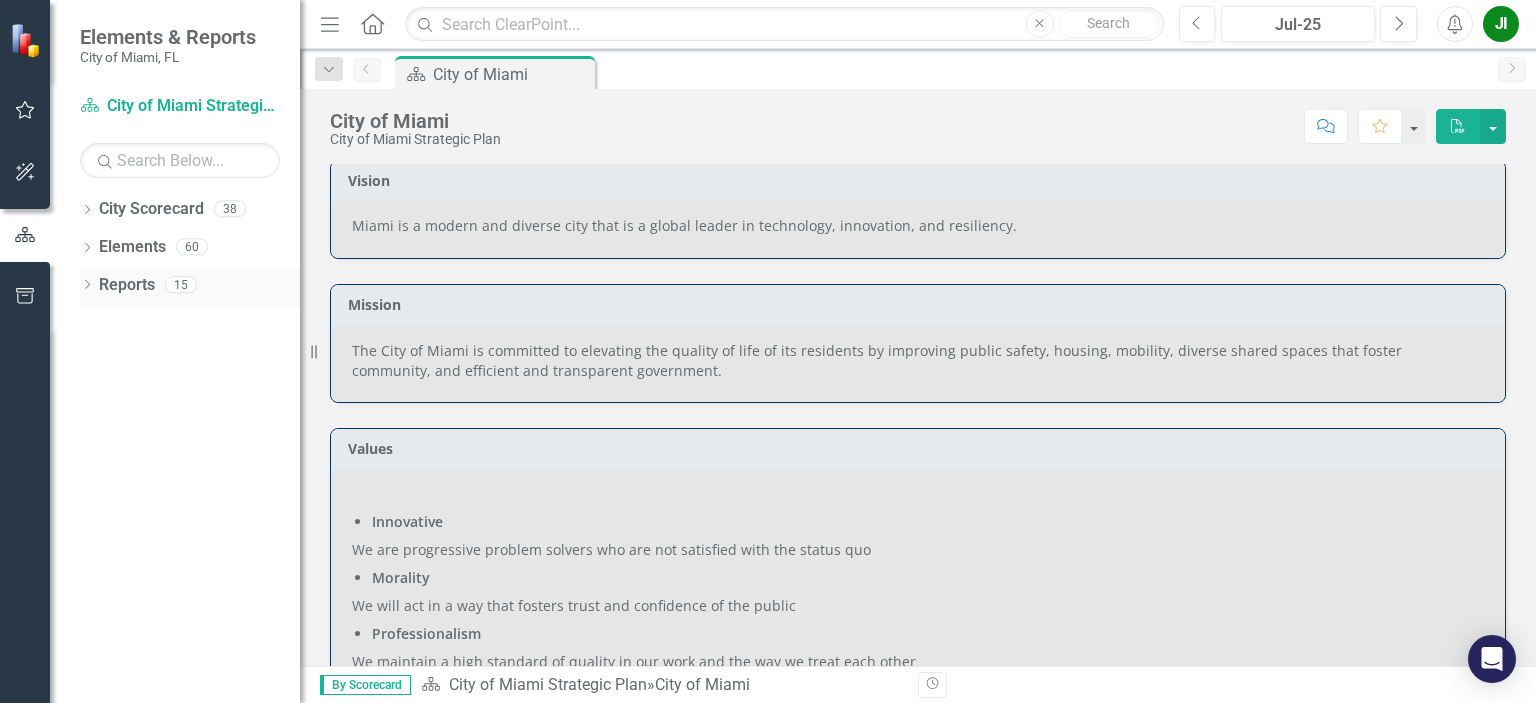 click on "Reports" at bounding box center (127, 285) 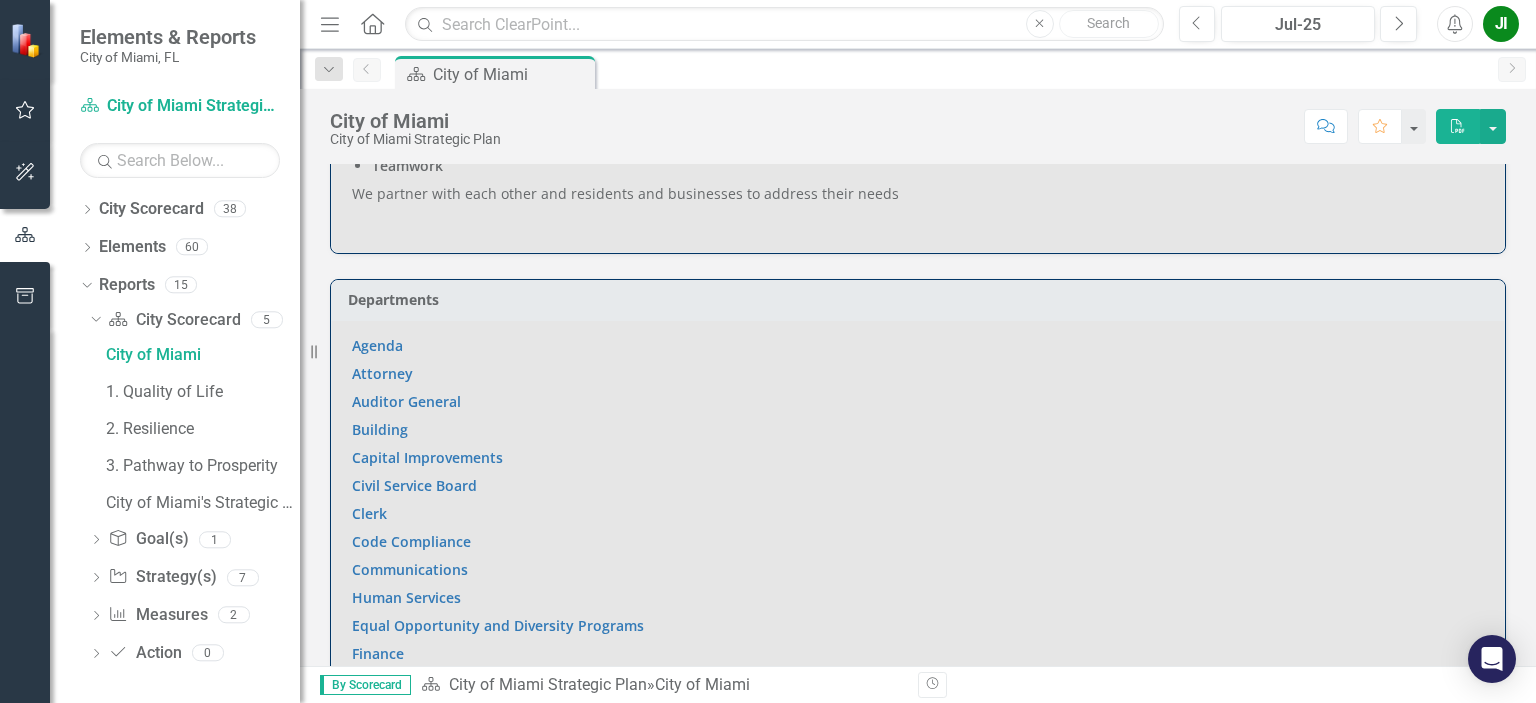 scroll, scrollTop: 1200, scrollLeft: 0, axis: vertical 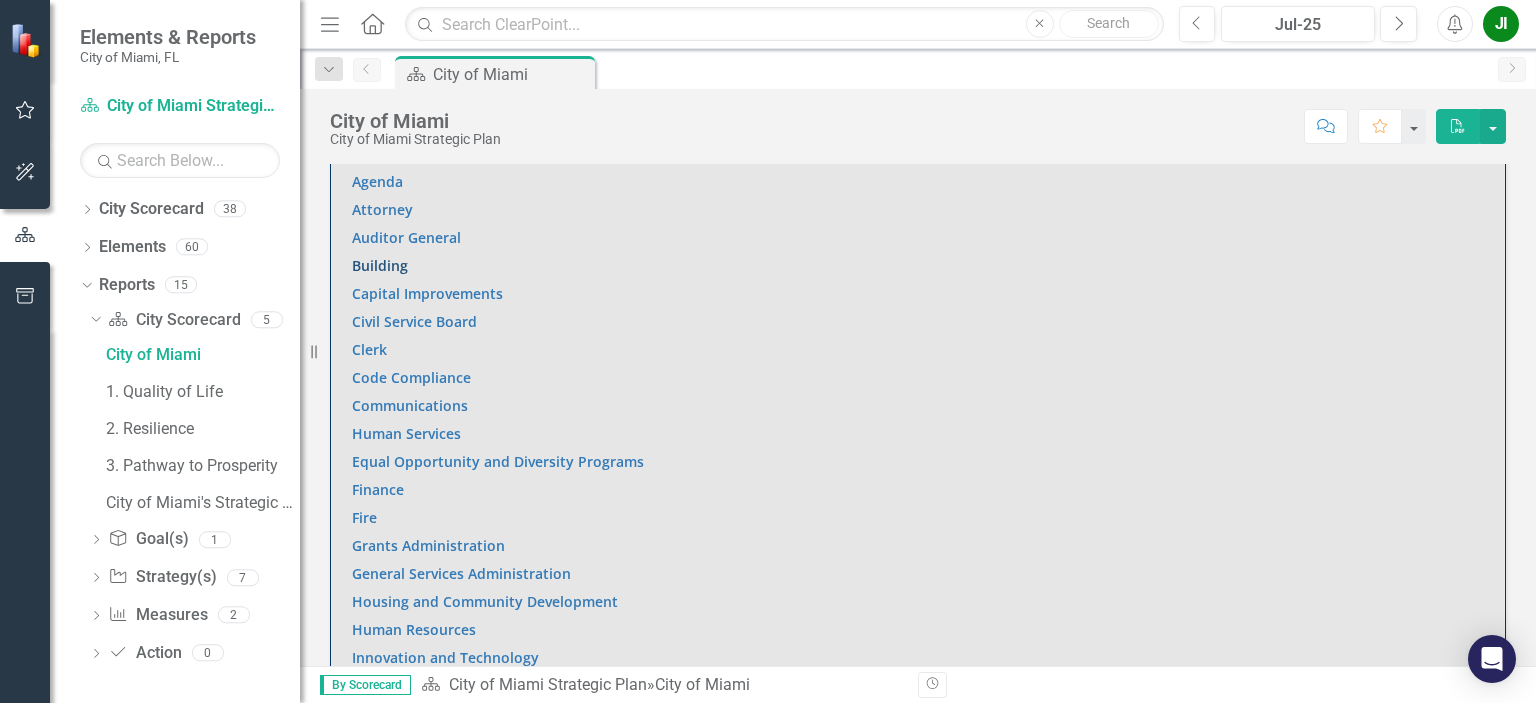 click on "Building" at bounding box center (380, 265) 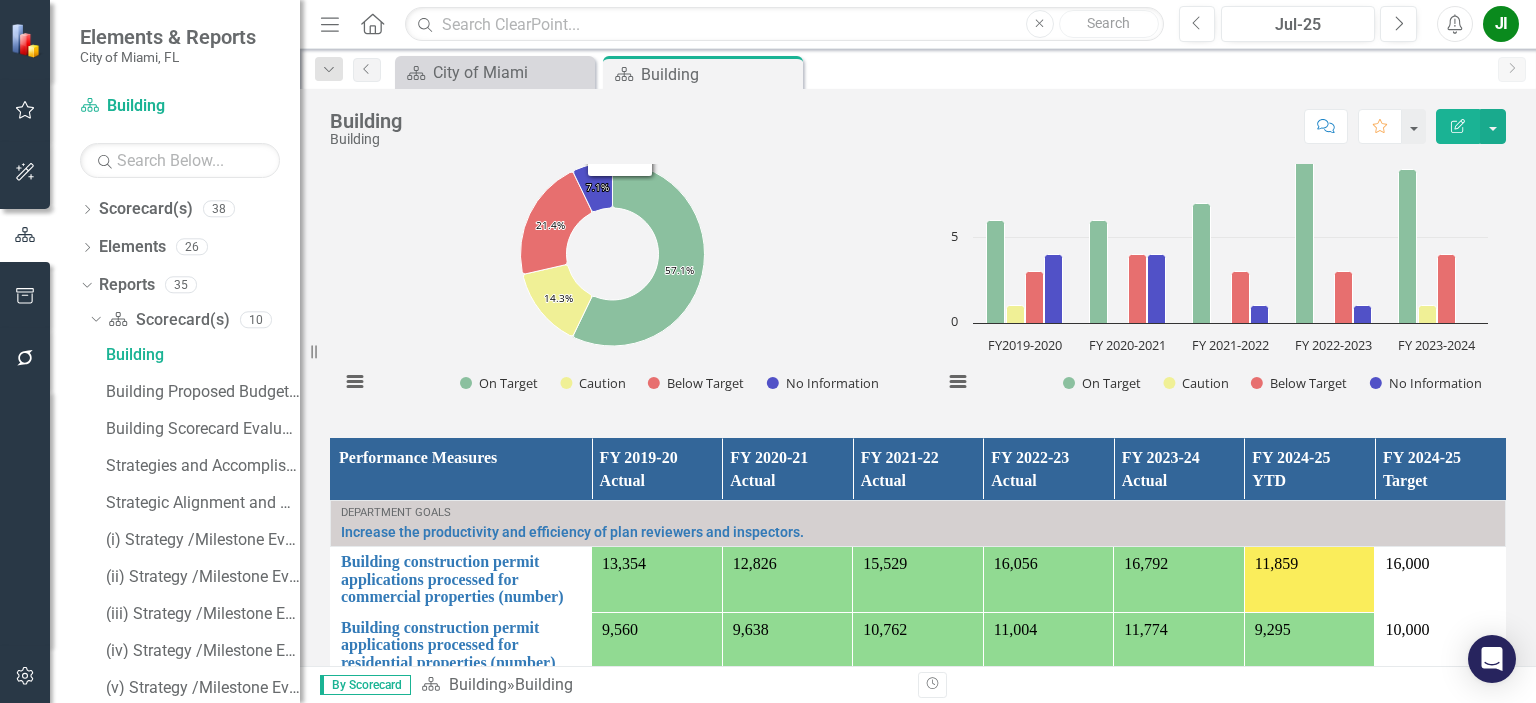 scroll, scrollTop: 1624, scrollLeft: 0, axis: vertical 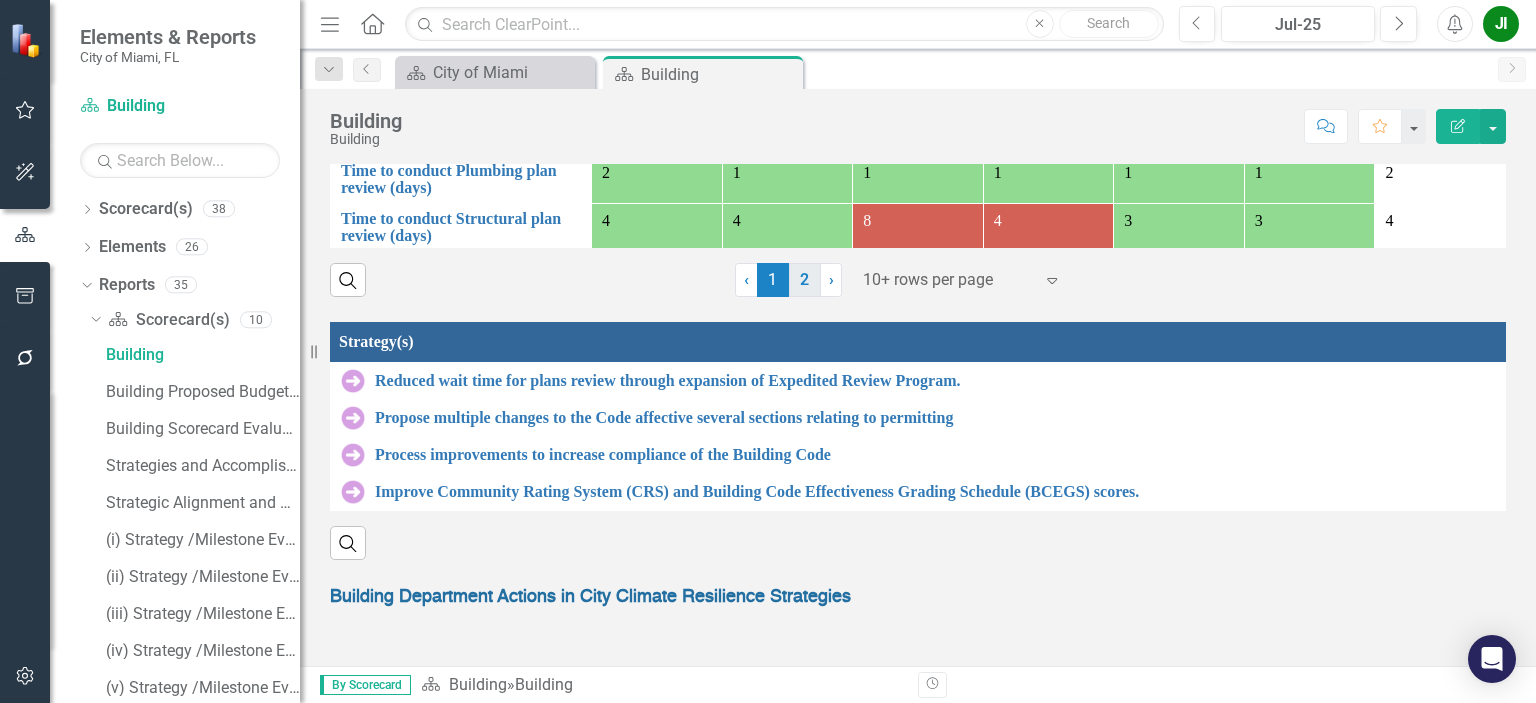 click on "2" at bounding box center [805, 280] 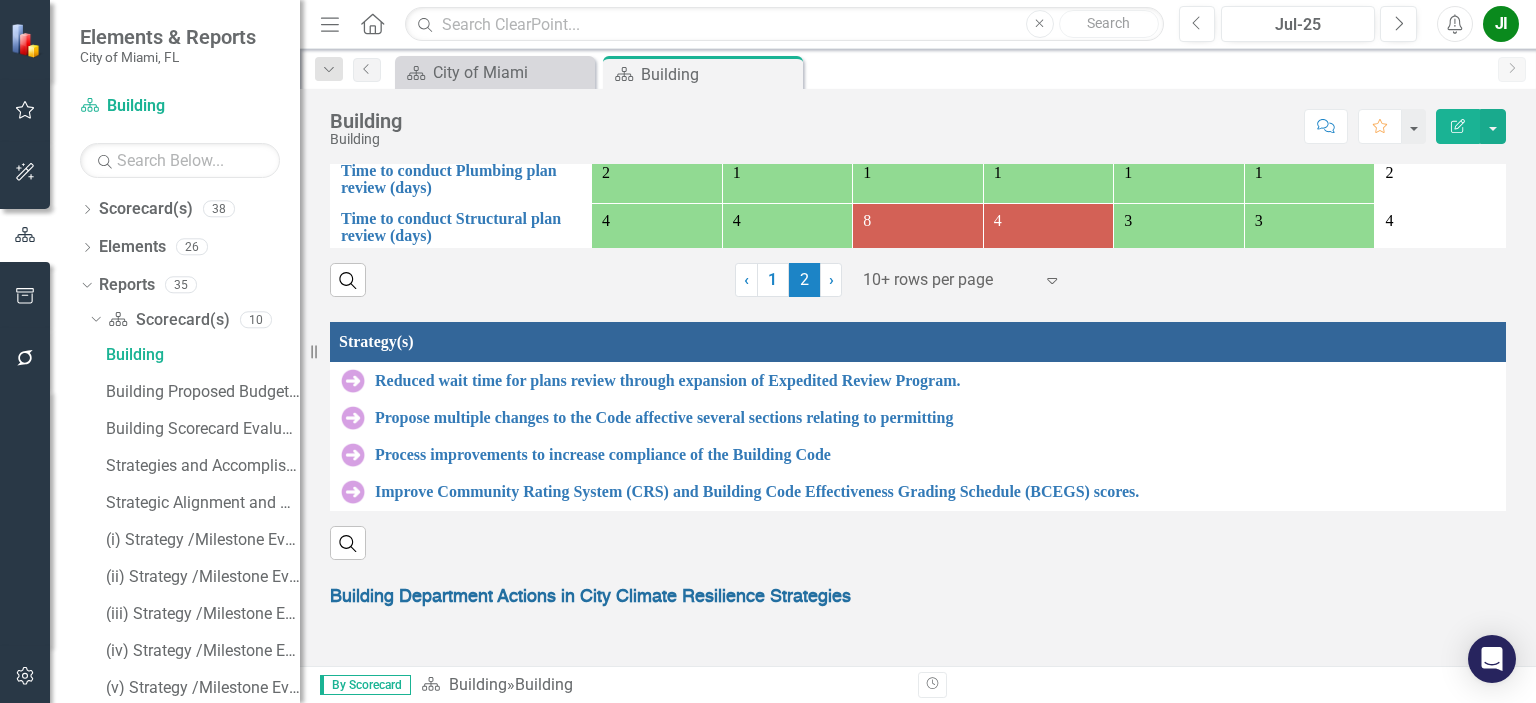 scroll, scrollTop: 0, scrollLeft: 0, axis: both 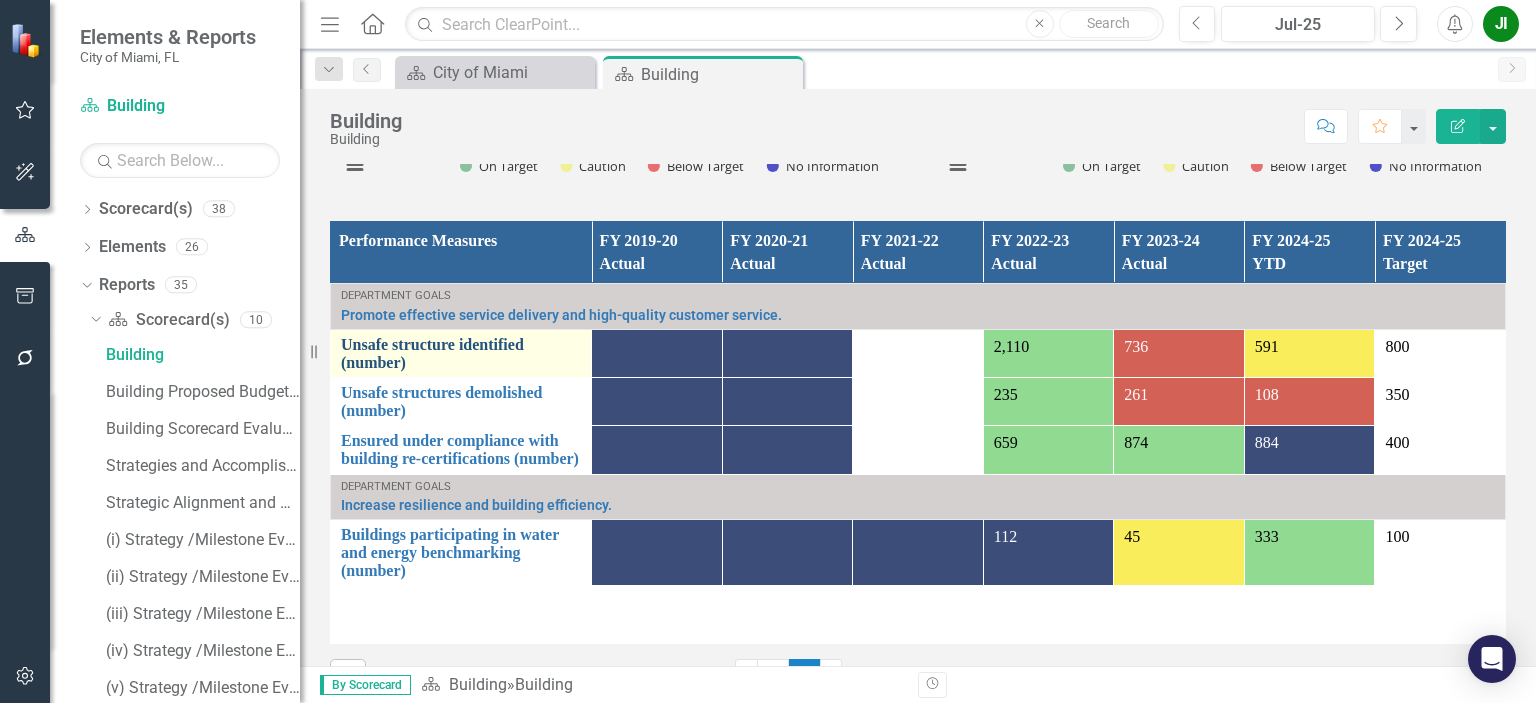 click on "Unsafe structure identified (number)" at bounding box center [461, 353] 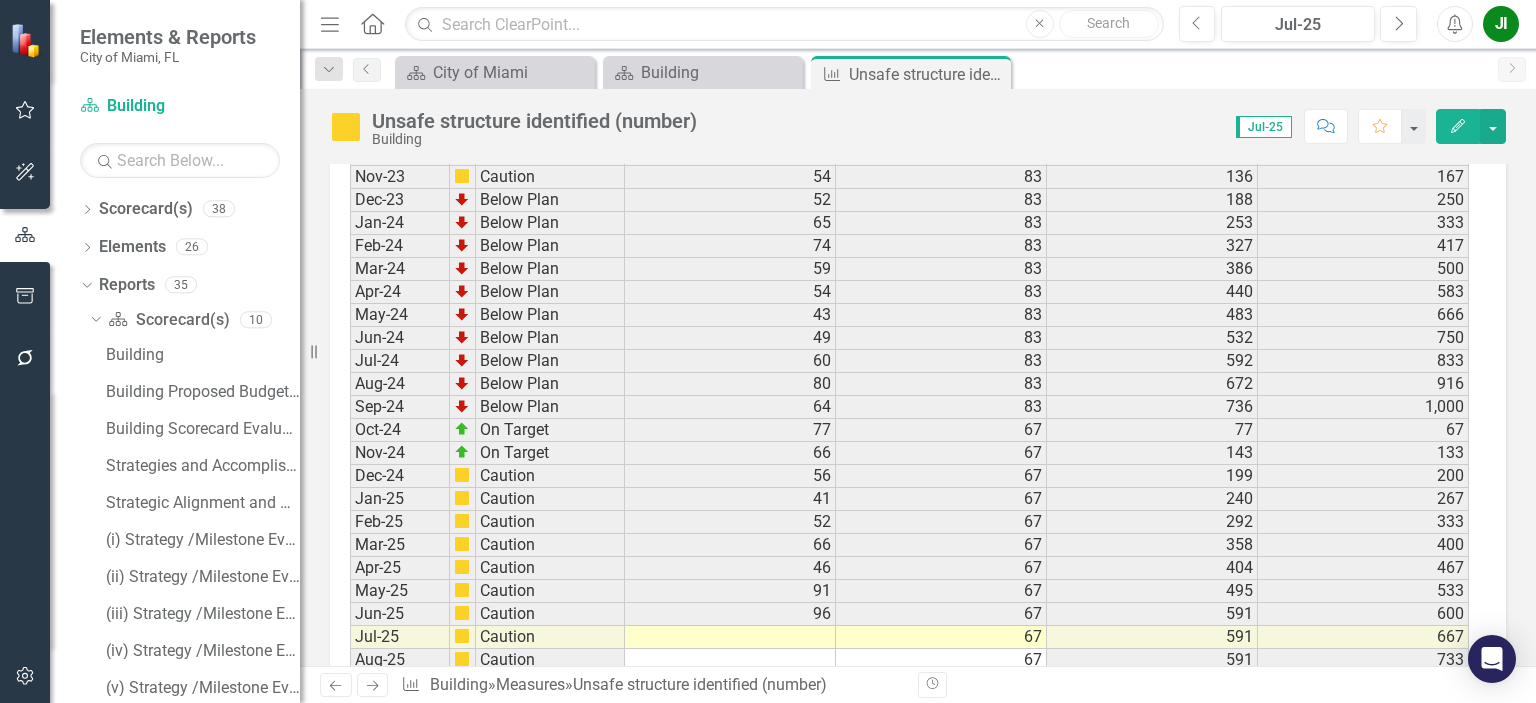 scroll, scrollTop: 3499, scrollLeft: 0, axis: vertical 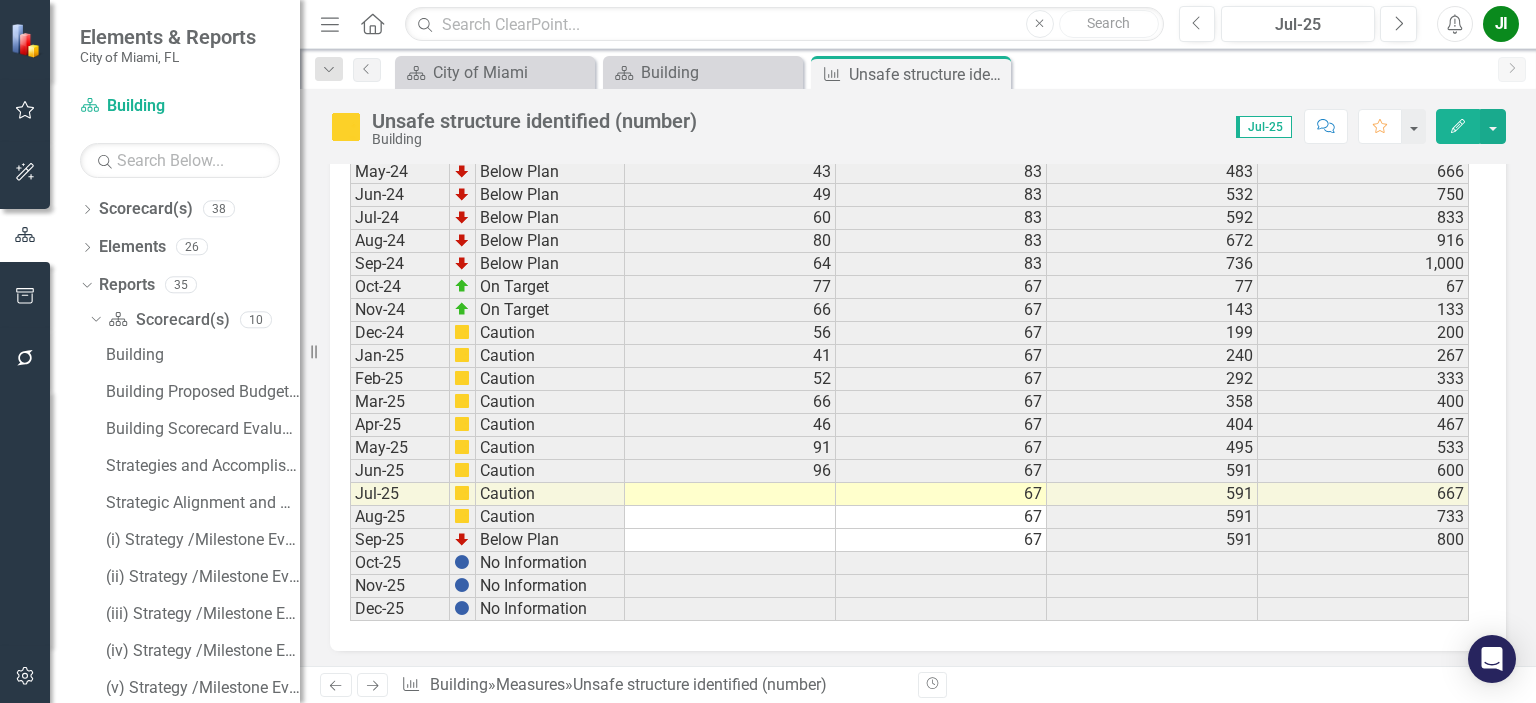 click at bounding box center [730, 494] 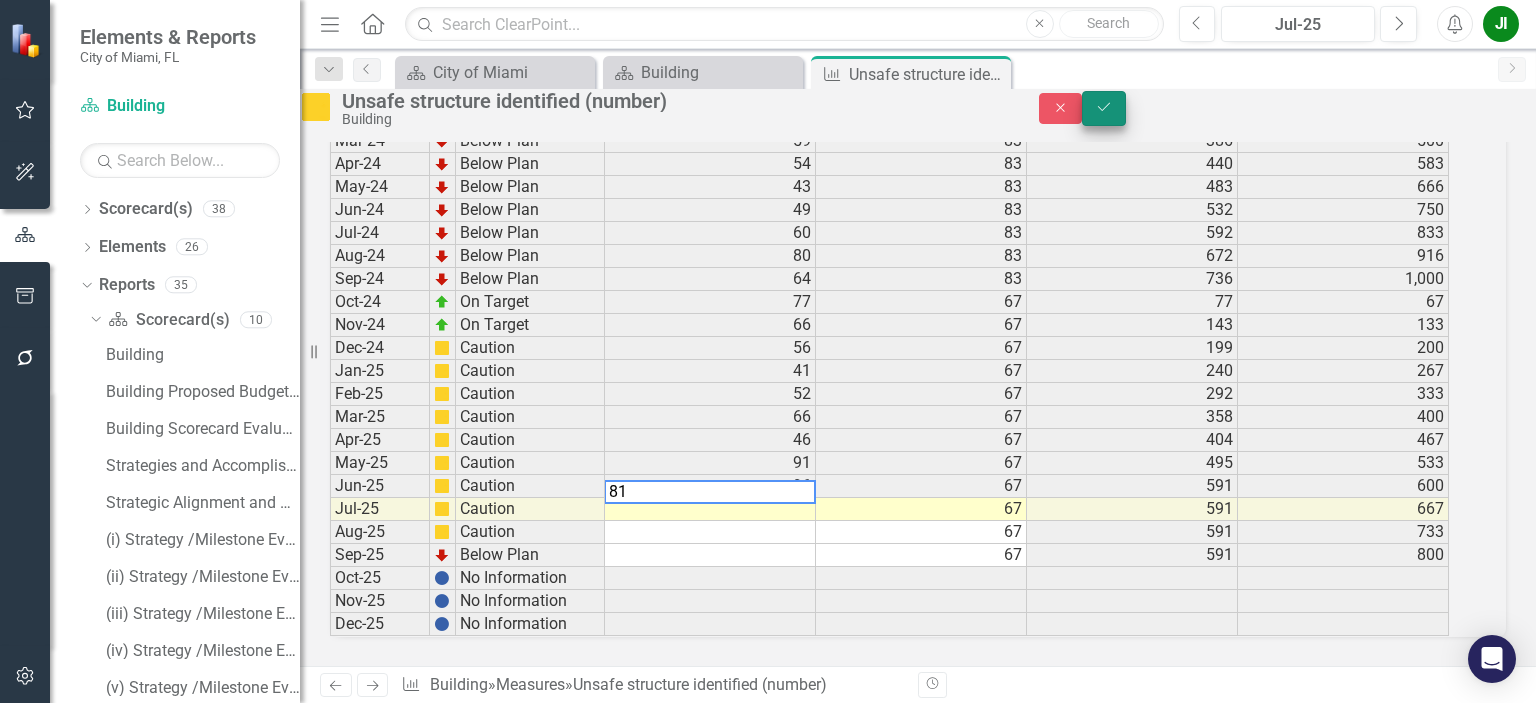 type on "81" 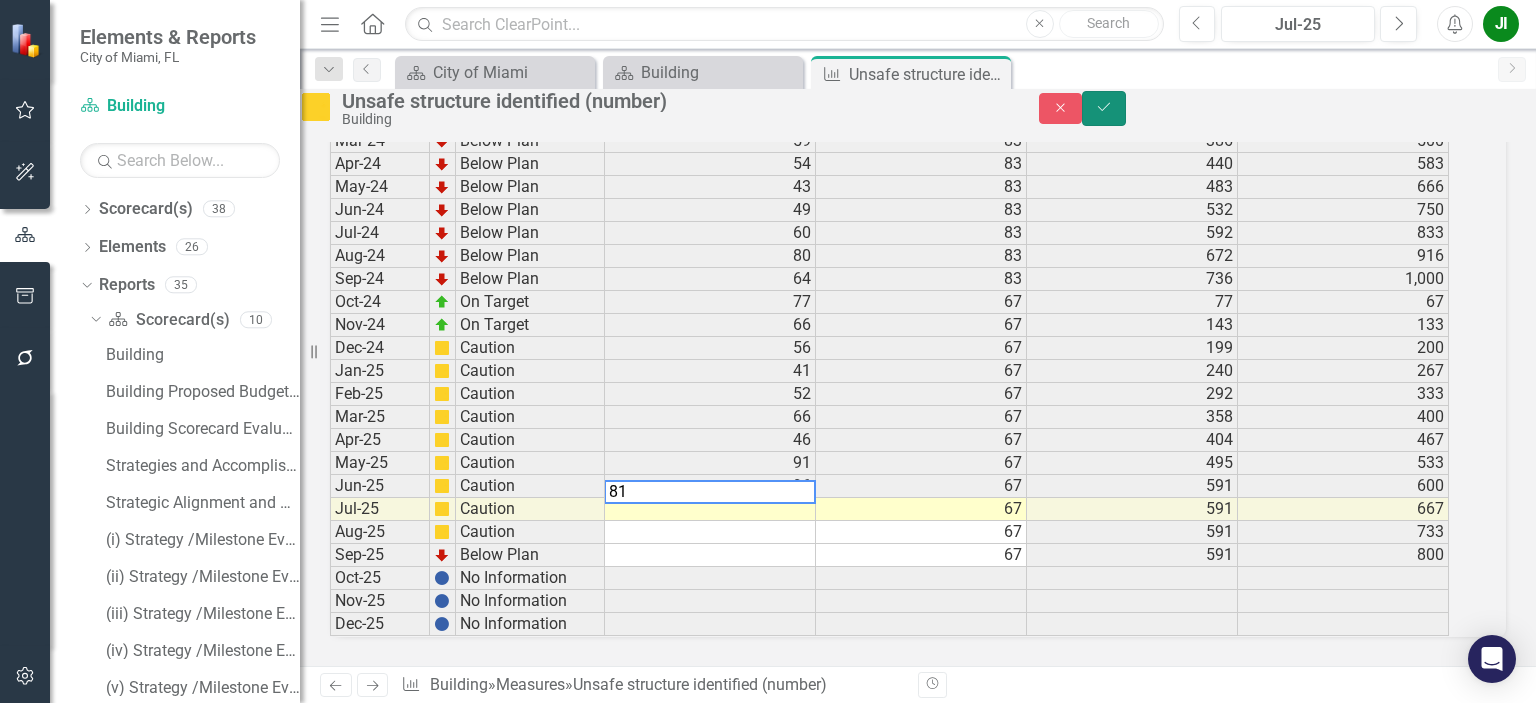 click on "Save" 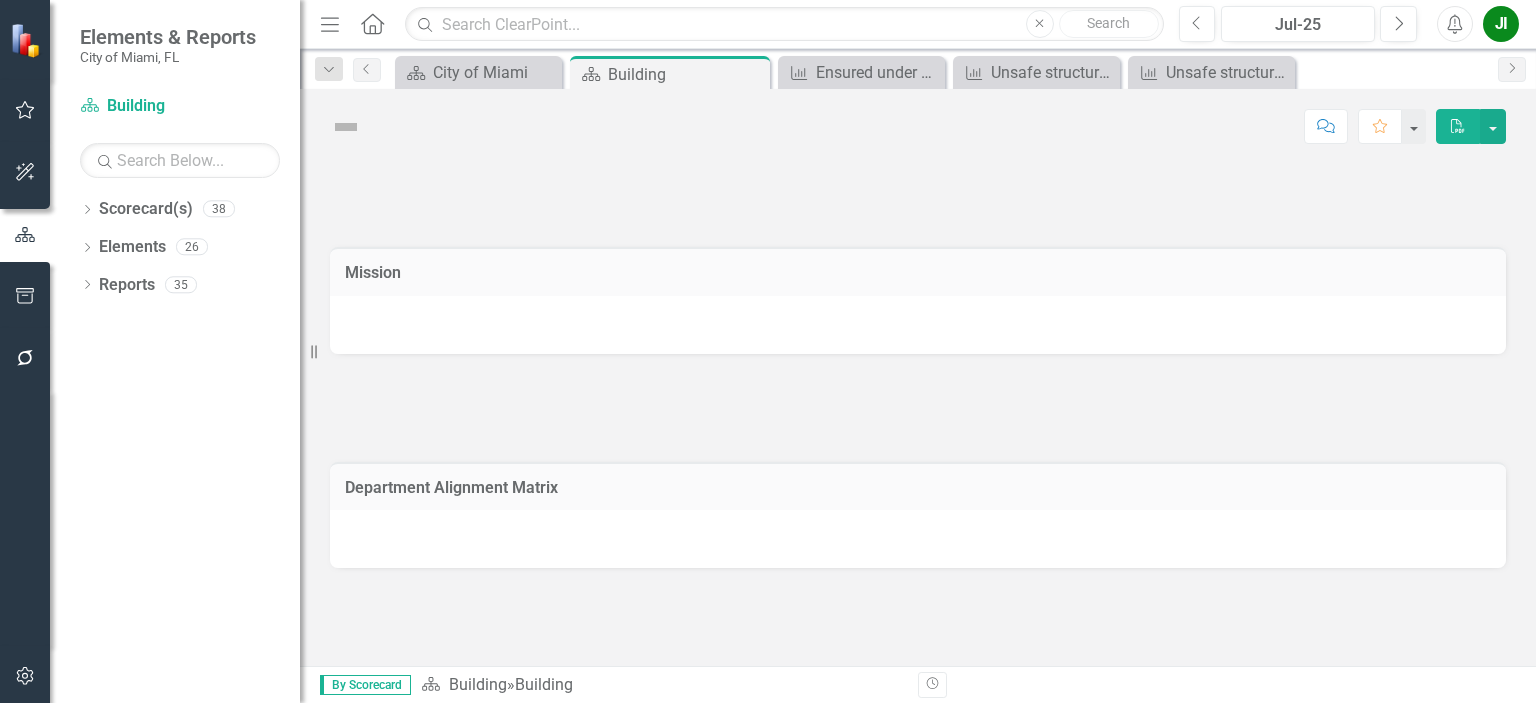 scroll, scrollTop: 0, scrollLeft: 0, axis: both 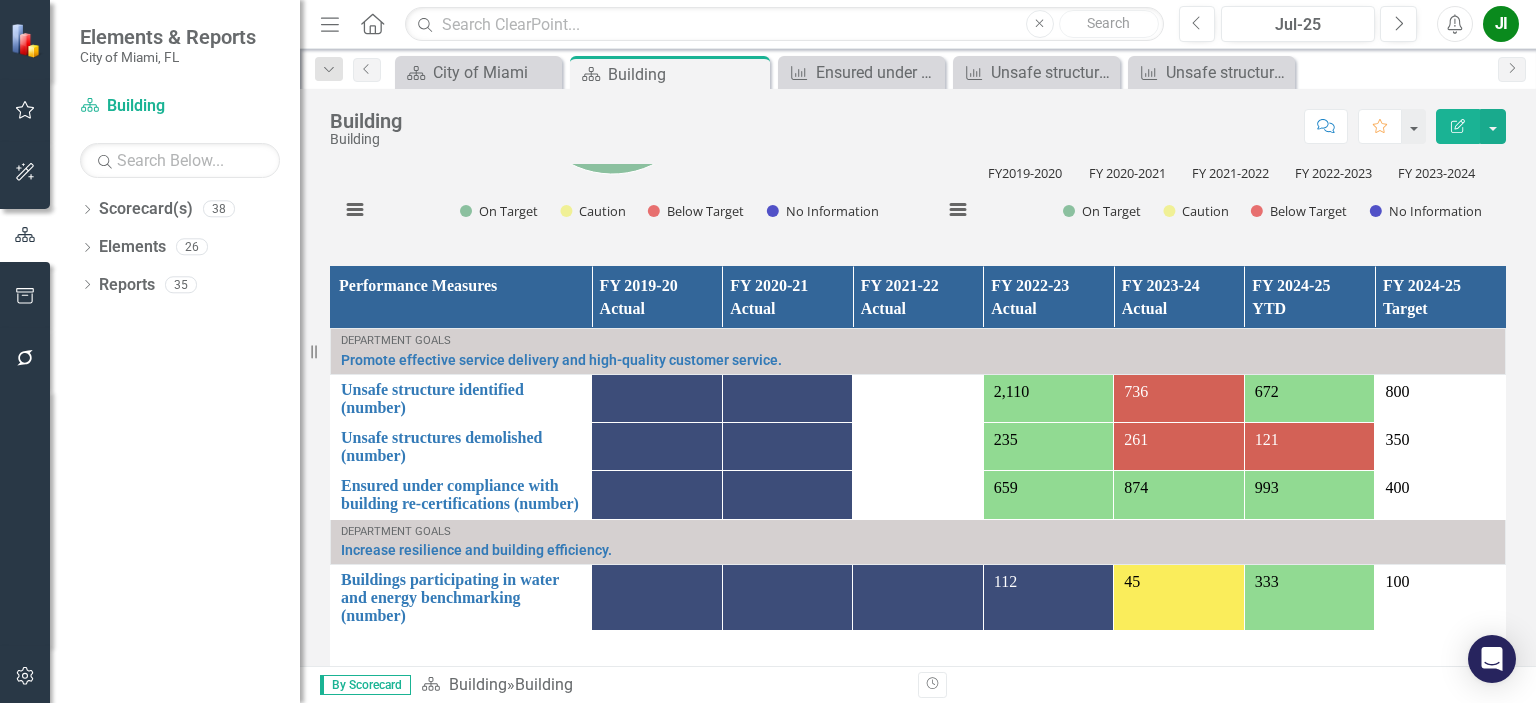 click on "121" at bounding box center (1267, 439) 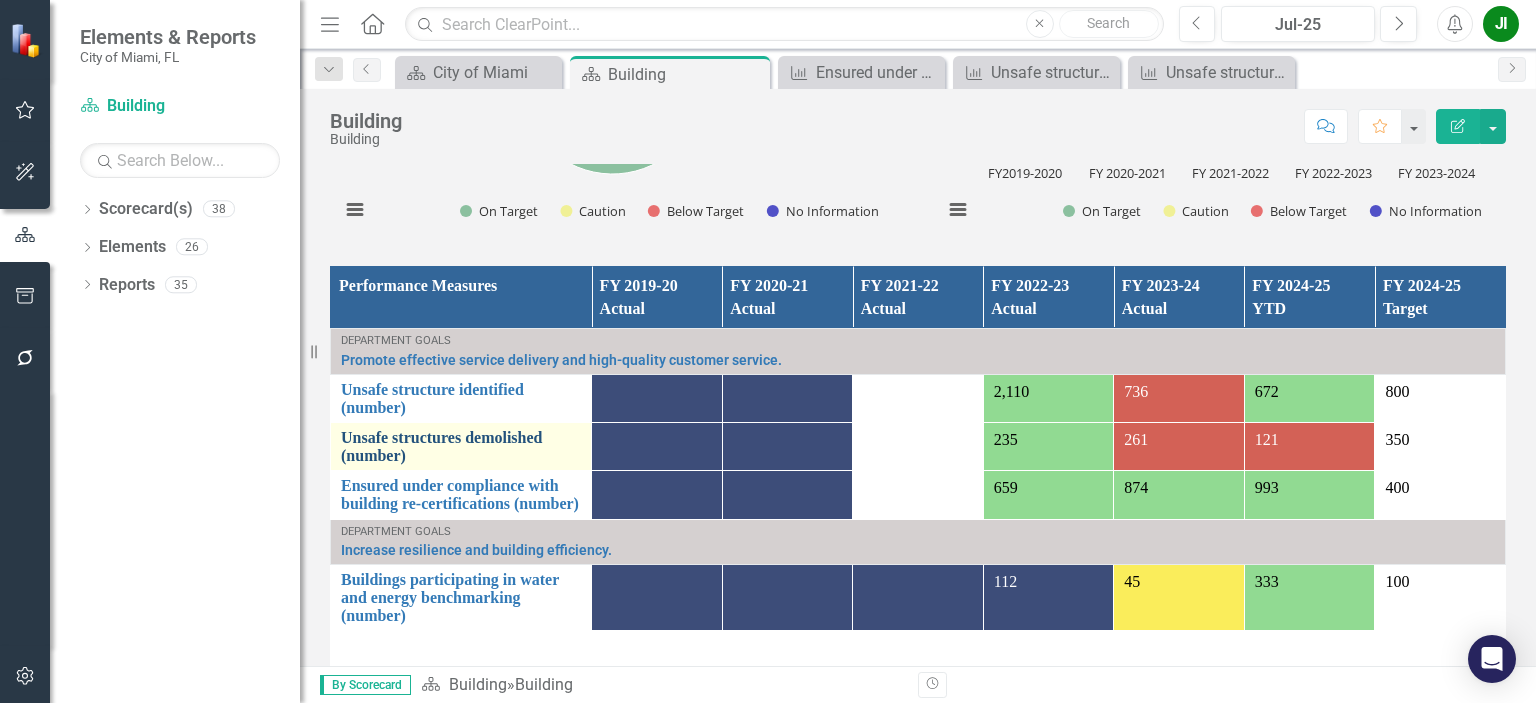 click on "Unsafe structures demolished (number)" at bounding box center [461, 446] 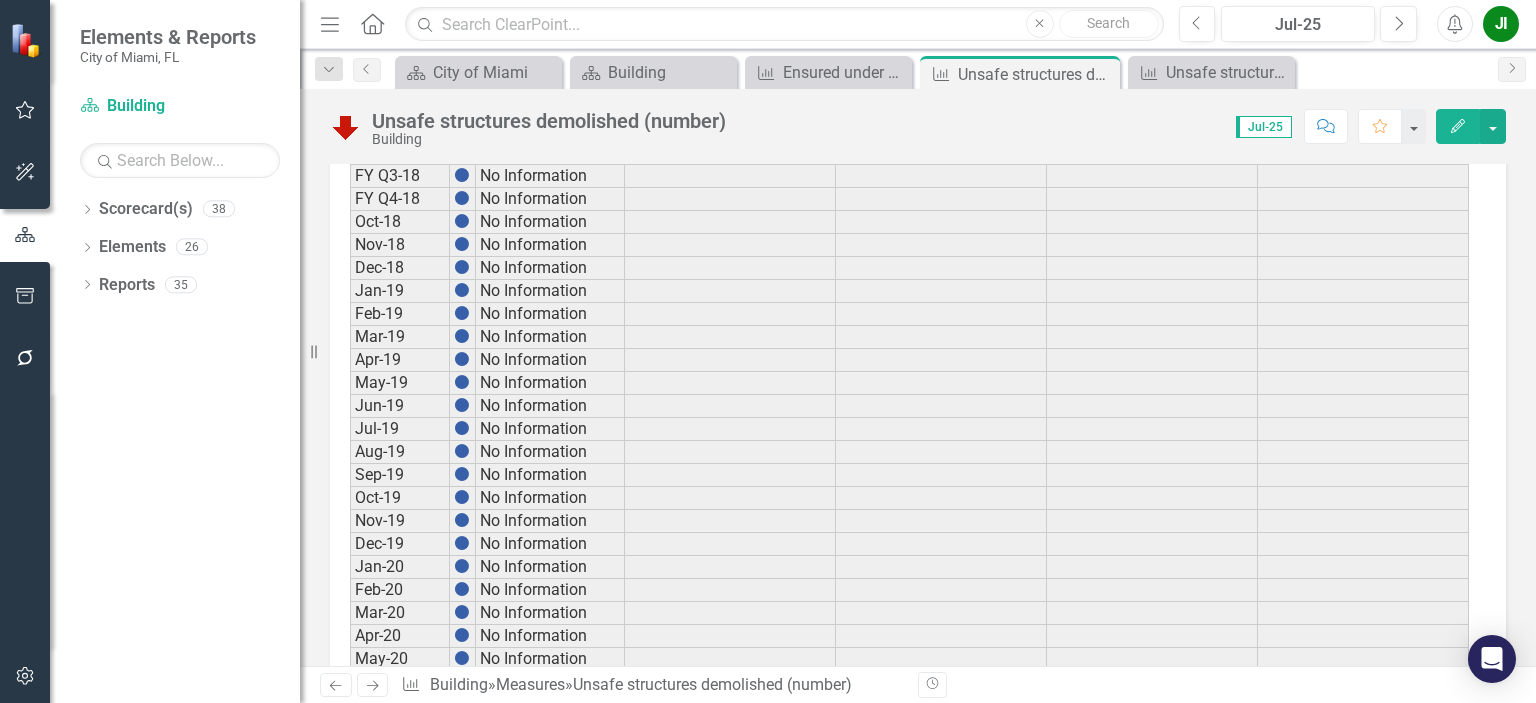 scroll, scrollTop: 1799, scrollLeft: 0, axis: vertical 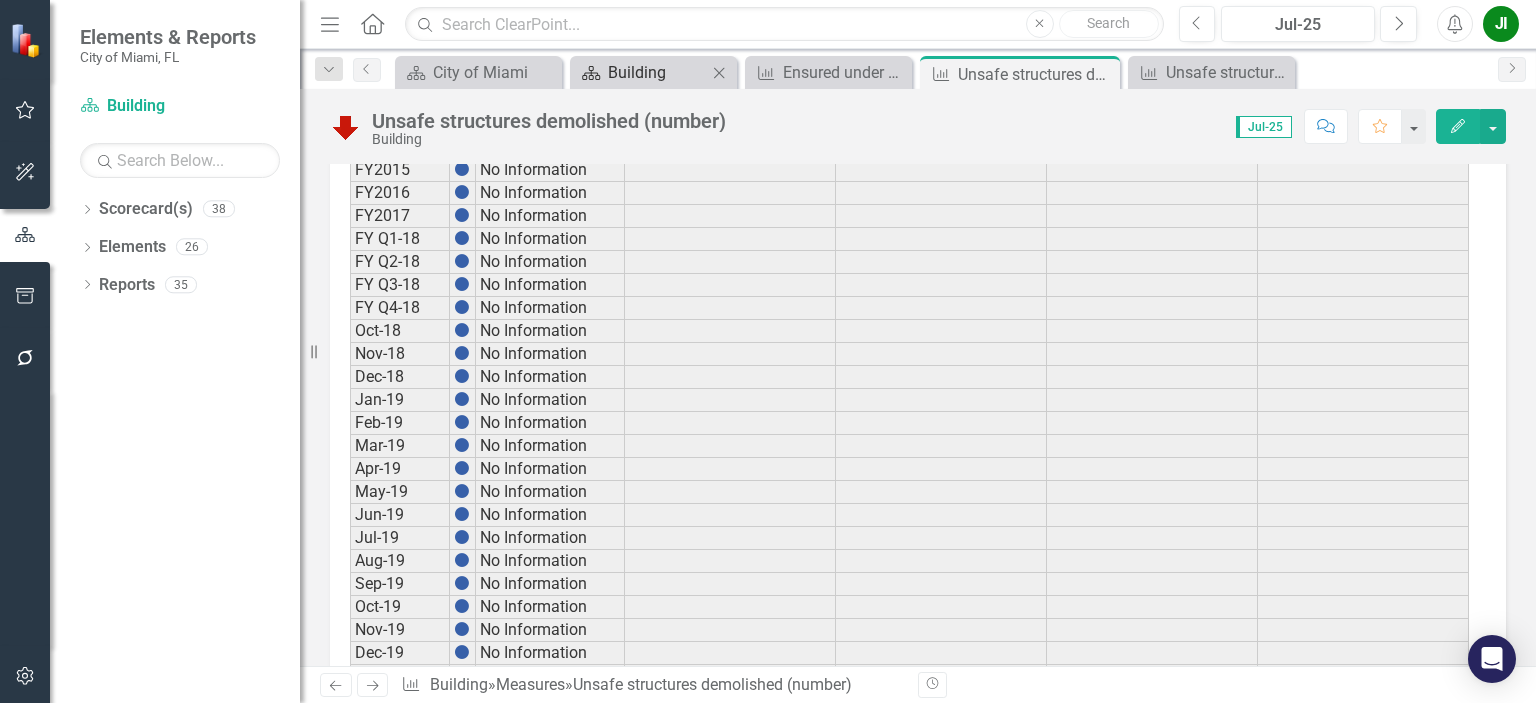 click on "Building" at bounding box center (657, 72) 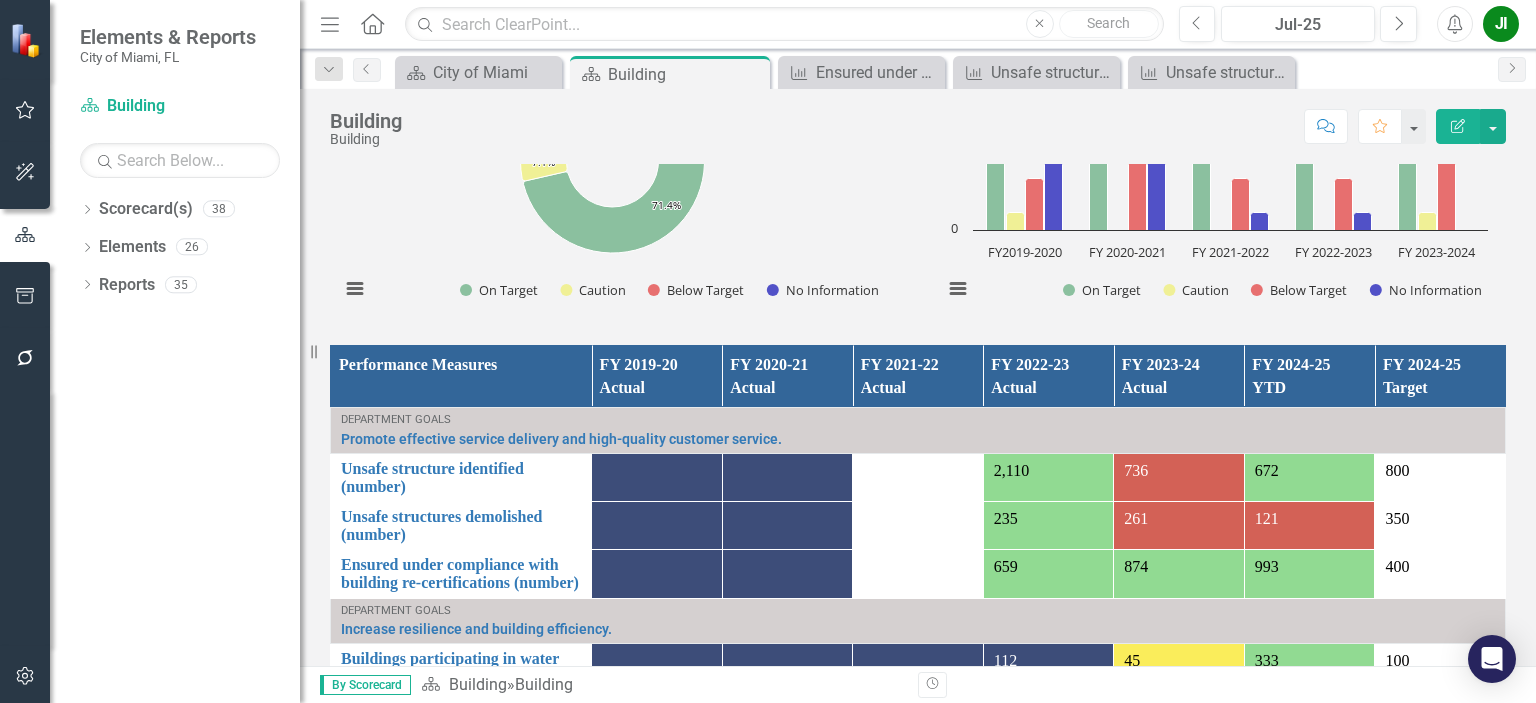 scroll, scrollTop: 1700, scrollLeft: 0, axis: vertical 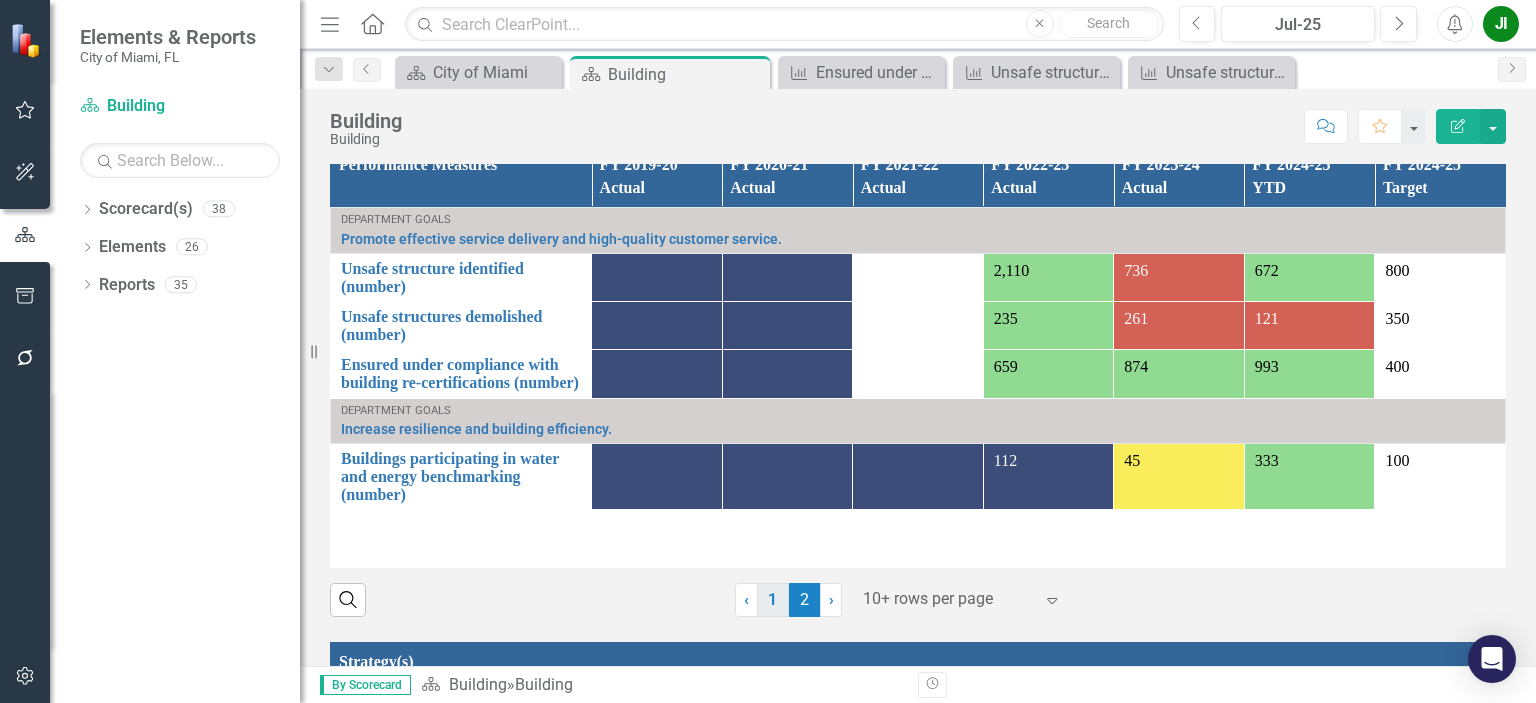 click on "1" at bounding box center (773, 600) 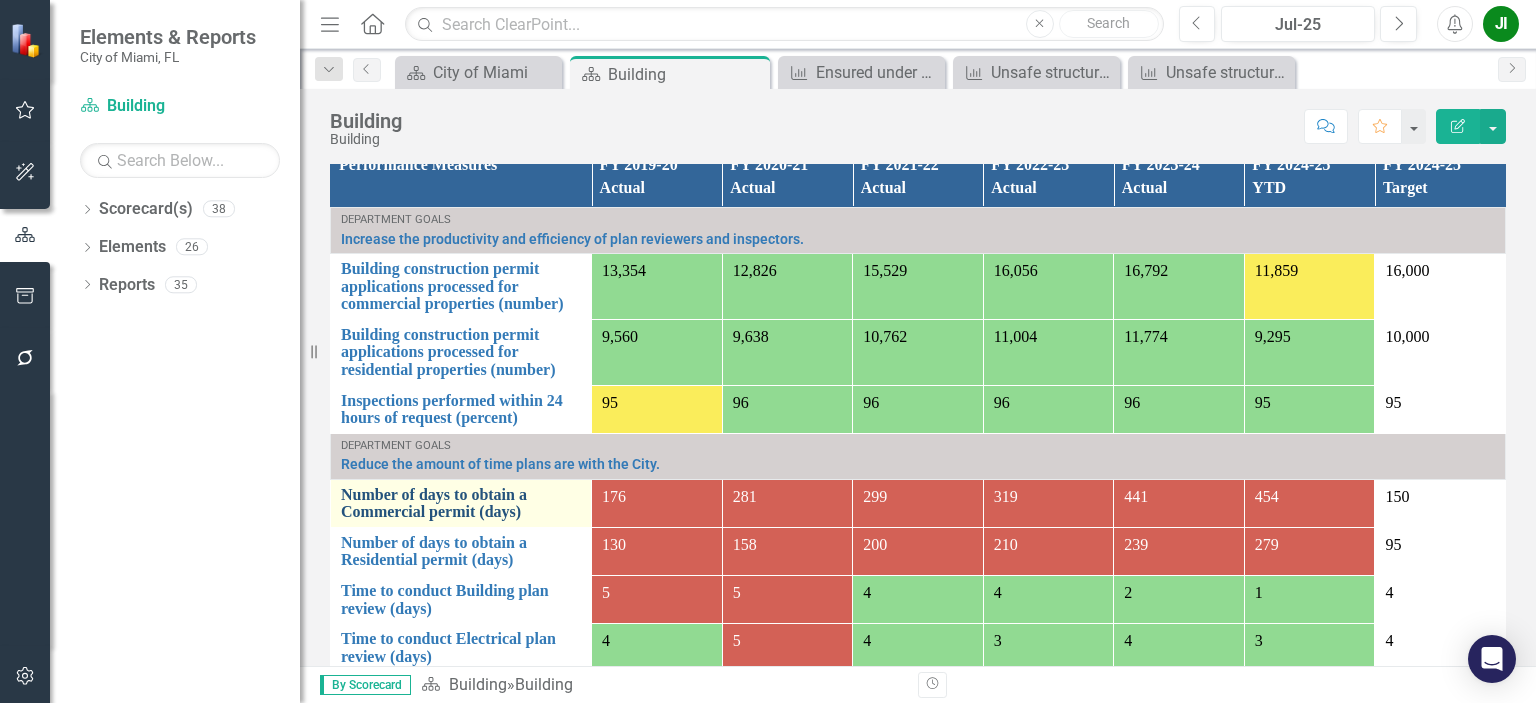 click on "Number of days to obtain a Commercial permit (days)" at bounding box center (461, 503) 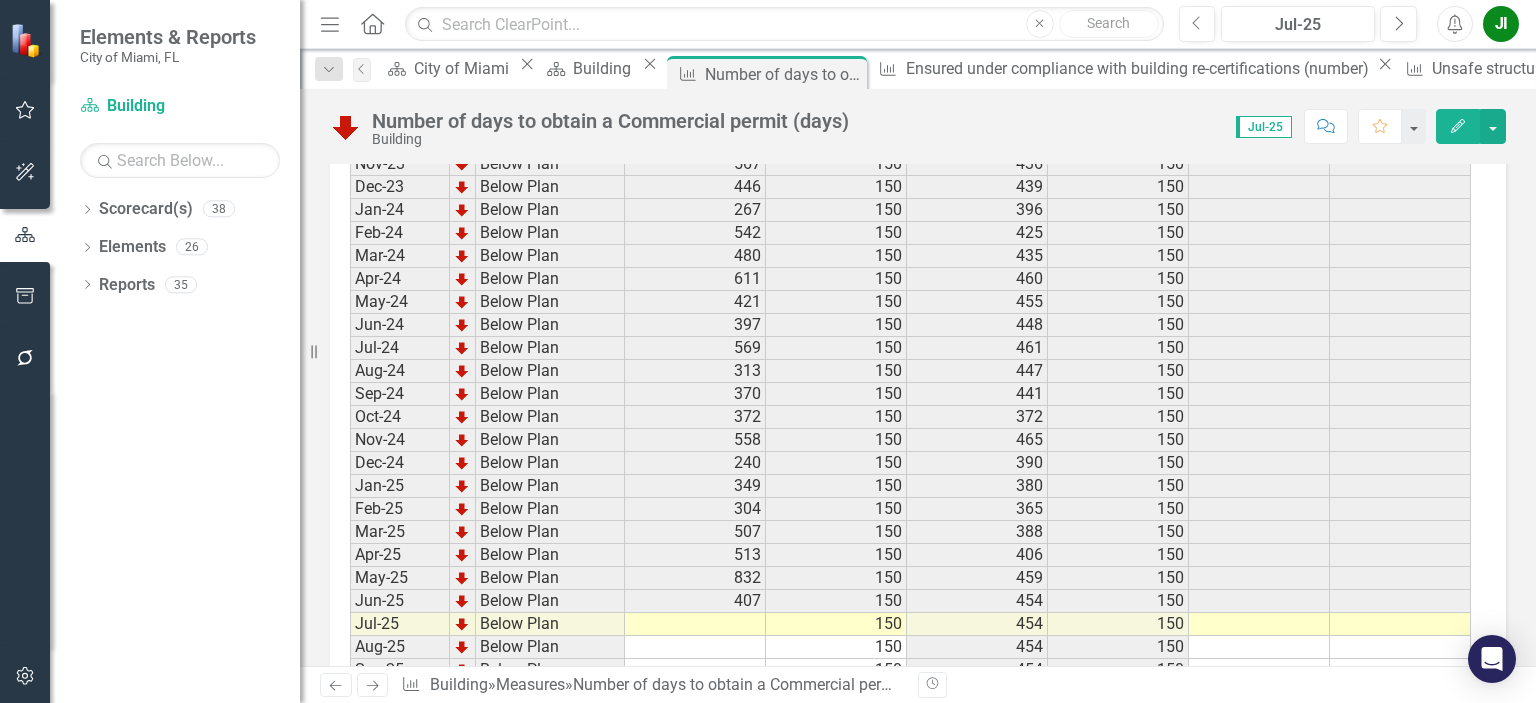 scroll, scrollTop: 3106, scrollLeft: 0, axis: vertical 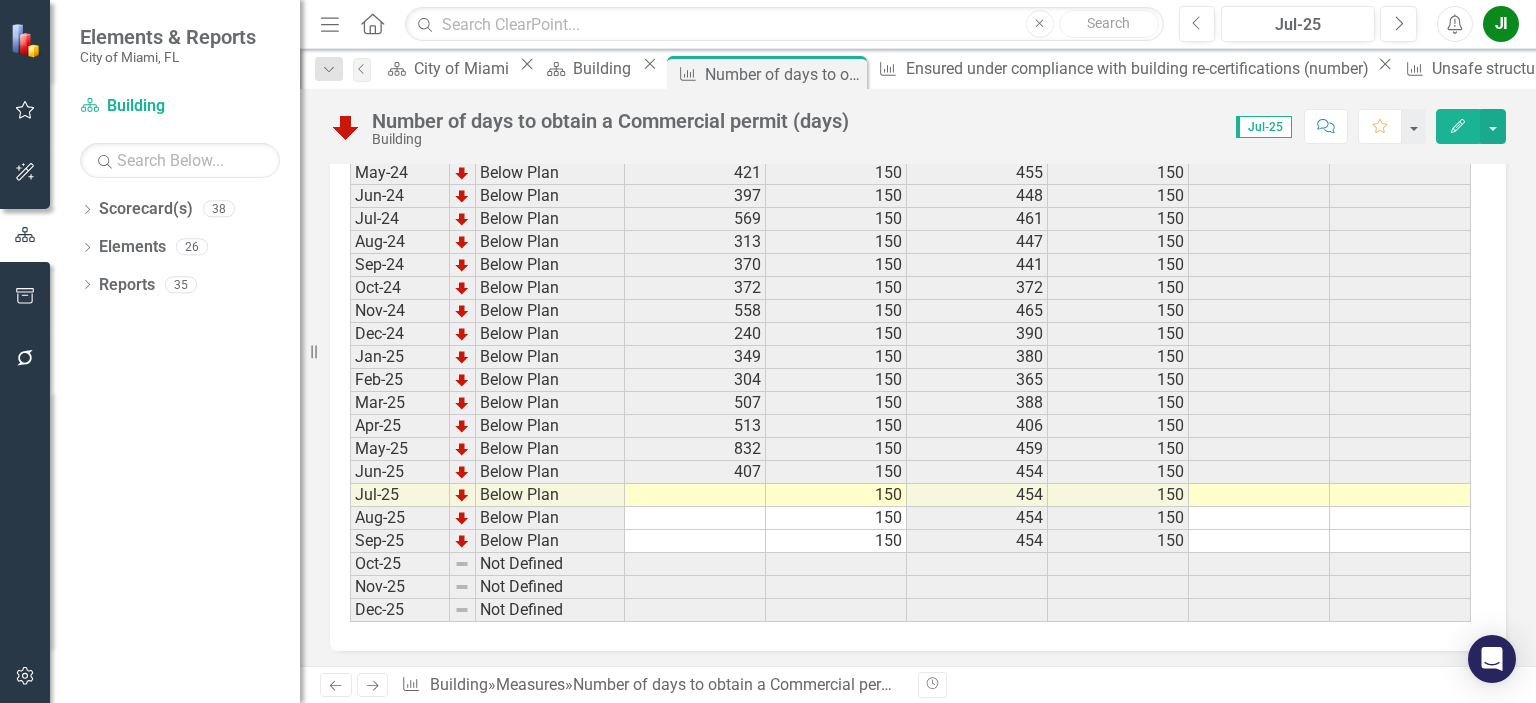 click at bounding box center [695, 495] 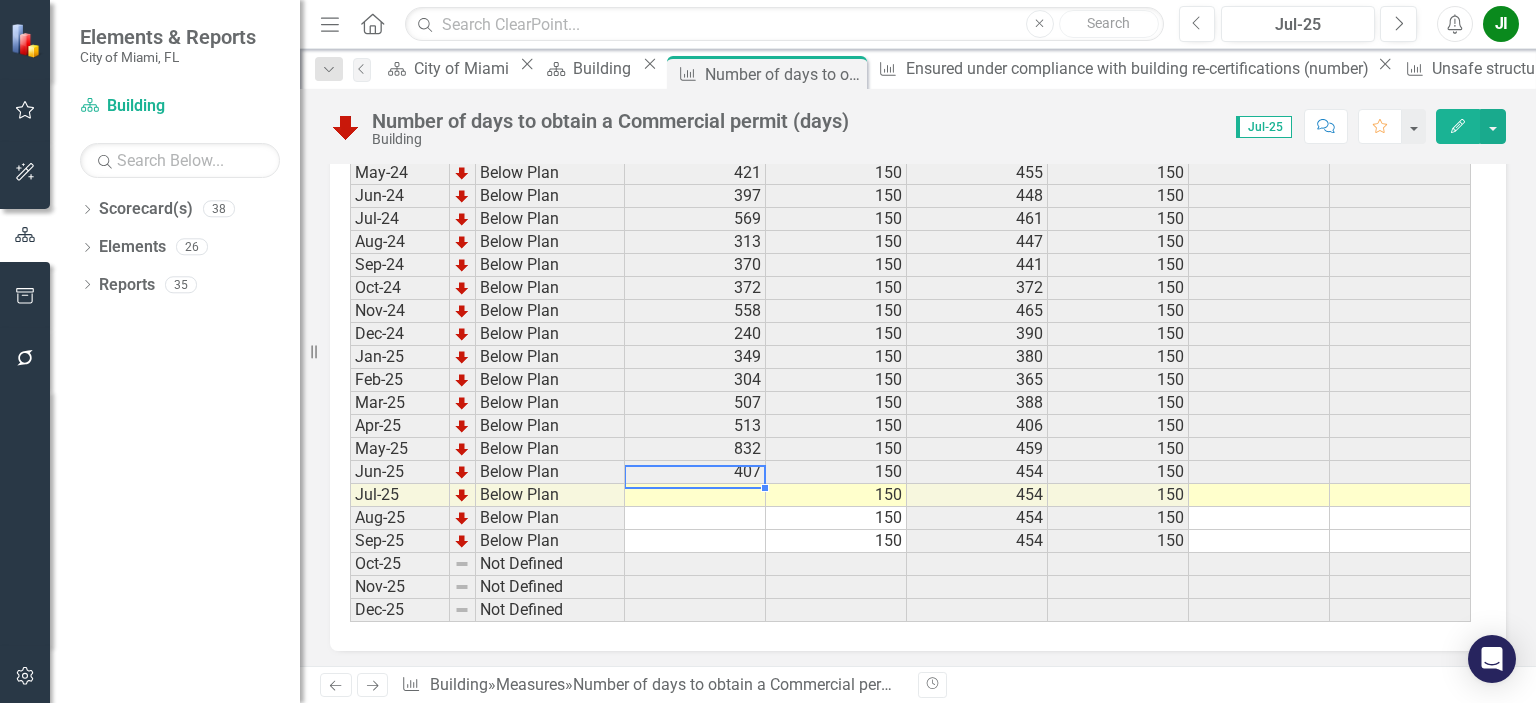 click at bounding box center (695, 495) 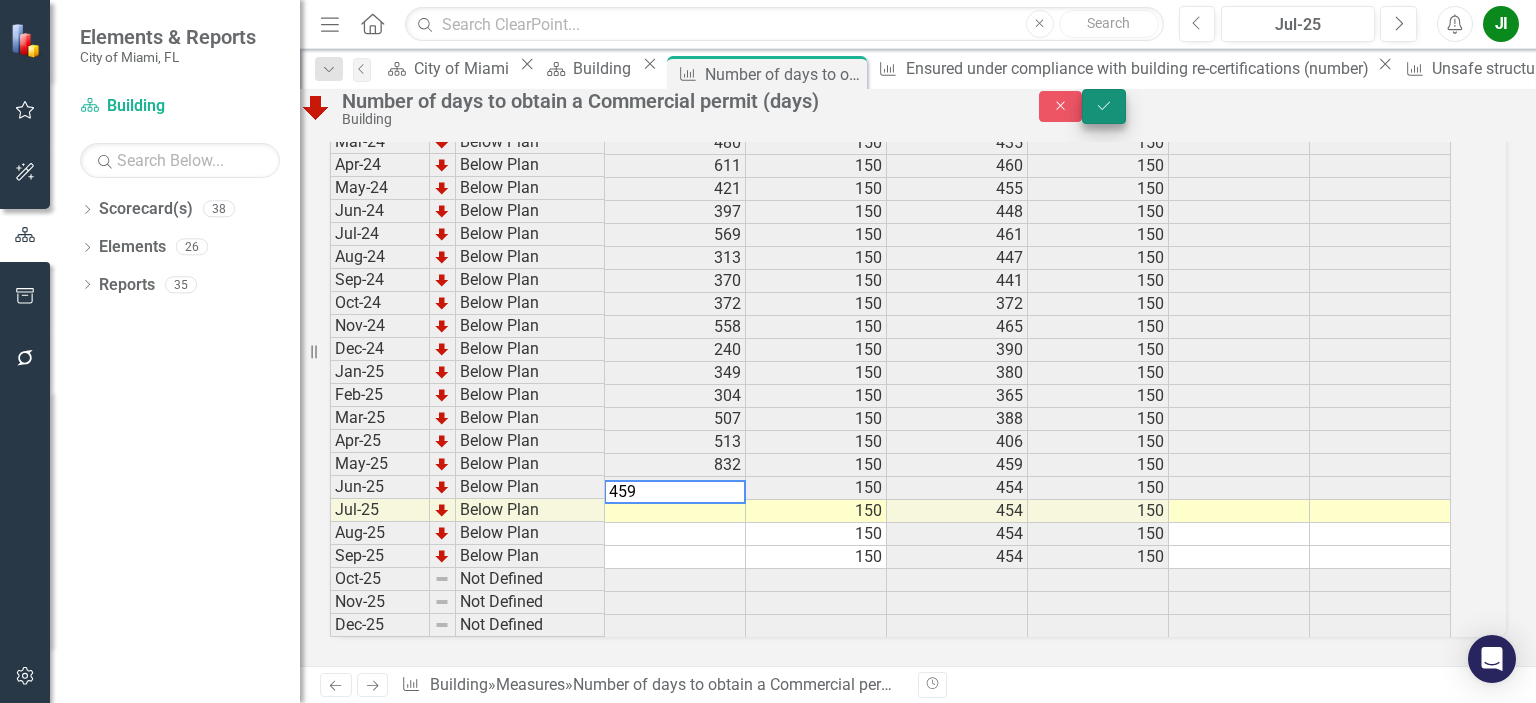 type on "459" 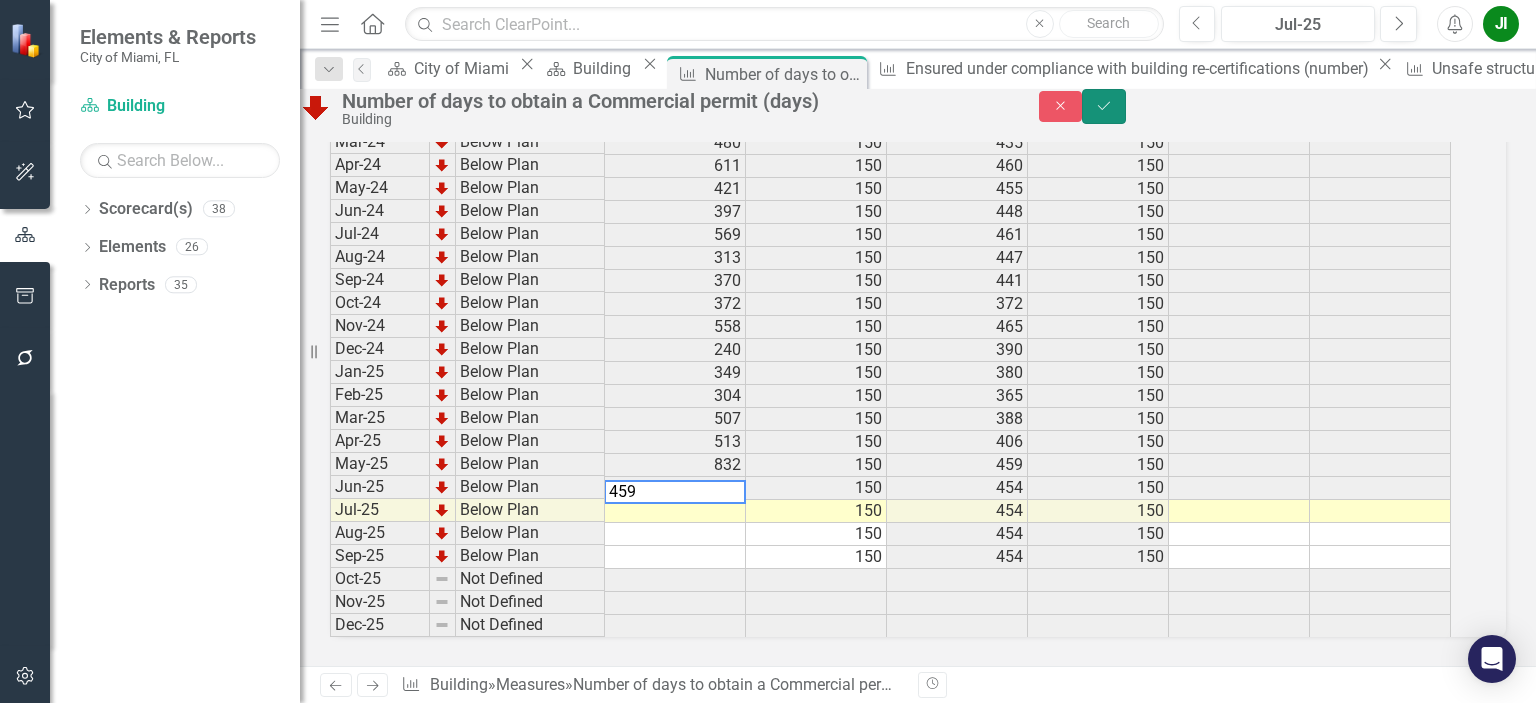click on "Save" 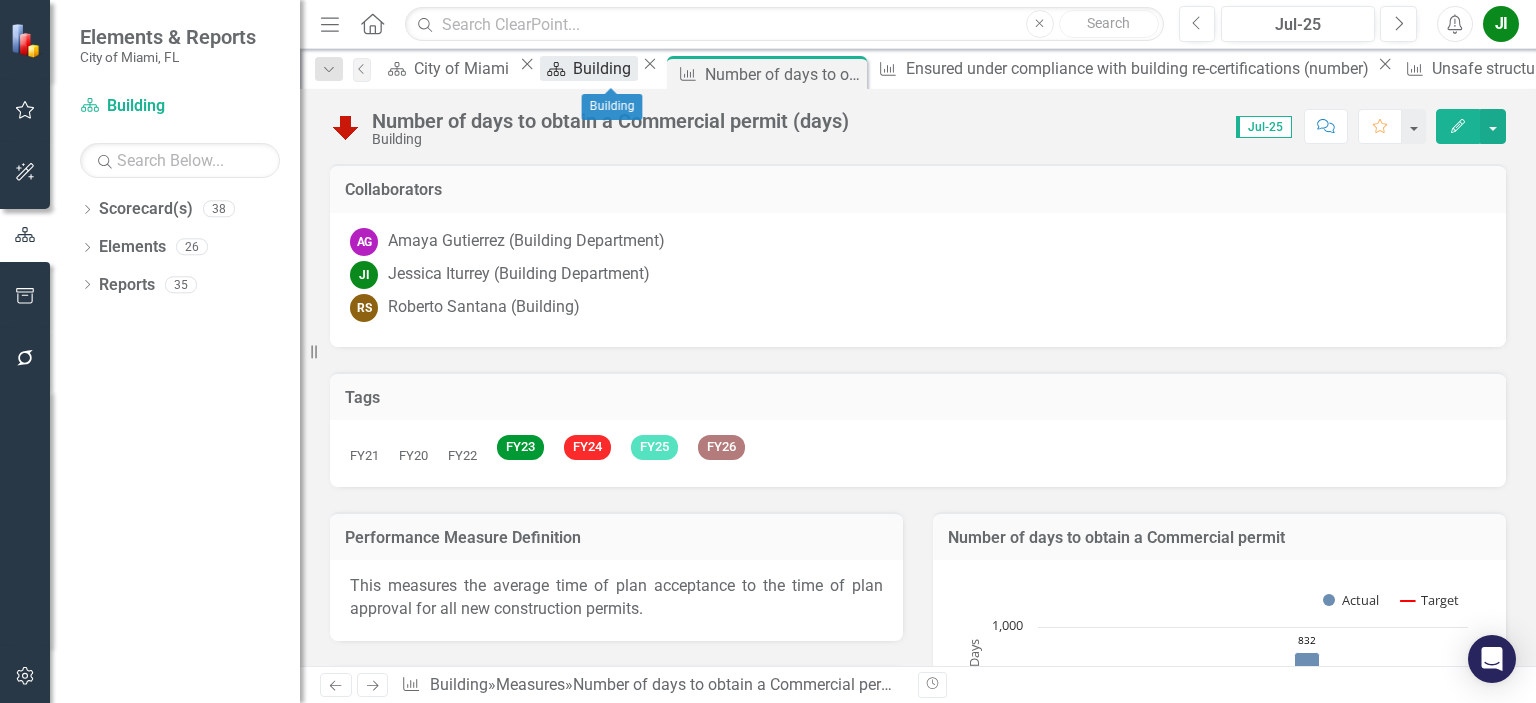 click on "Building" at bounding box center (605, 68) 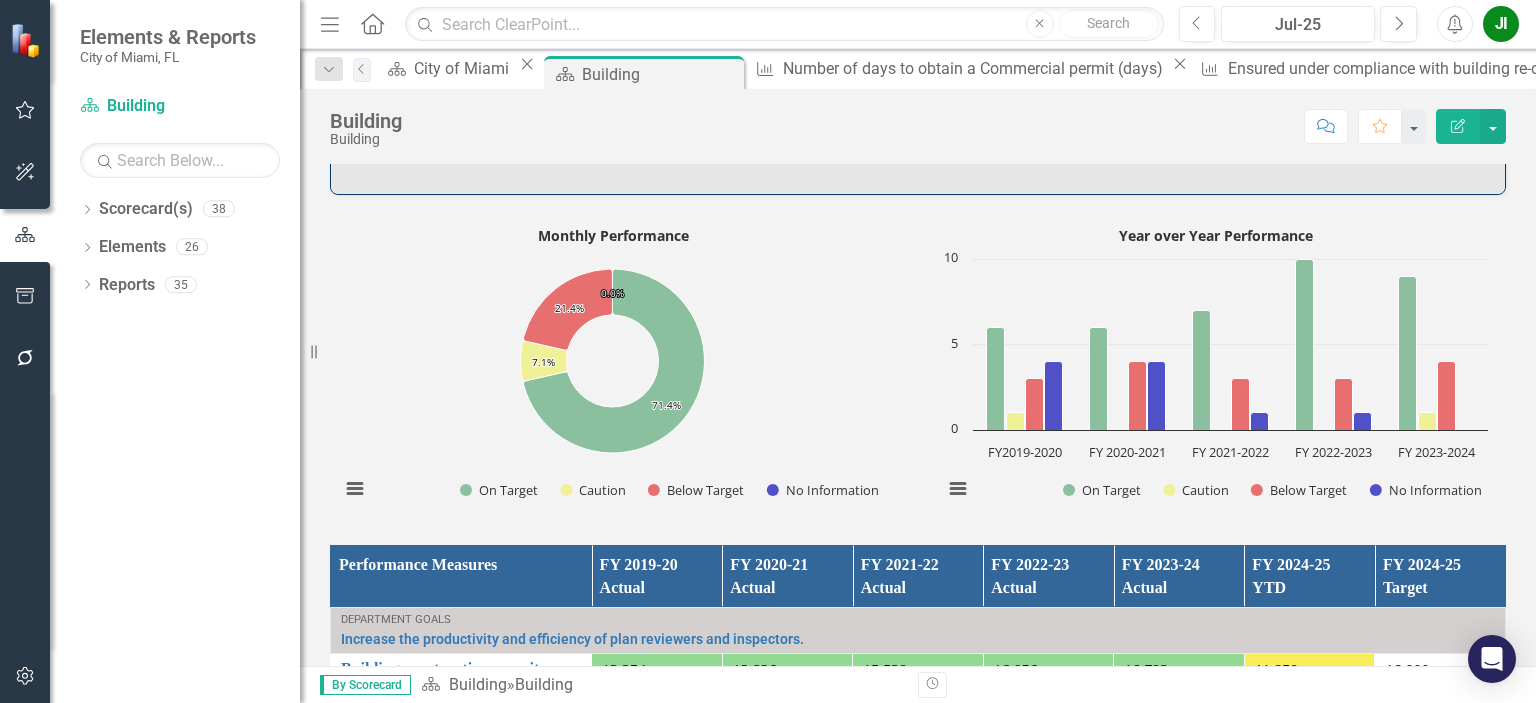 scroll, scrollTop: 1800, scrollLeft: 0, axis: vertical 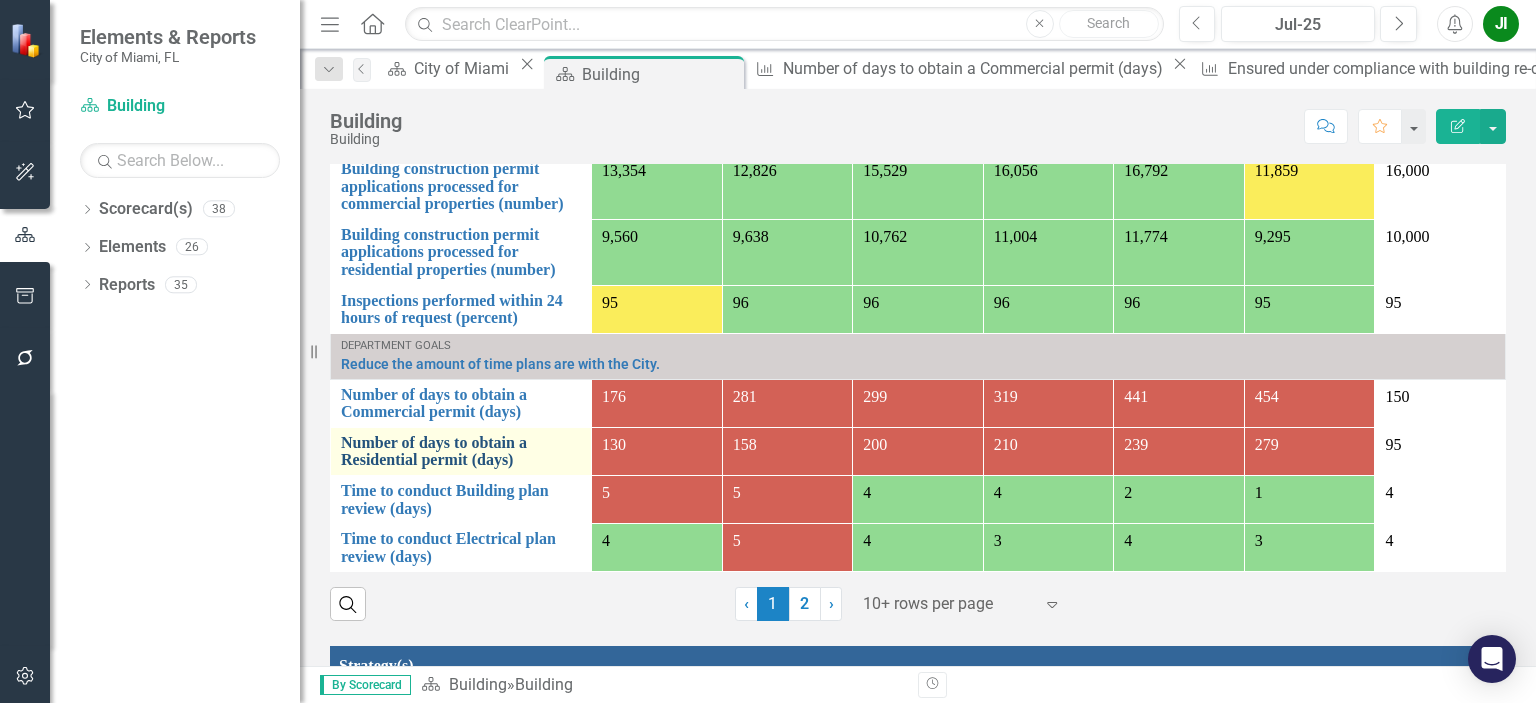 click on "Number of days to obtain a Residential permit (days)" at bounding box center [461, 451] 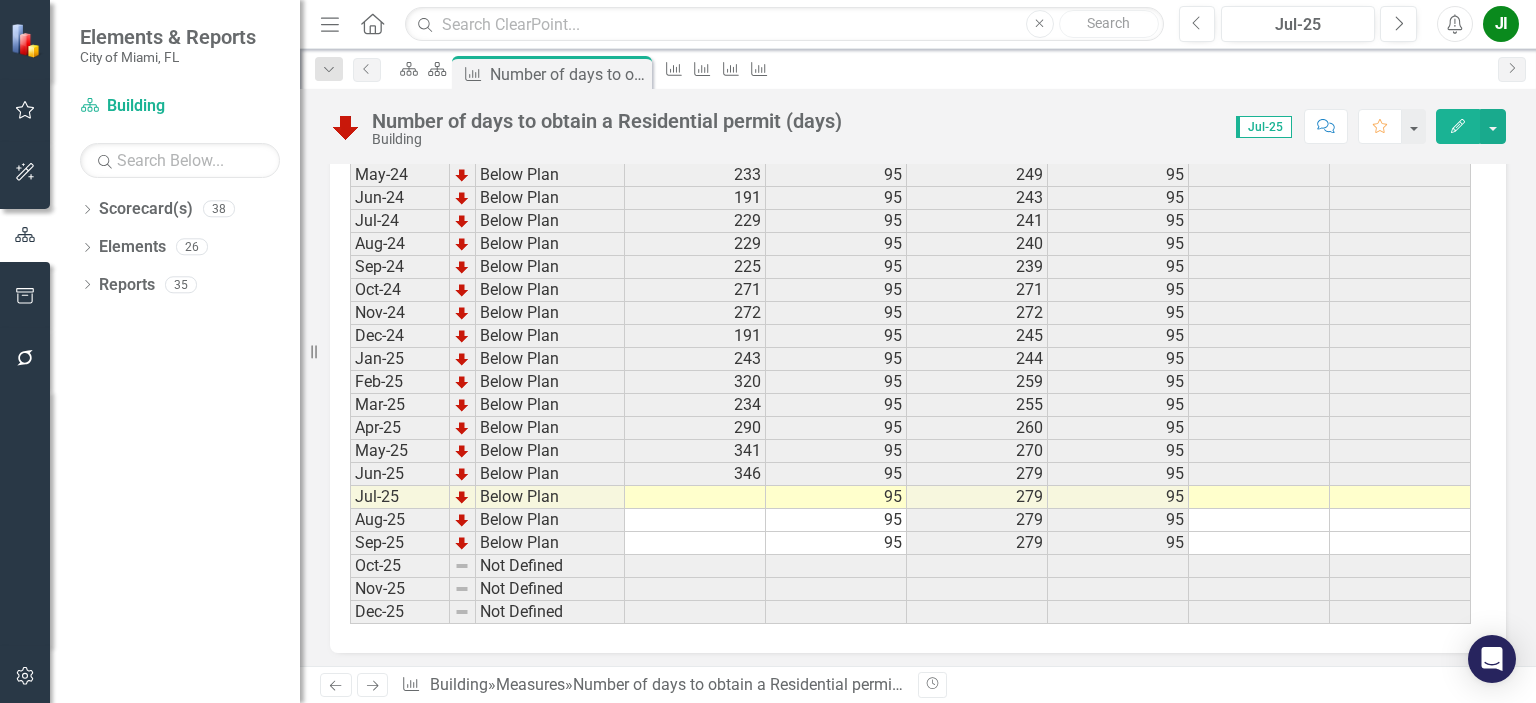 scroll, scrollTop: 3106, scrollLeft: 0, axis: vertical 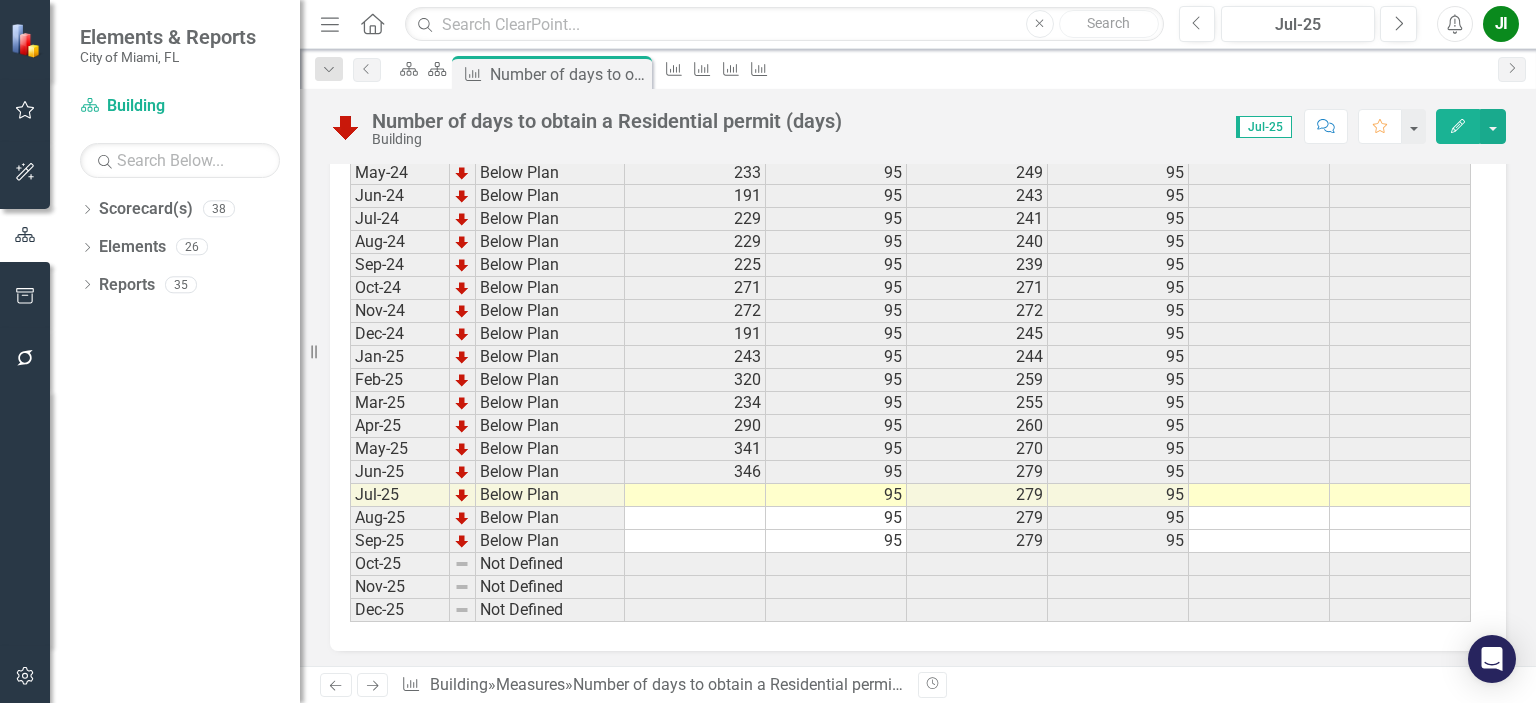 click at bounding box center (695, 495) 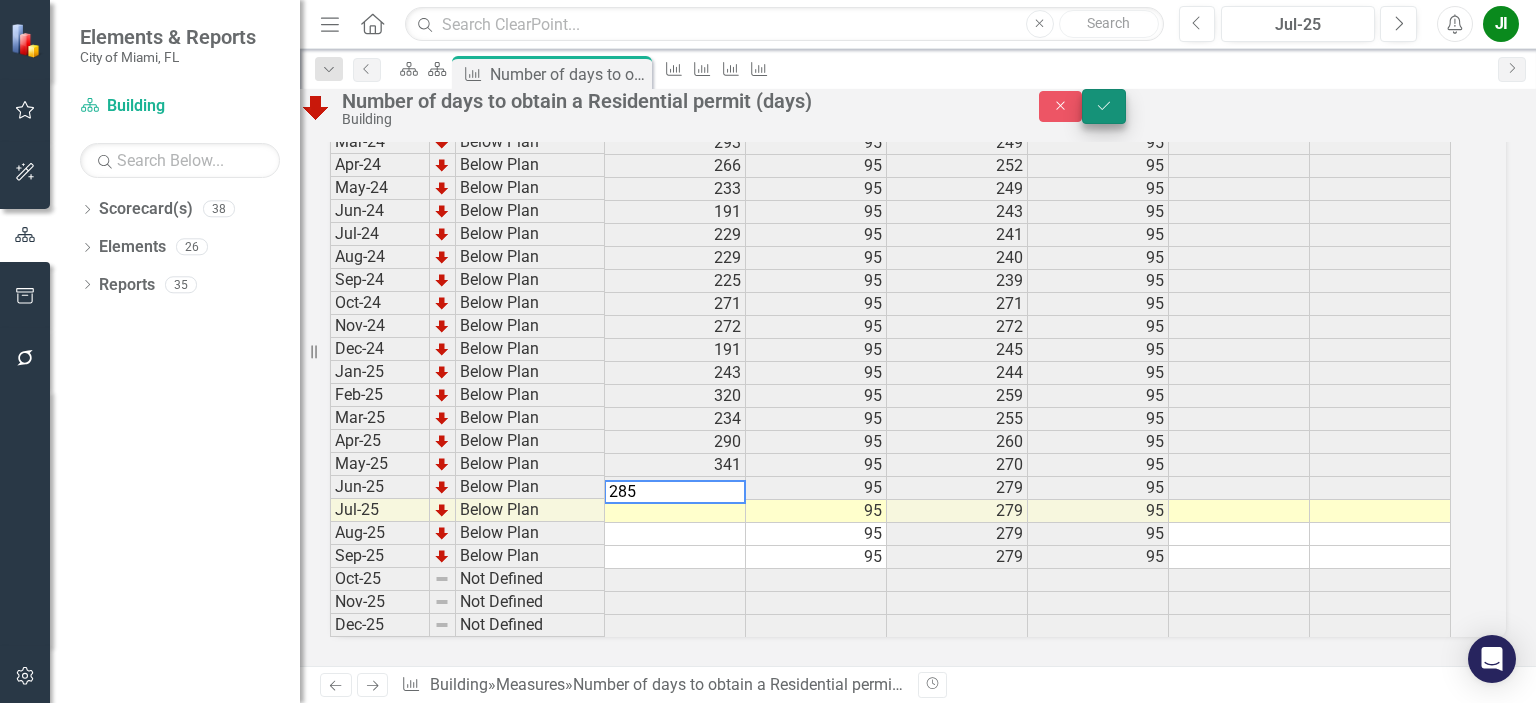 type on "285" 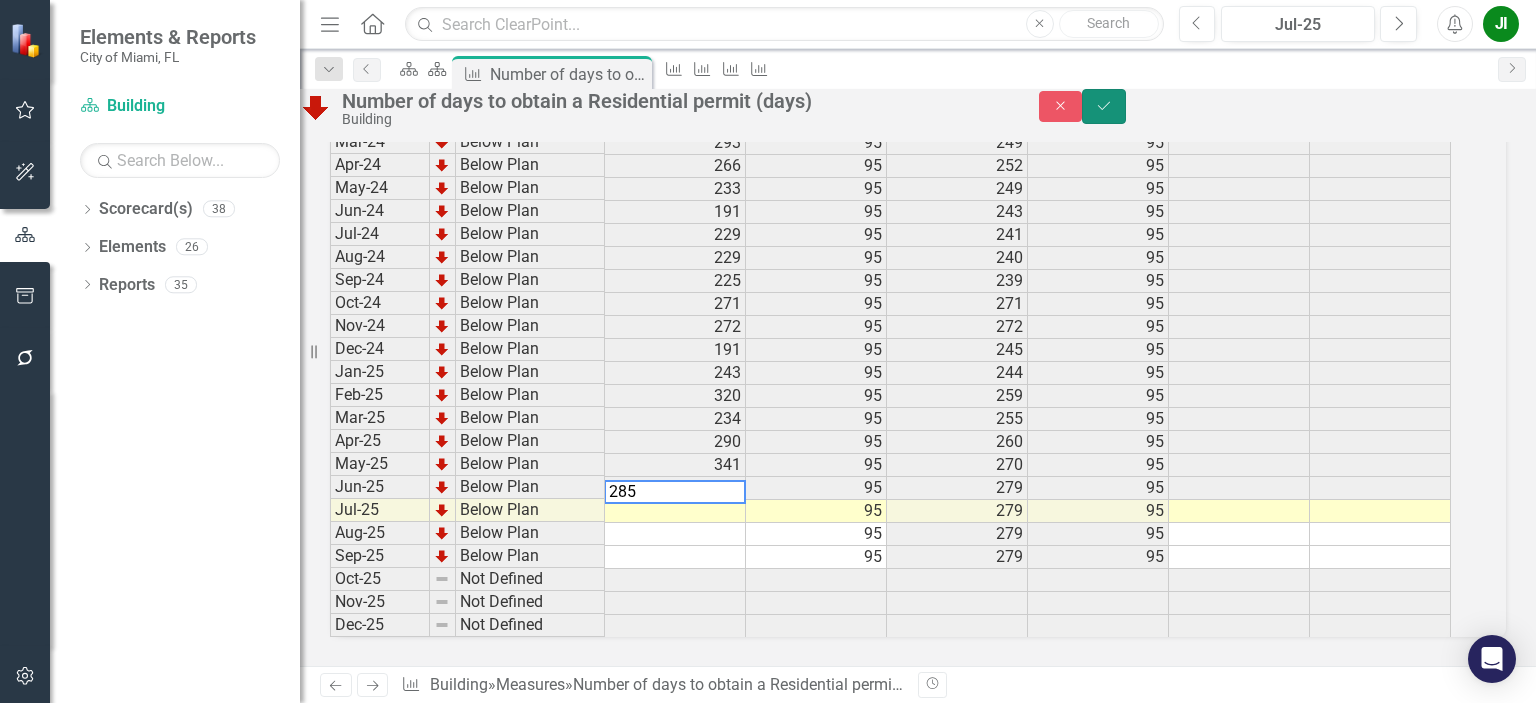 click on "Save" 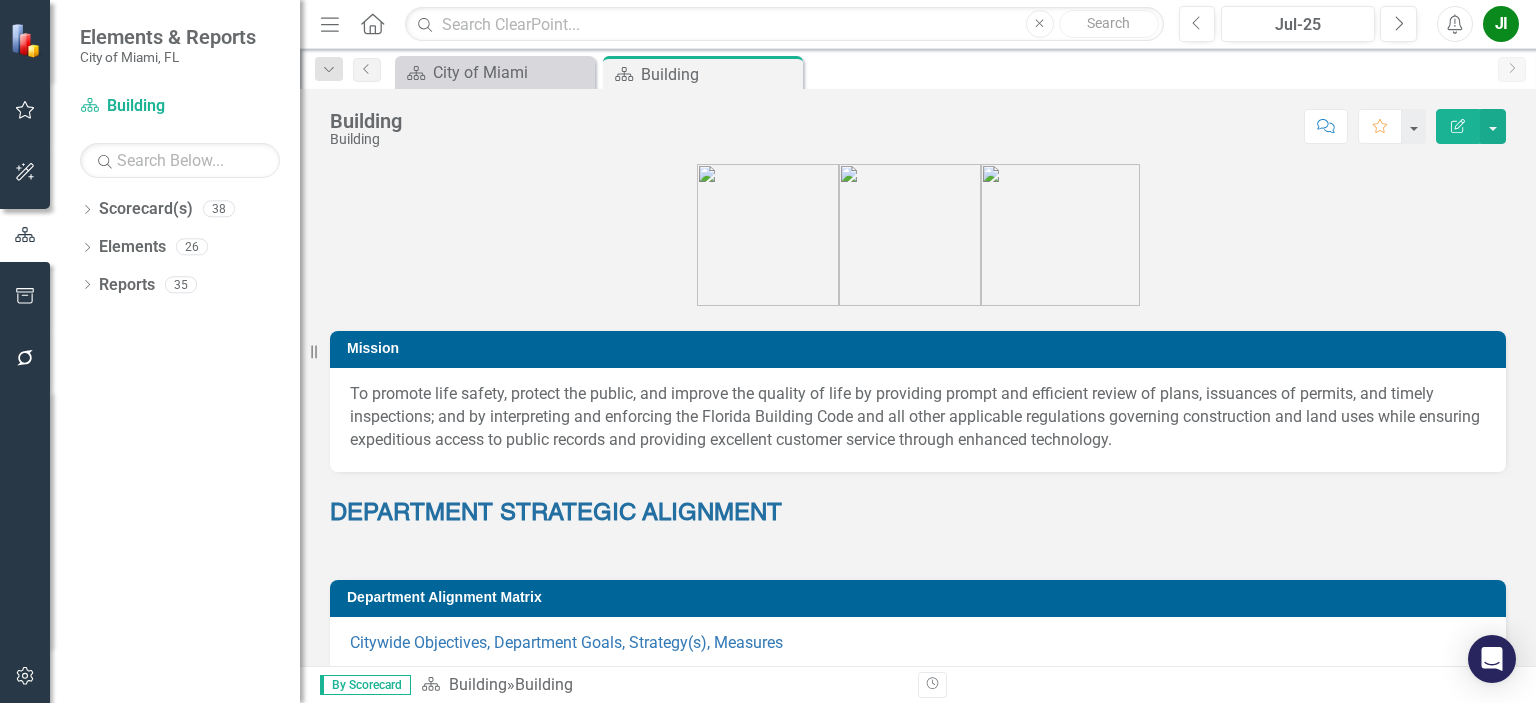scroll, scrollTop: 0, scrollLeft: 0, axis: both 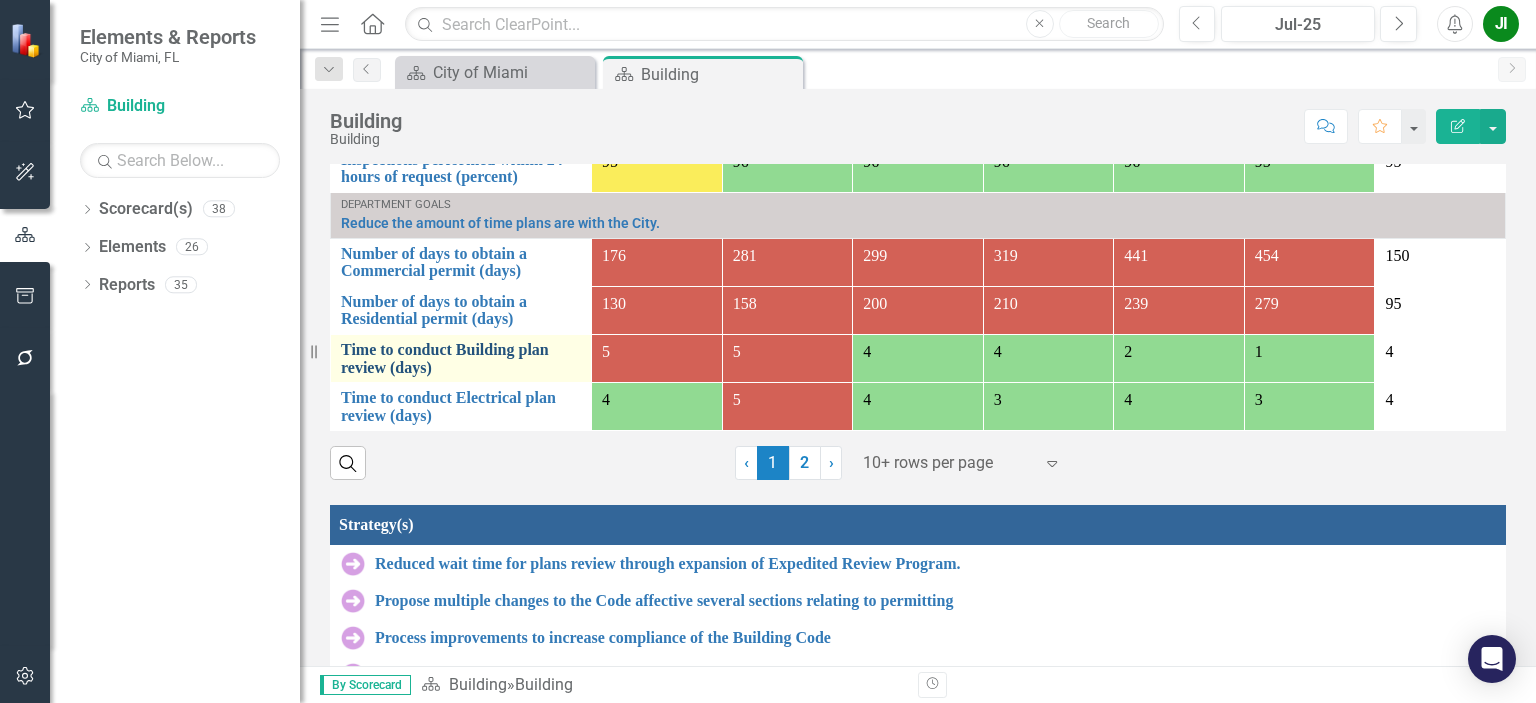 click on "Time to conduct Building plan review (days)" at bounding box center (461, 358) 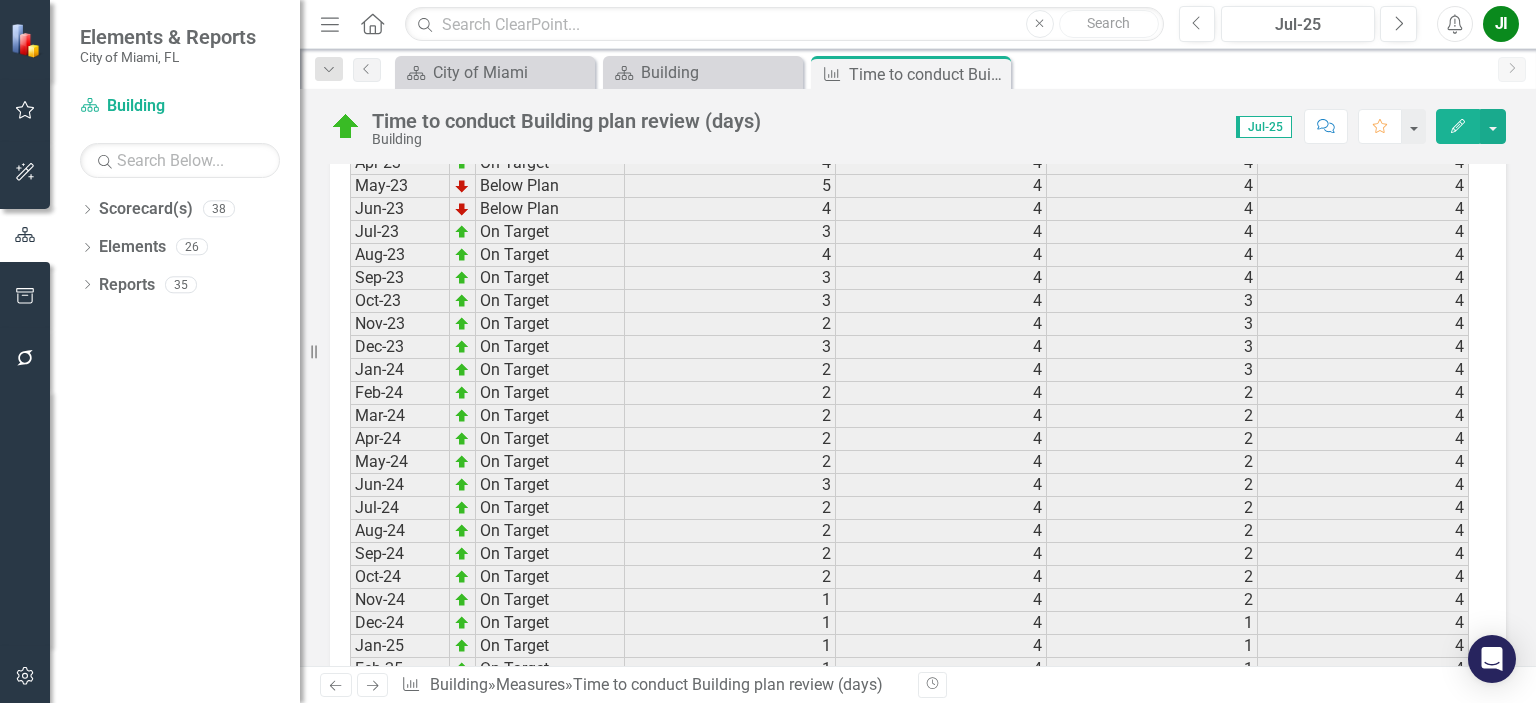 scroll, scrollTop: 3090, scrollLeft: 0, axis: vertical 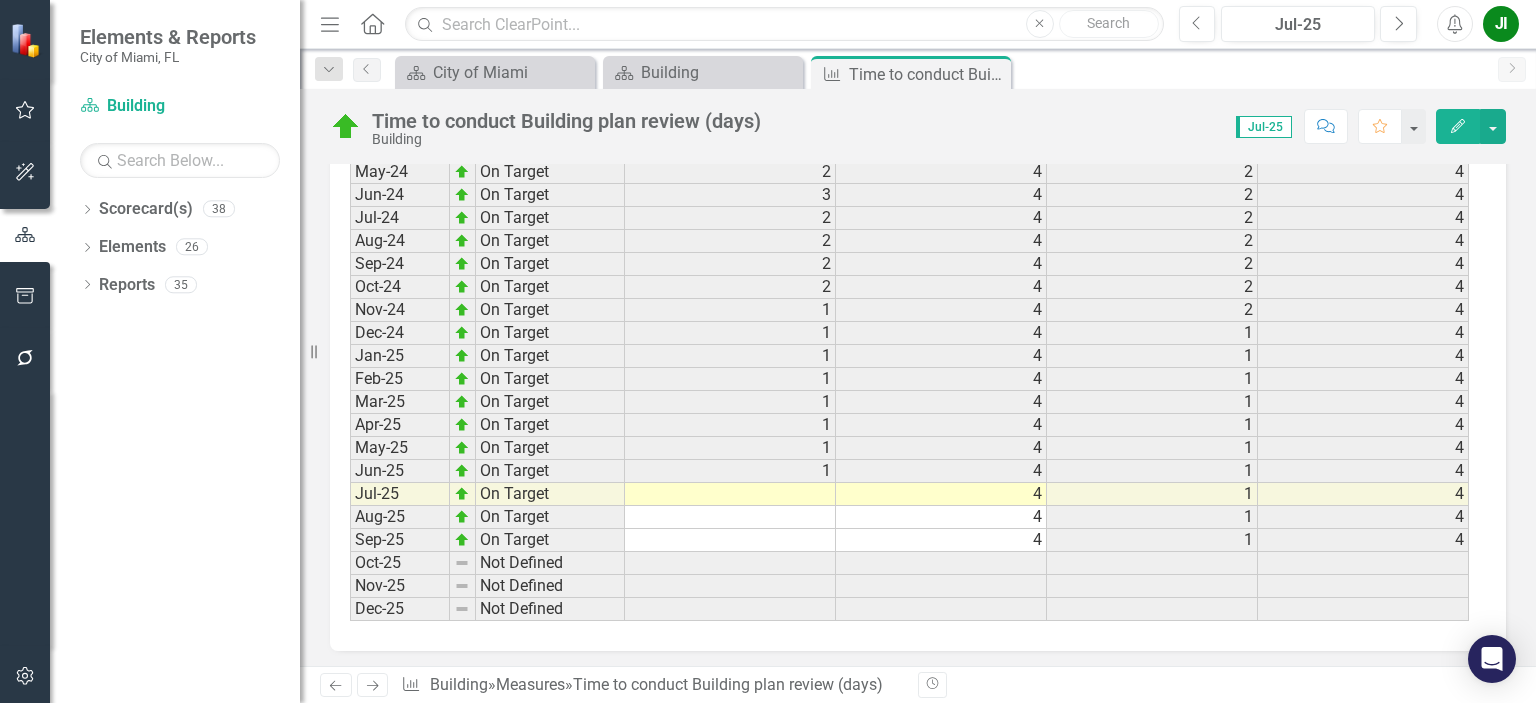 click at bounding box center [730, 494] 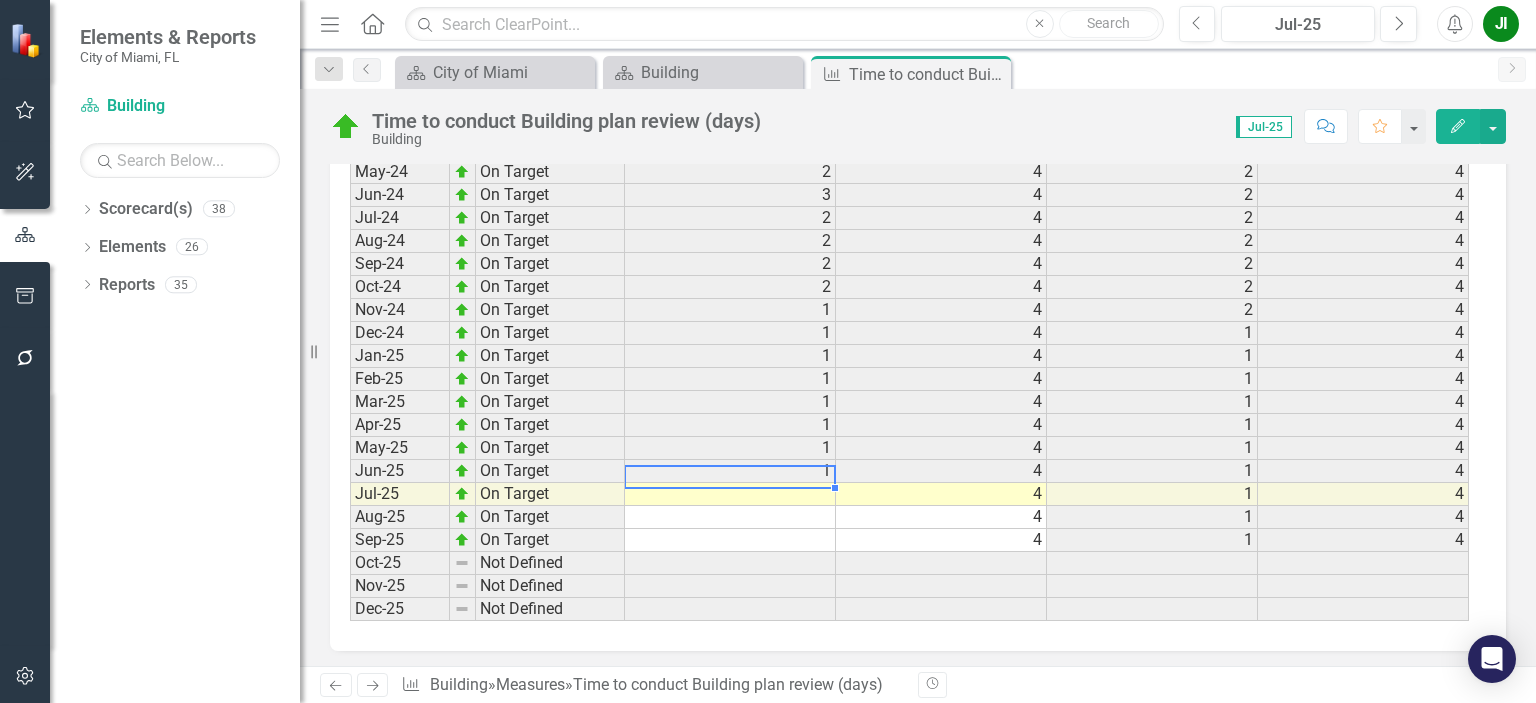 click at bounding box center [730, 494] 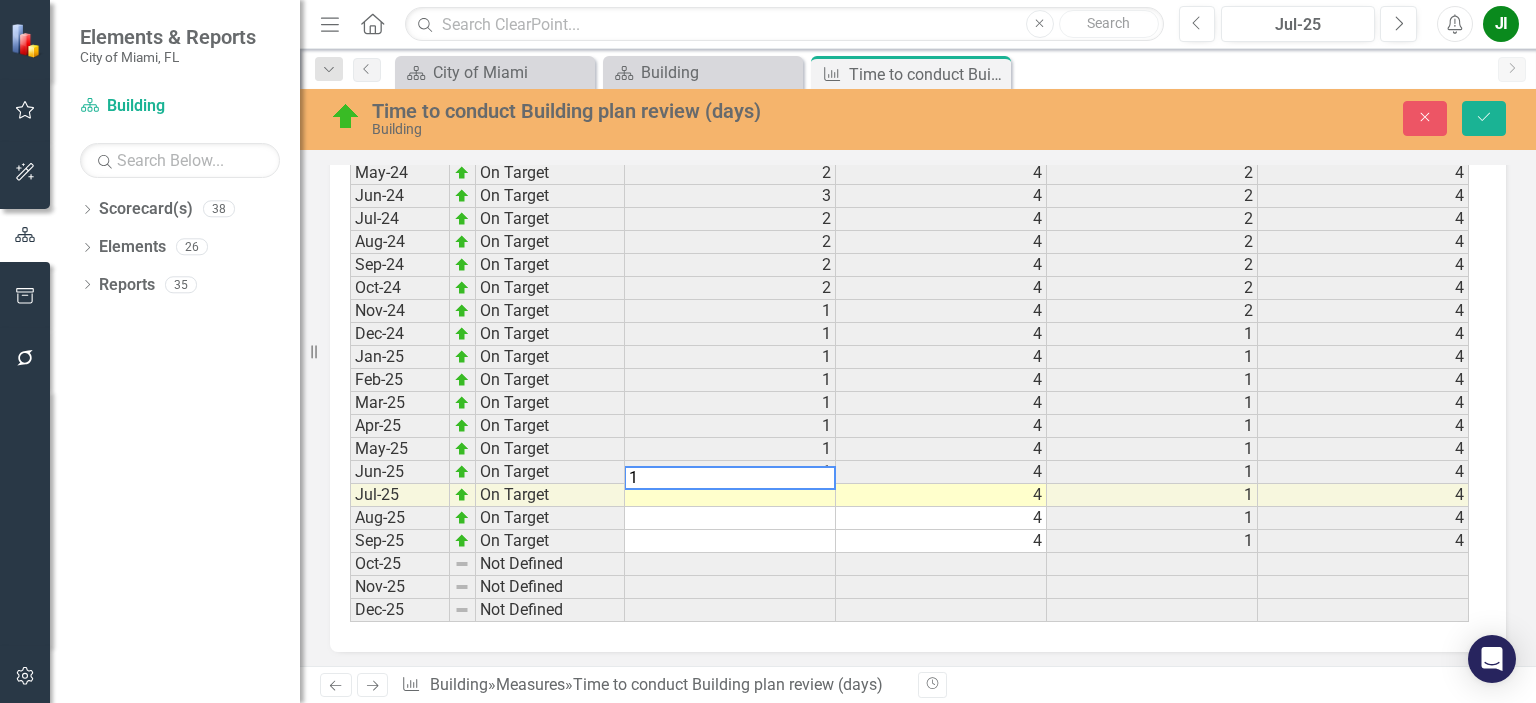type on "1" 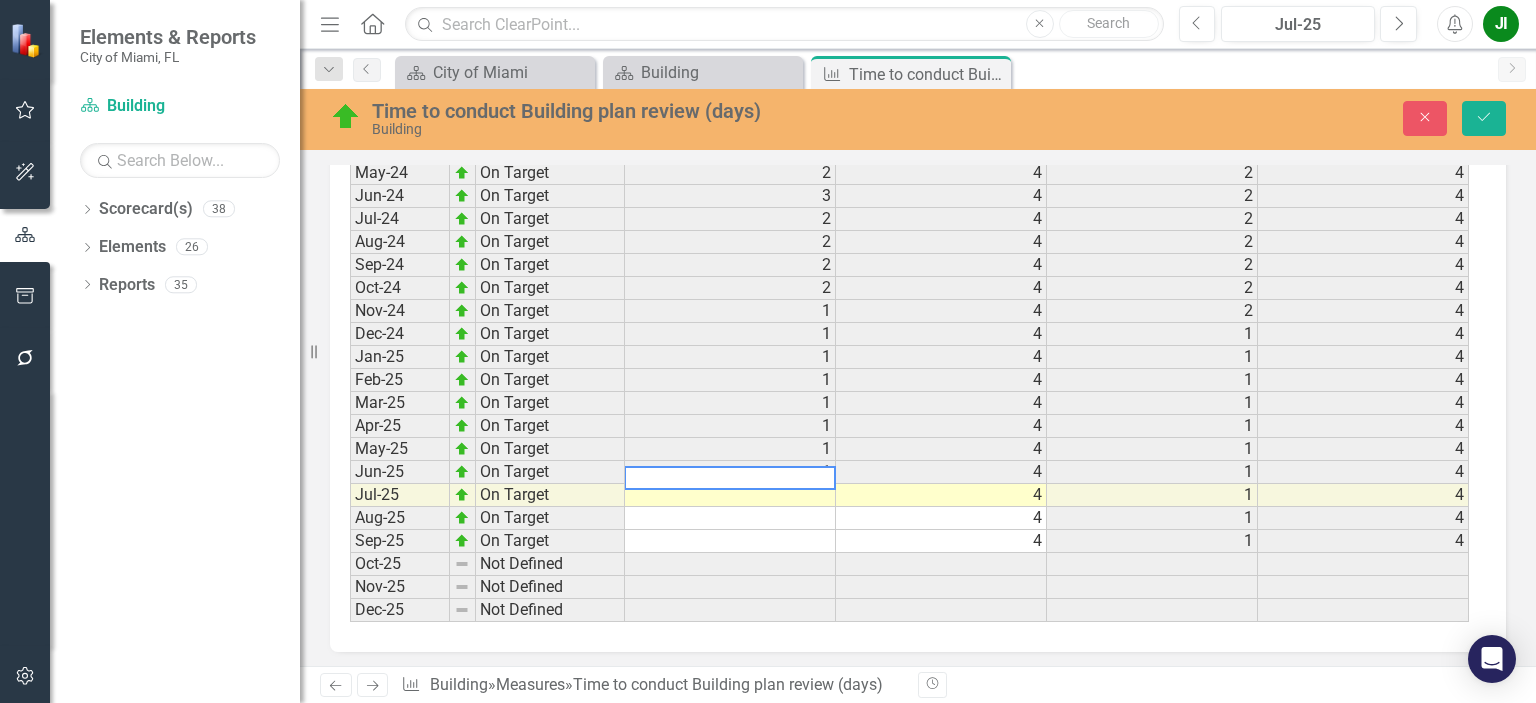 click at bounding box center [730, 518] 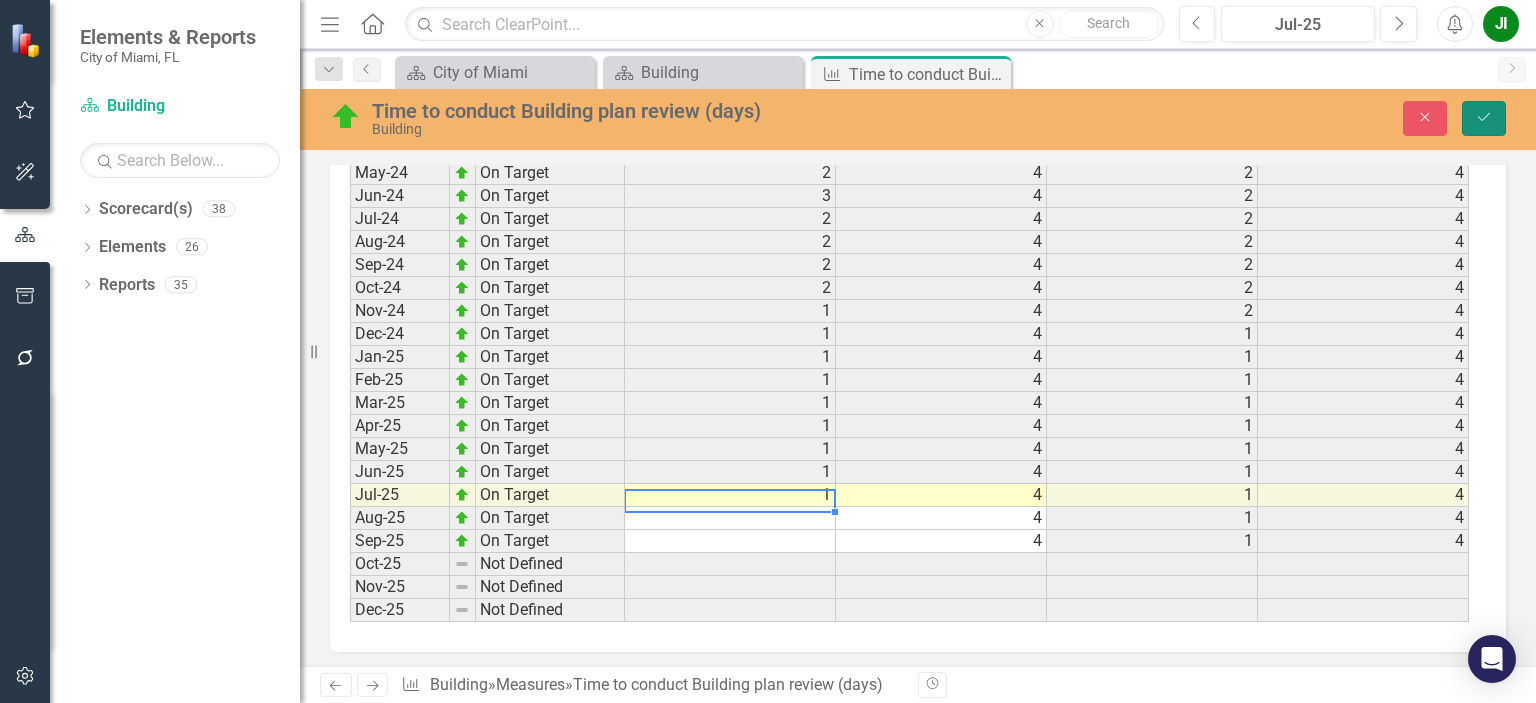 click on "Save" 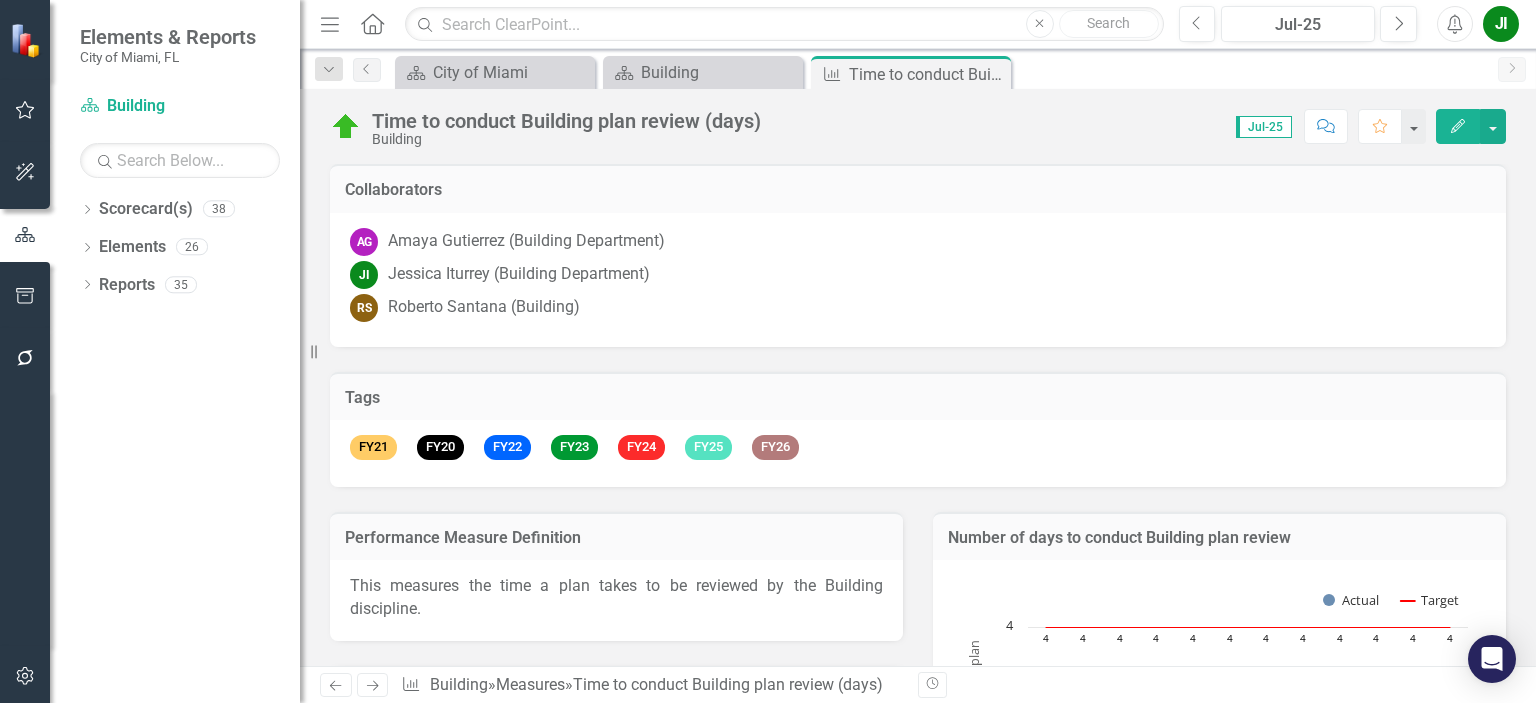 click on "Close" at bounding box center [0, 0] 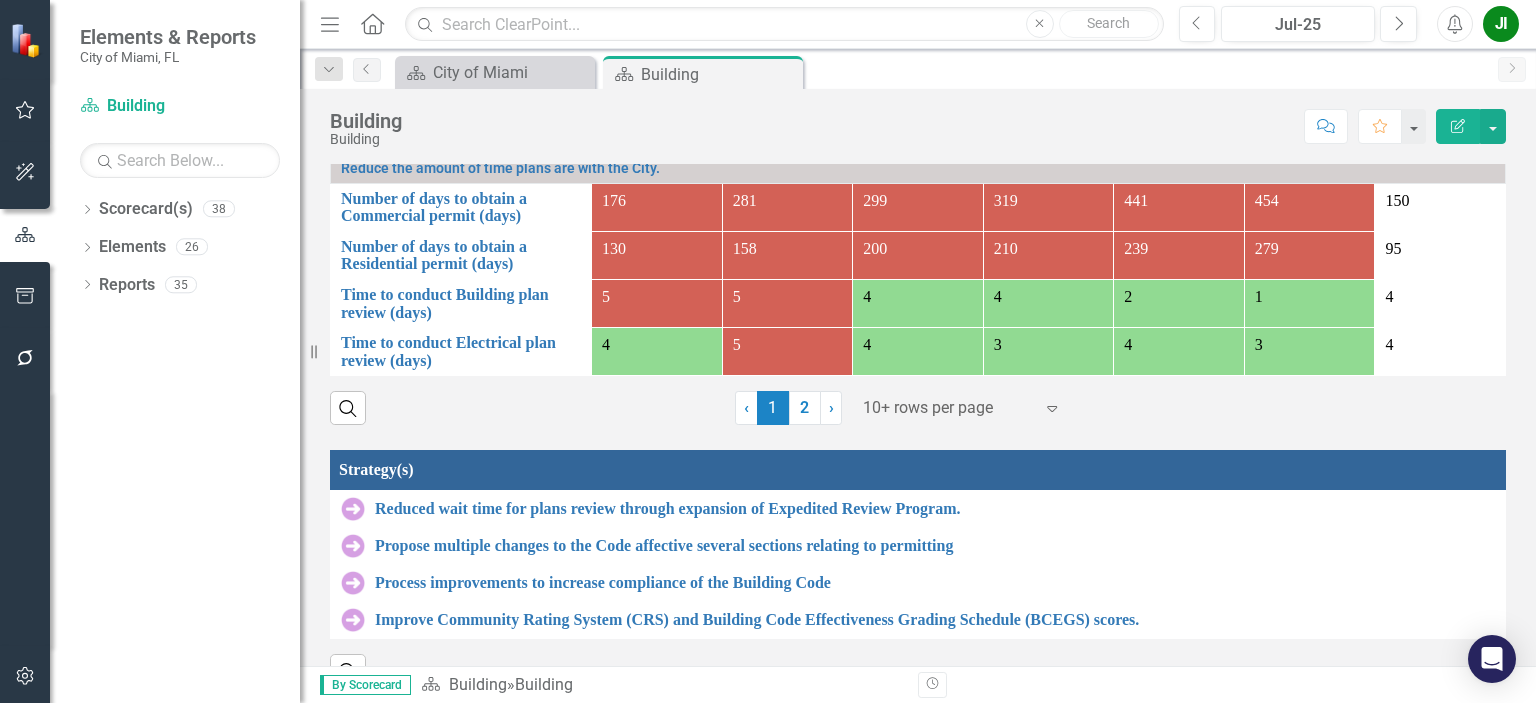 scroll, scrollTop: 2000, scrollLeft: 0, axis: vertical 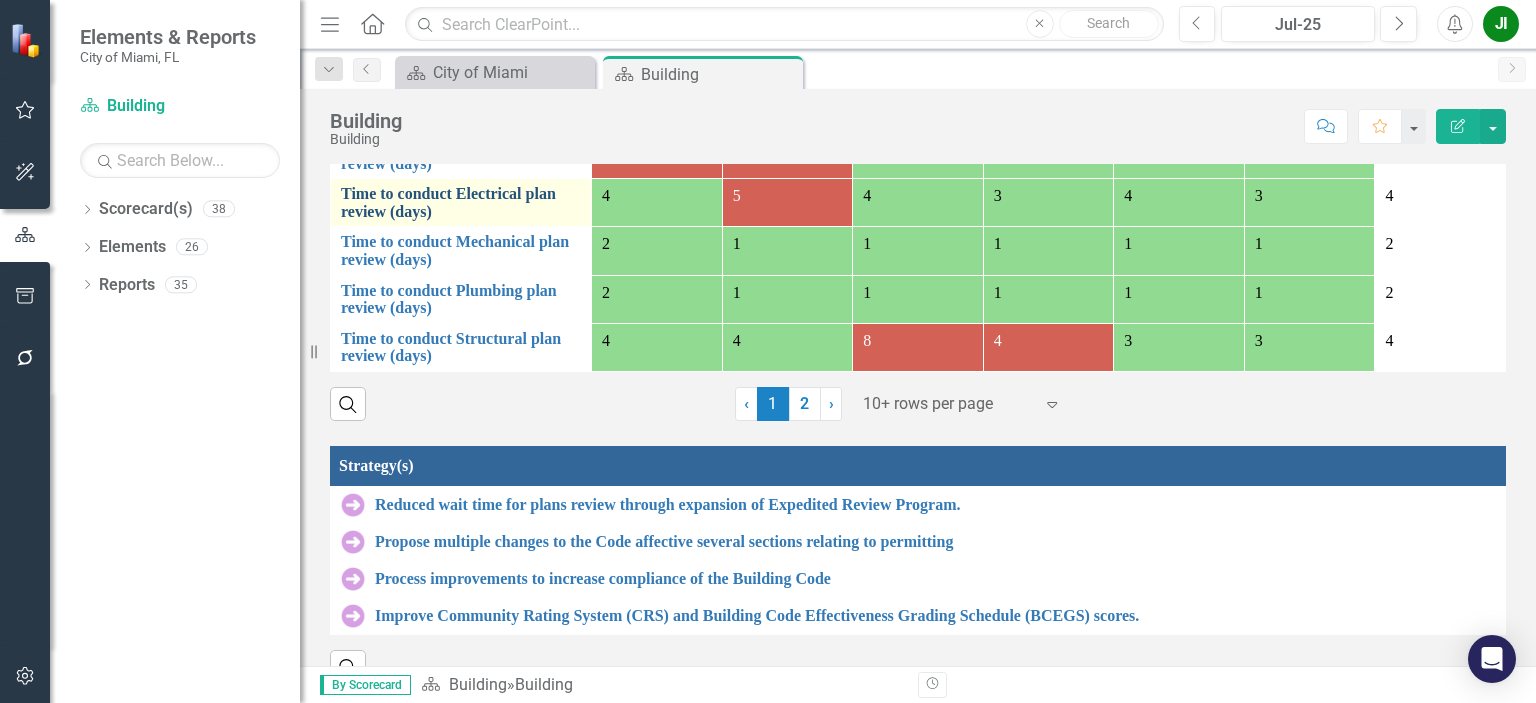 click on "Time to conduct Electrical plan review (days)" at bounding box center (461, 202) 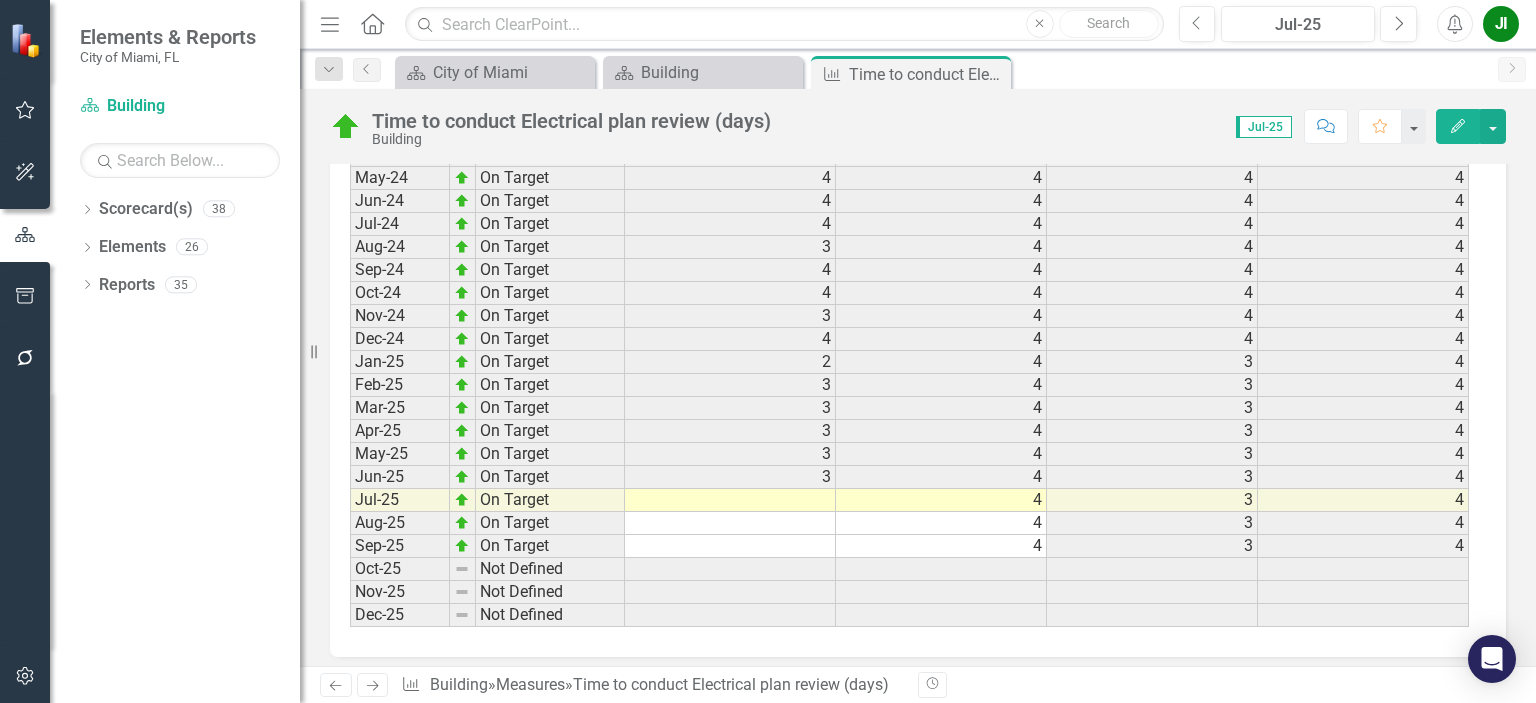 scroll, scrollTop: 3090, scrollLeft: 0, axis: vertical 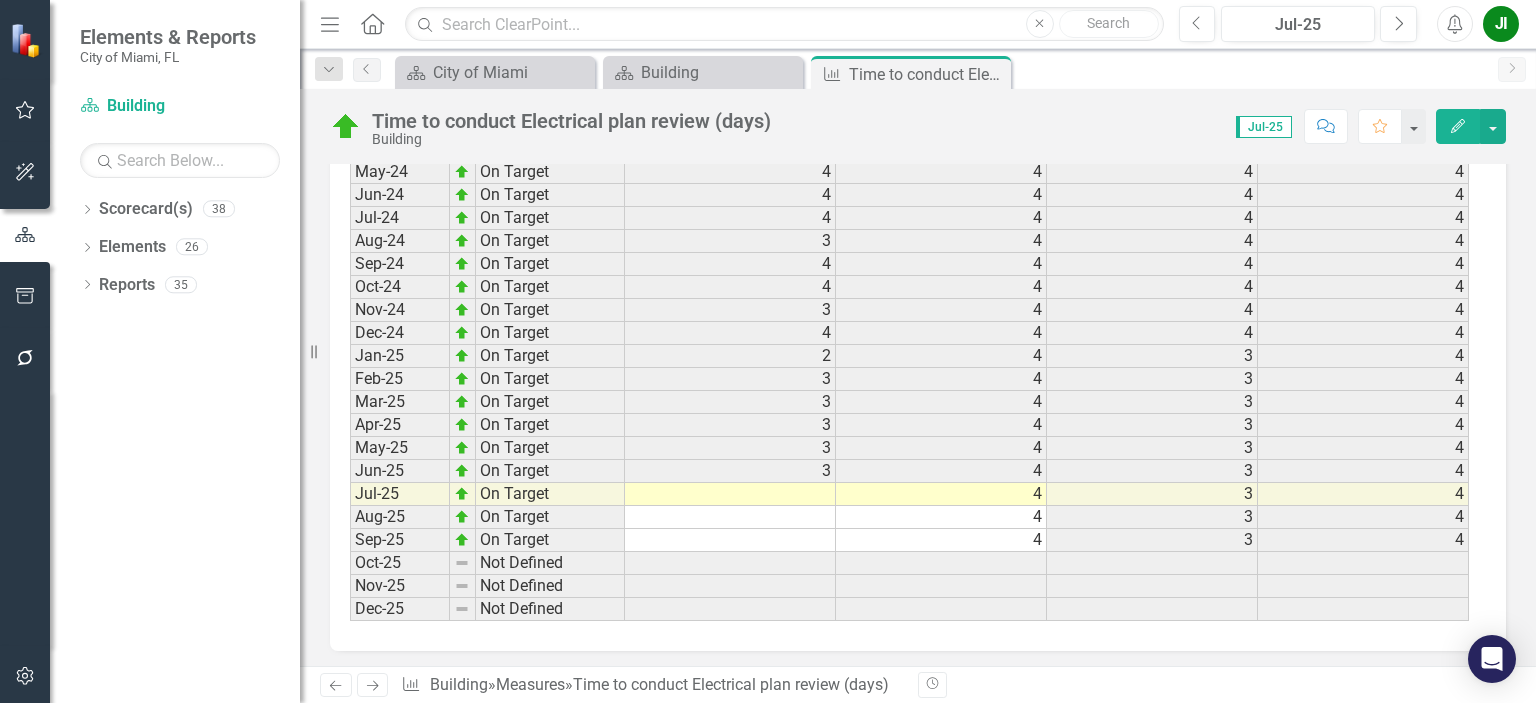 click at bounding box center (730, 494) 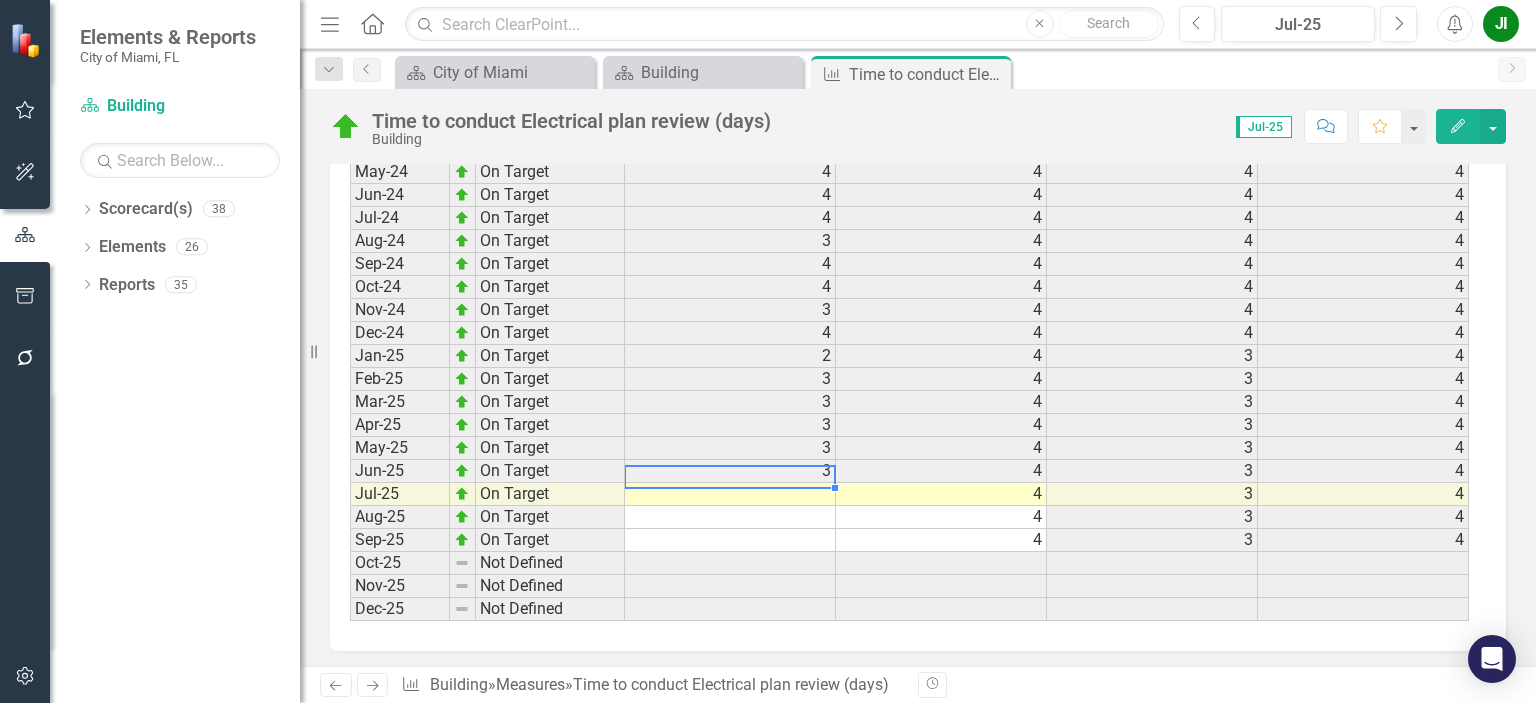 click at bounding box center [730, 494] 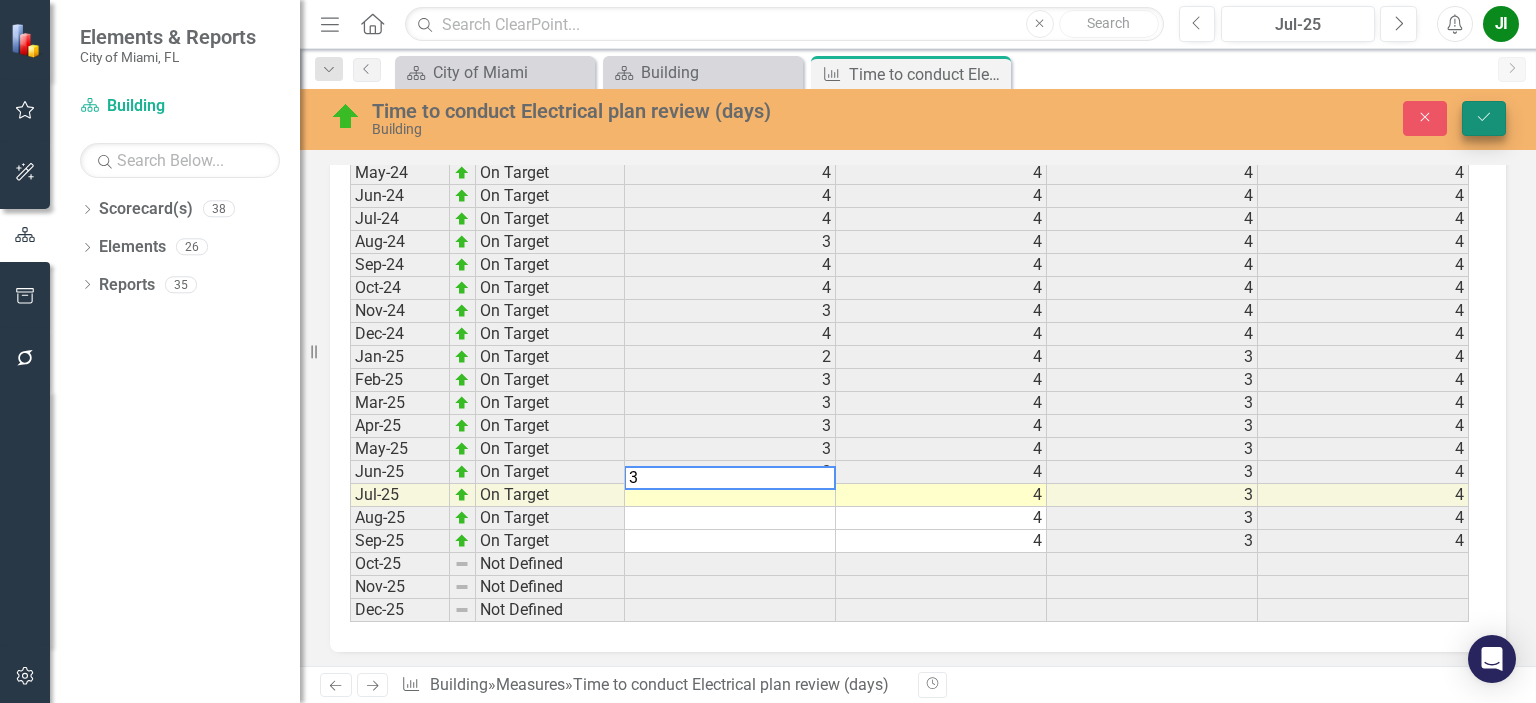 type on "3" 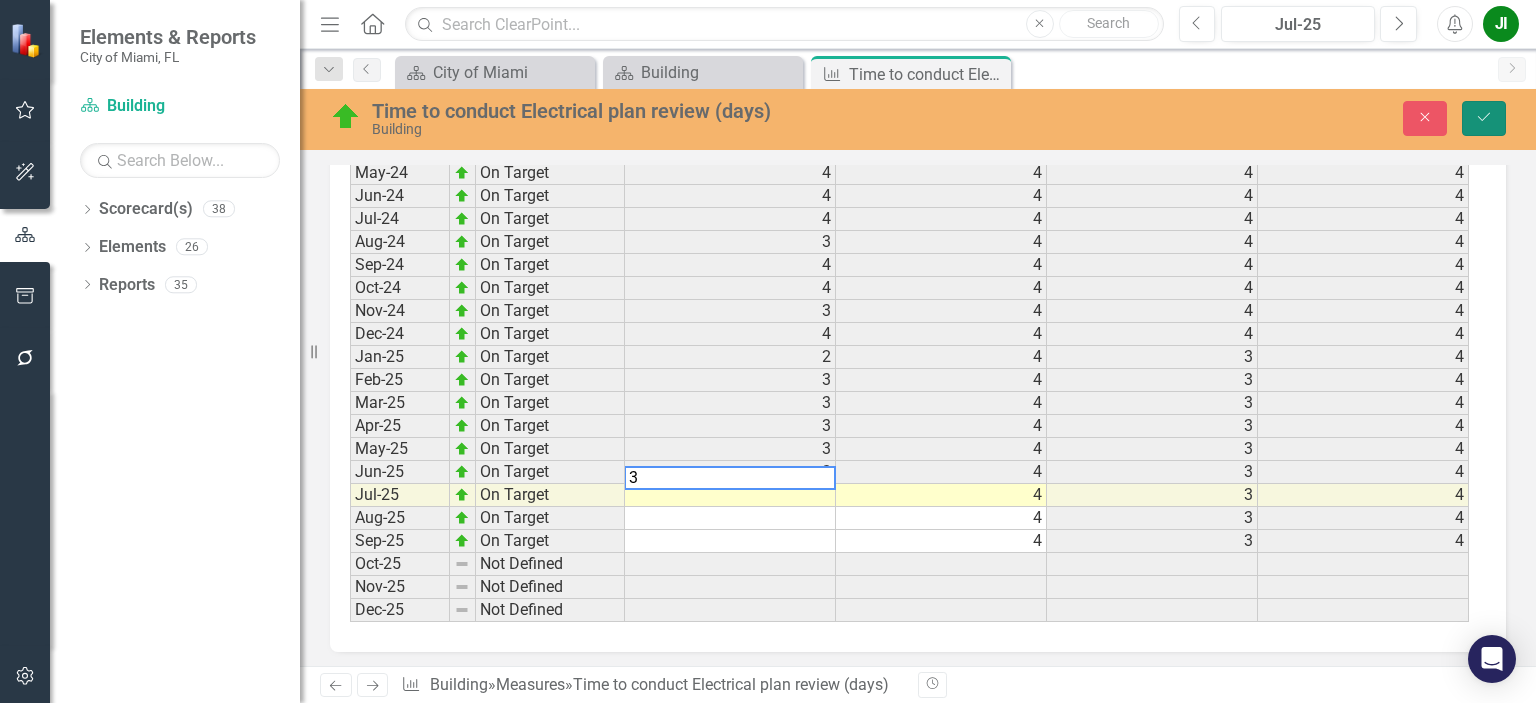 click on "Save" 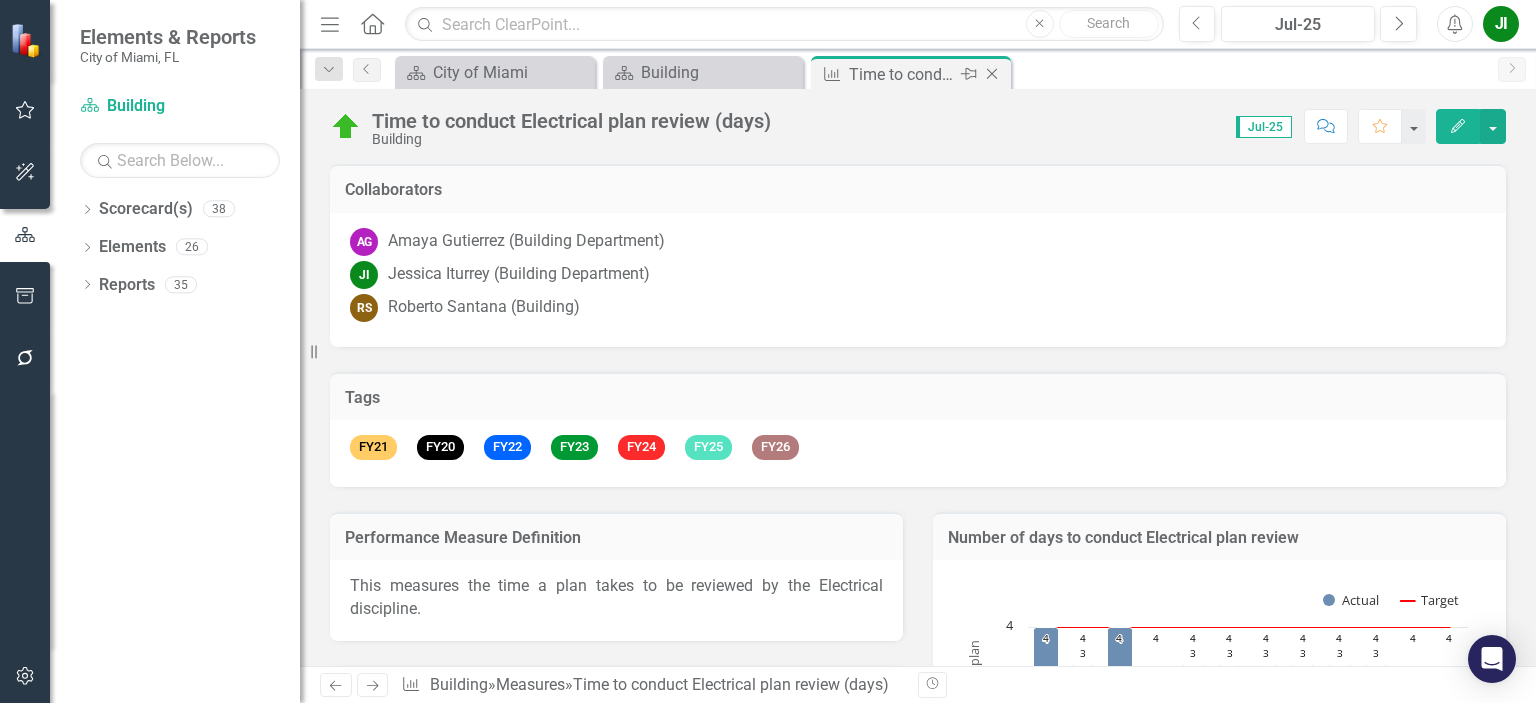 click on "Close" 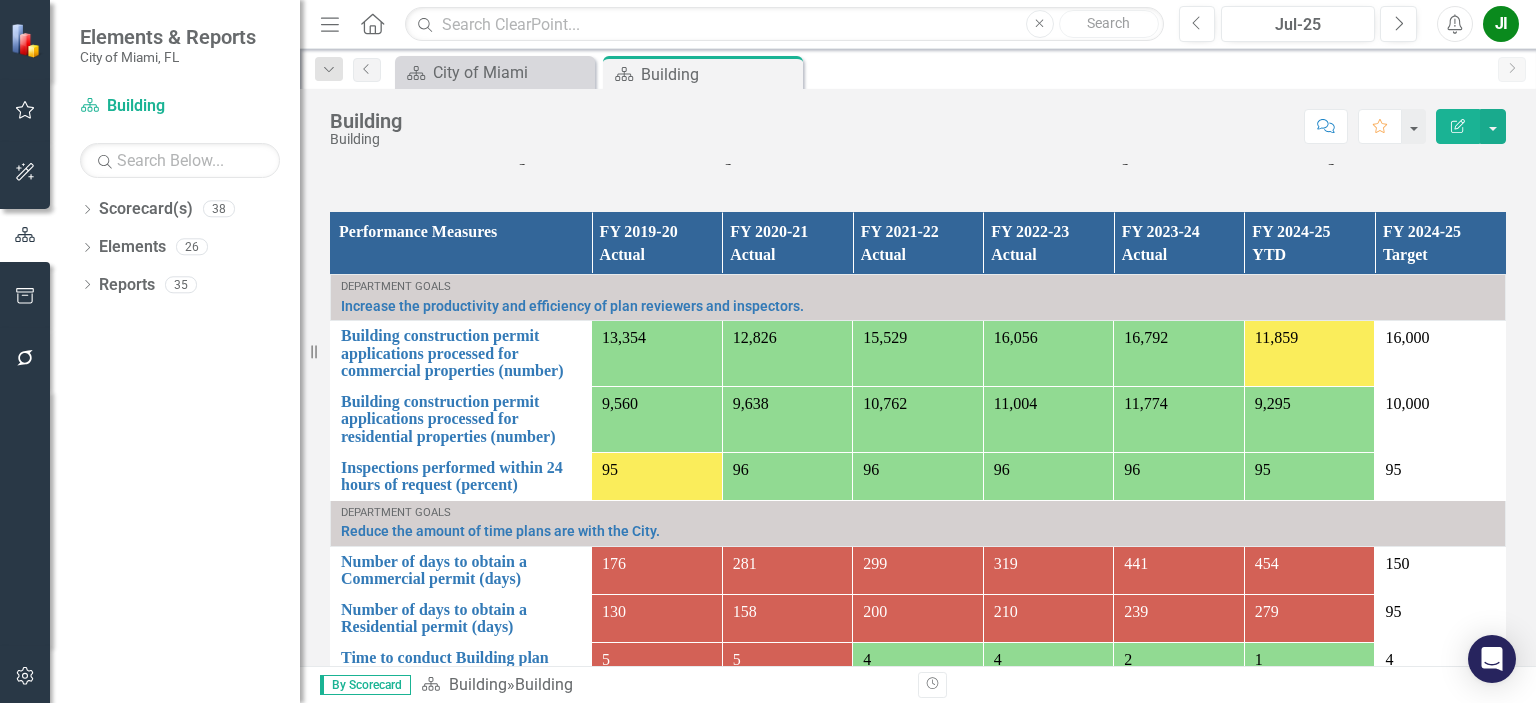scroll, scrollTop: 1800, scrollLeft: 0, axis: vertical 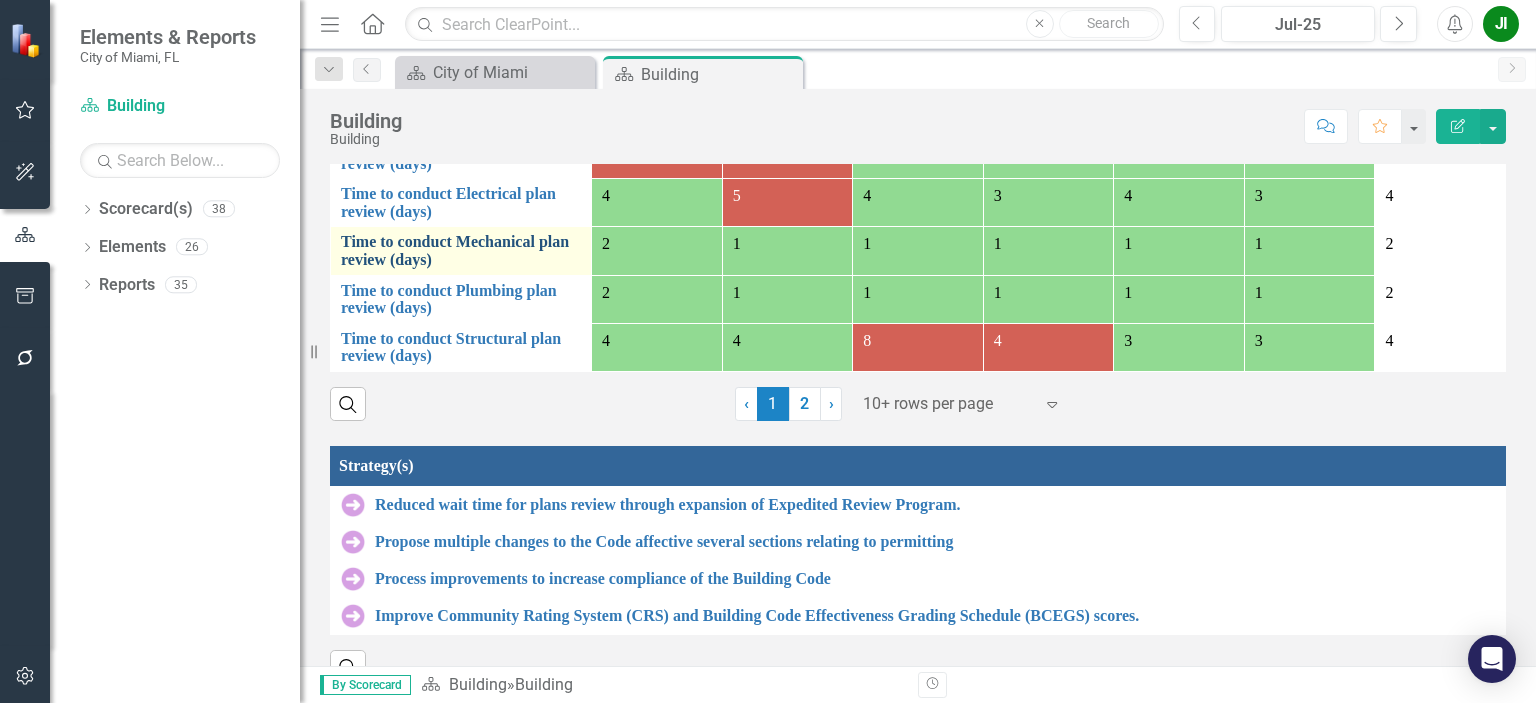 click on "Time to conduct Mechanical plan review (days)" at bounding box center (461, 250) 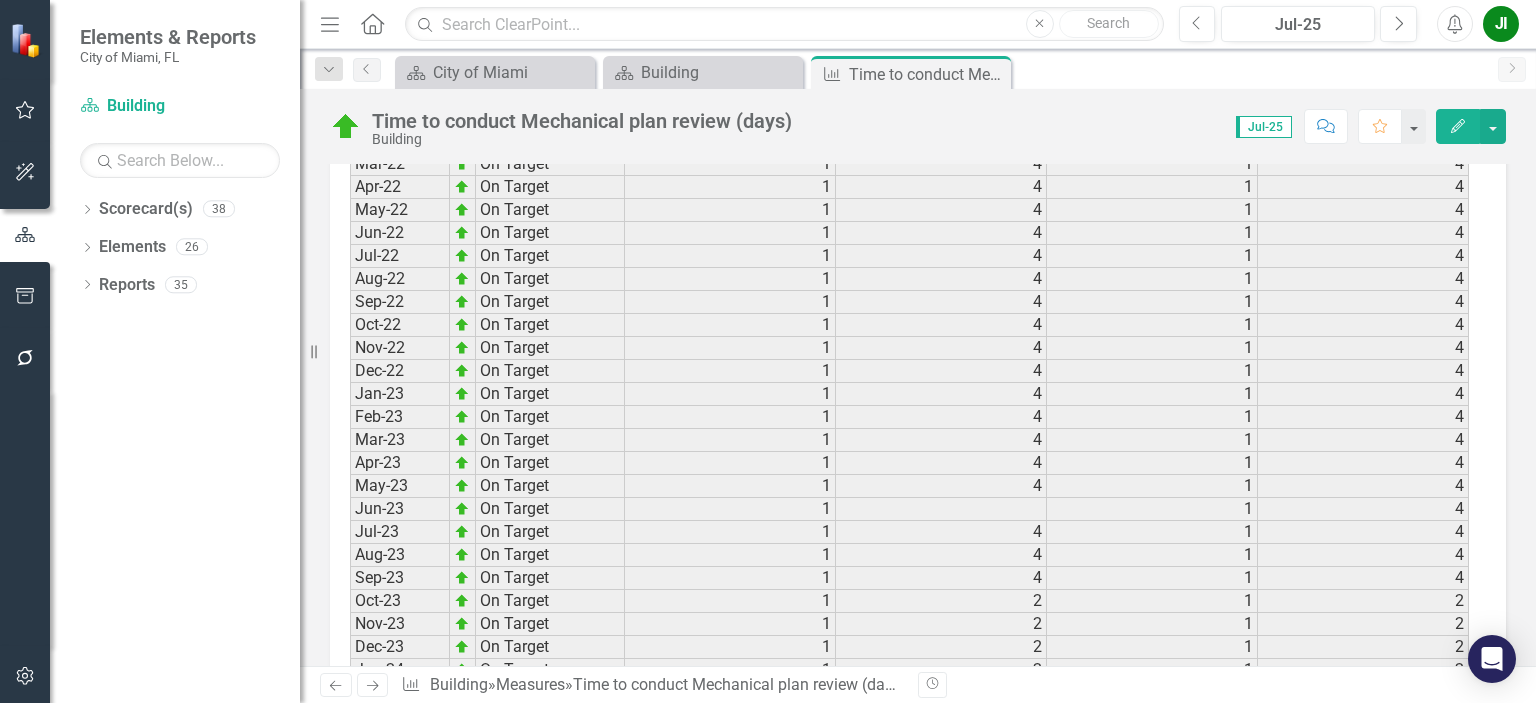 scroll, scrollTop: 3000, scrollLeft: 0, axis: vertical 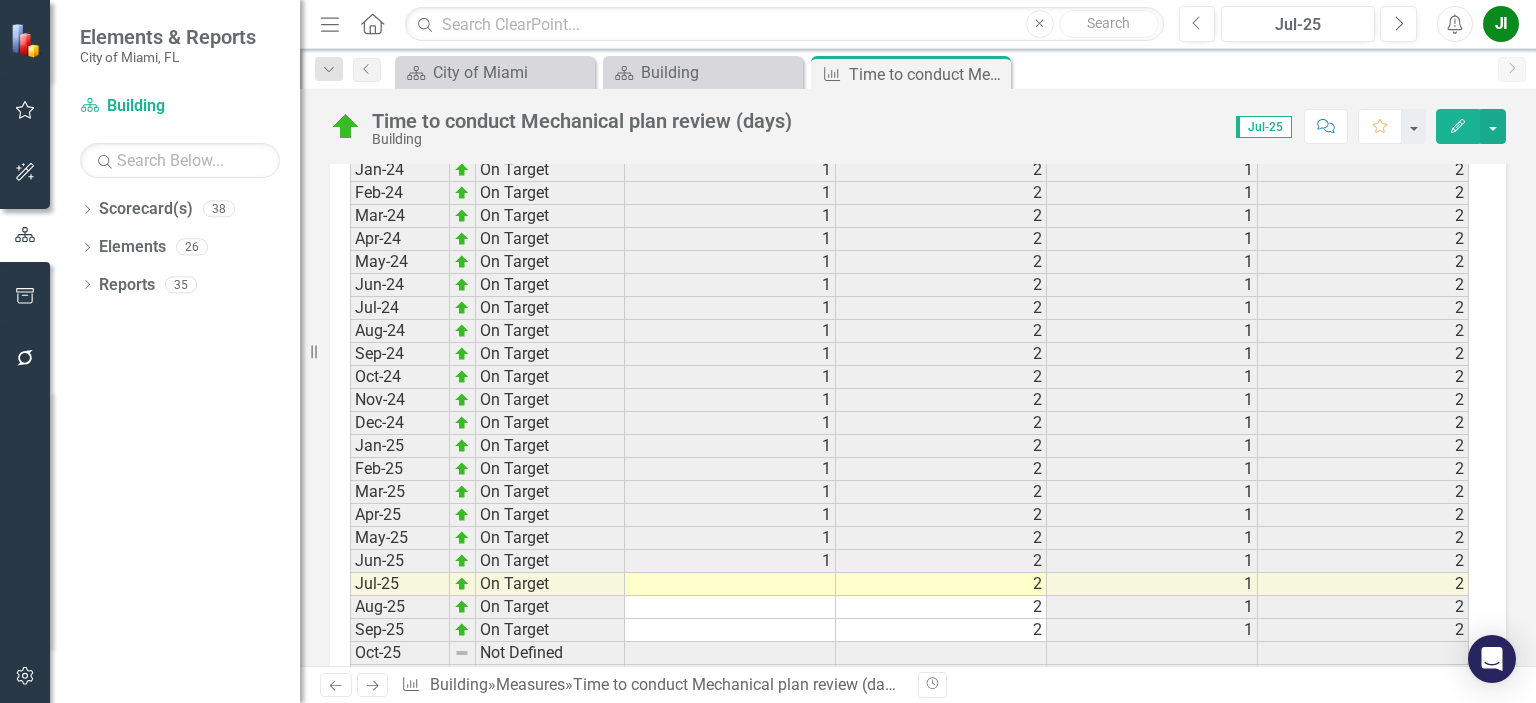 click at bounding box center (730, 584) 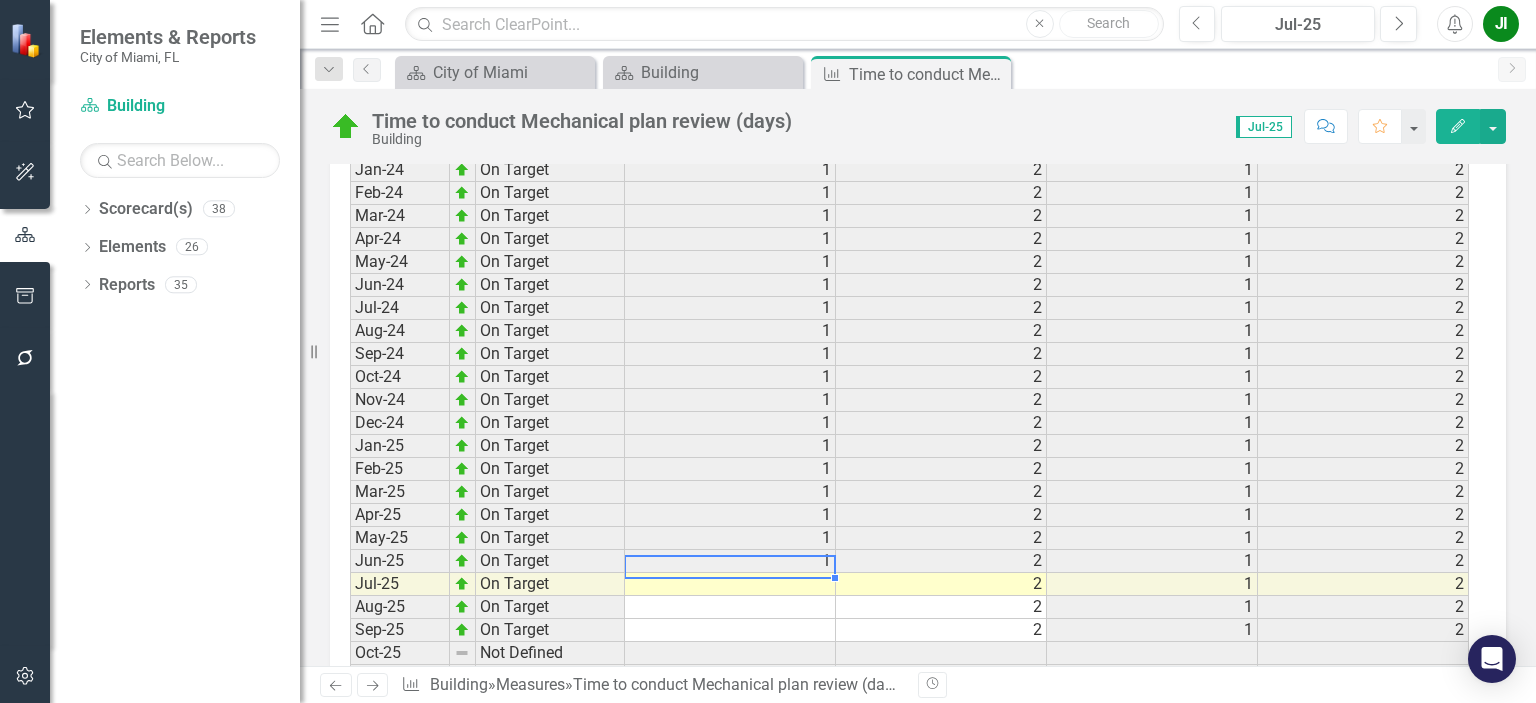 click at bounding box center [730, 584] 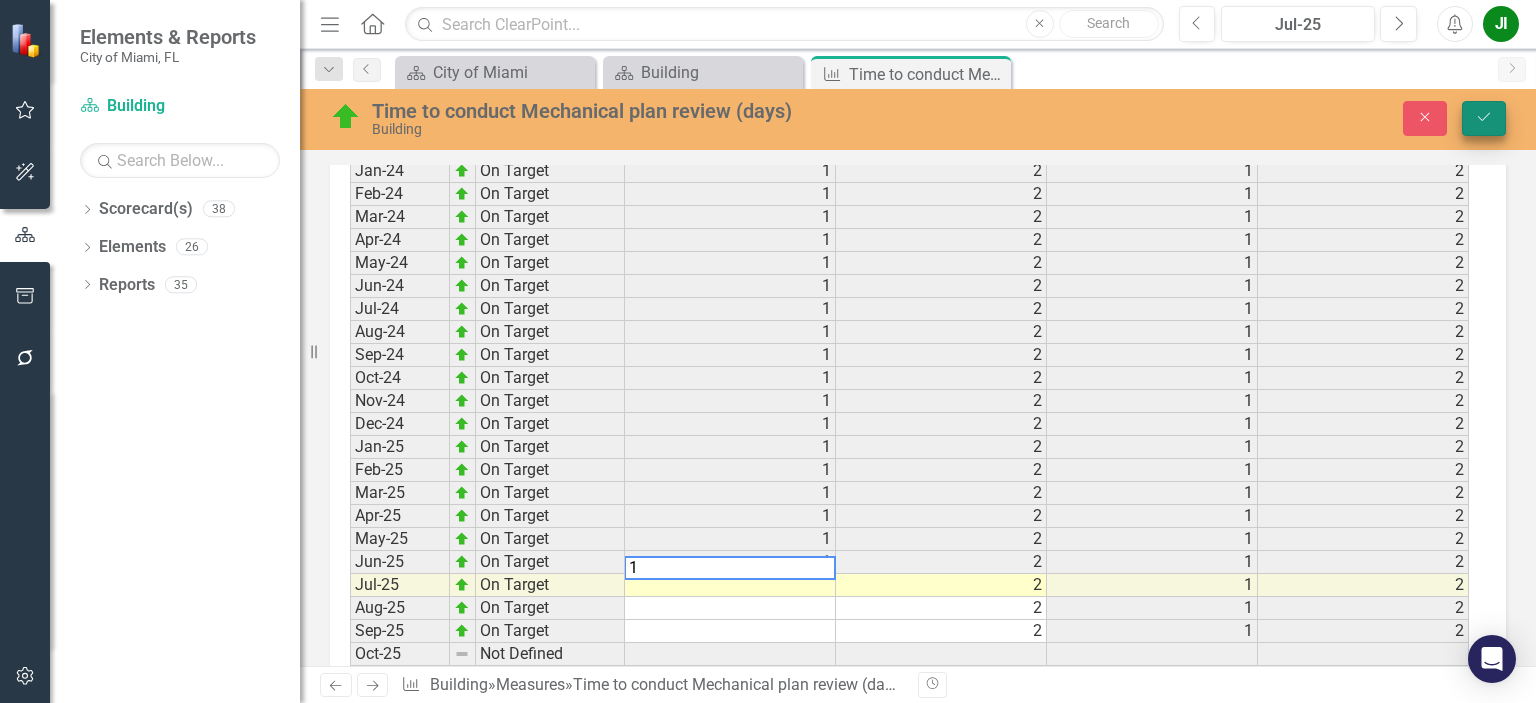 type on "1" 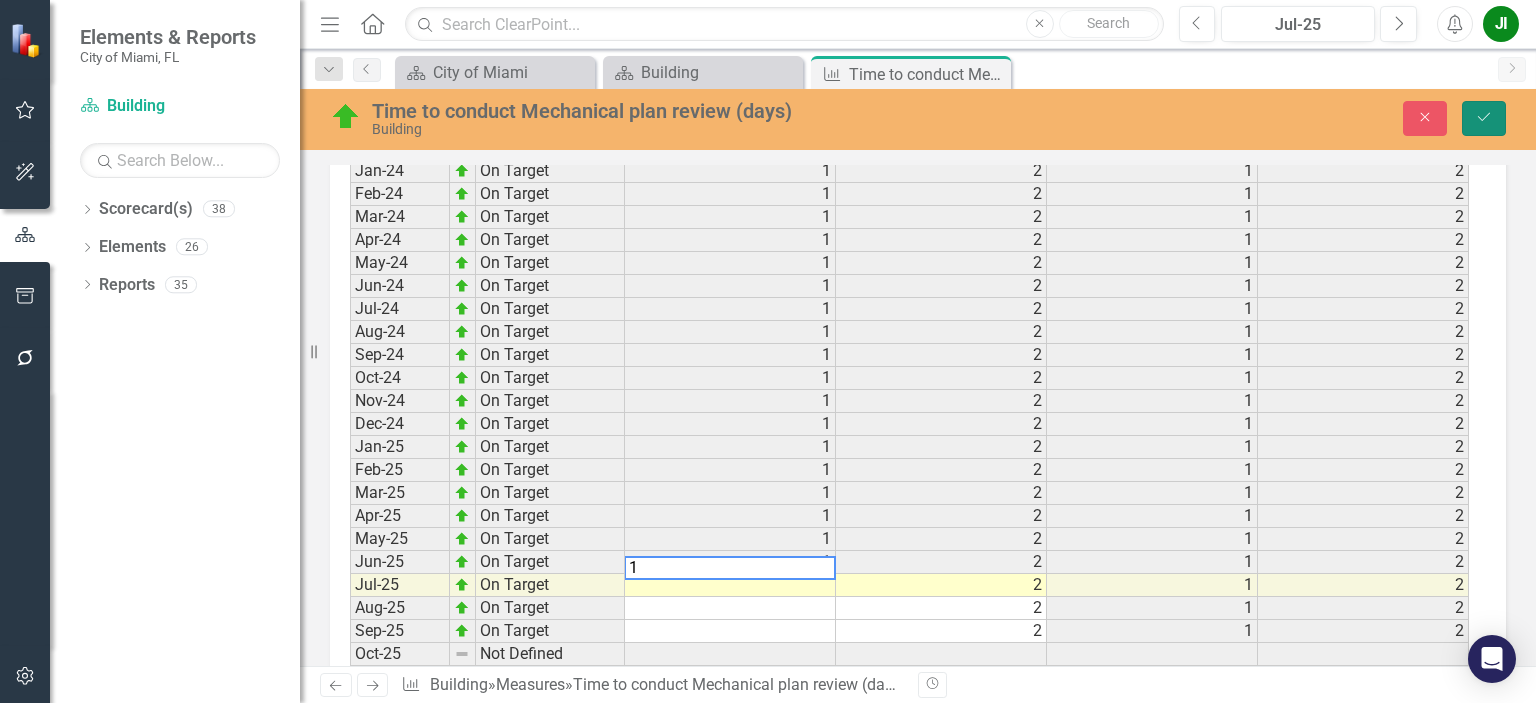 click on "Save" 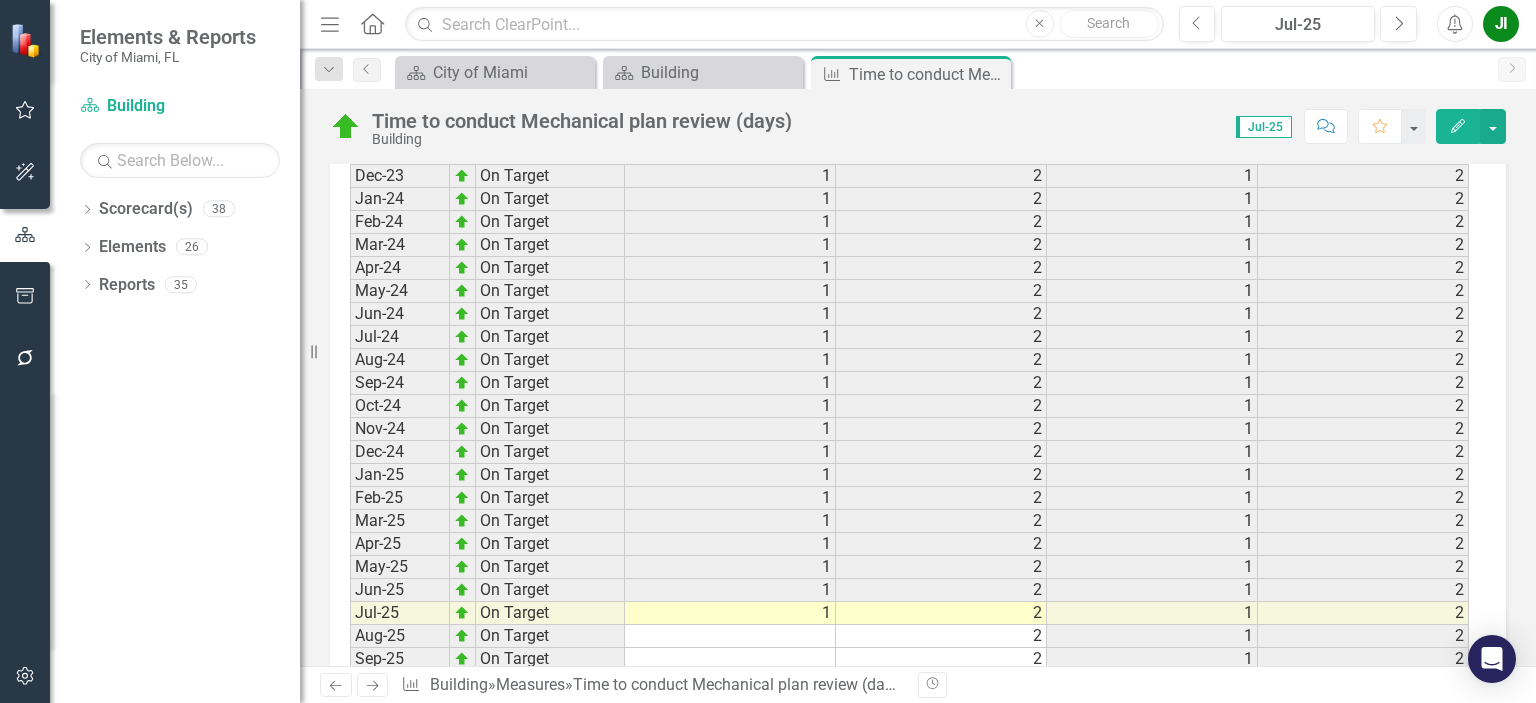 scroll, scrollTop: 3090, scrollLeft: 0, axis: vertical 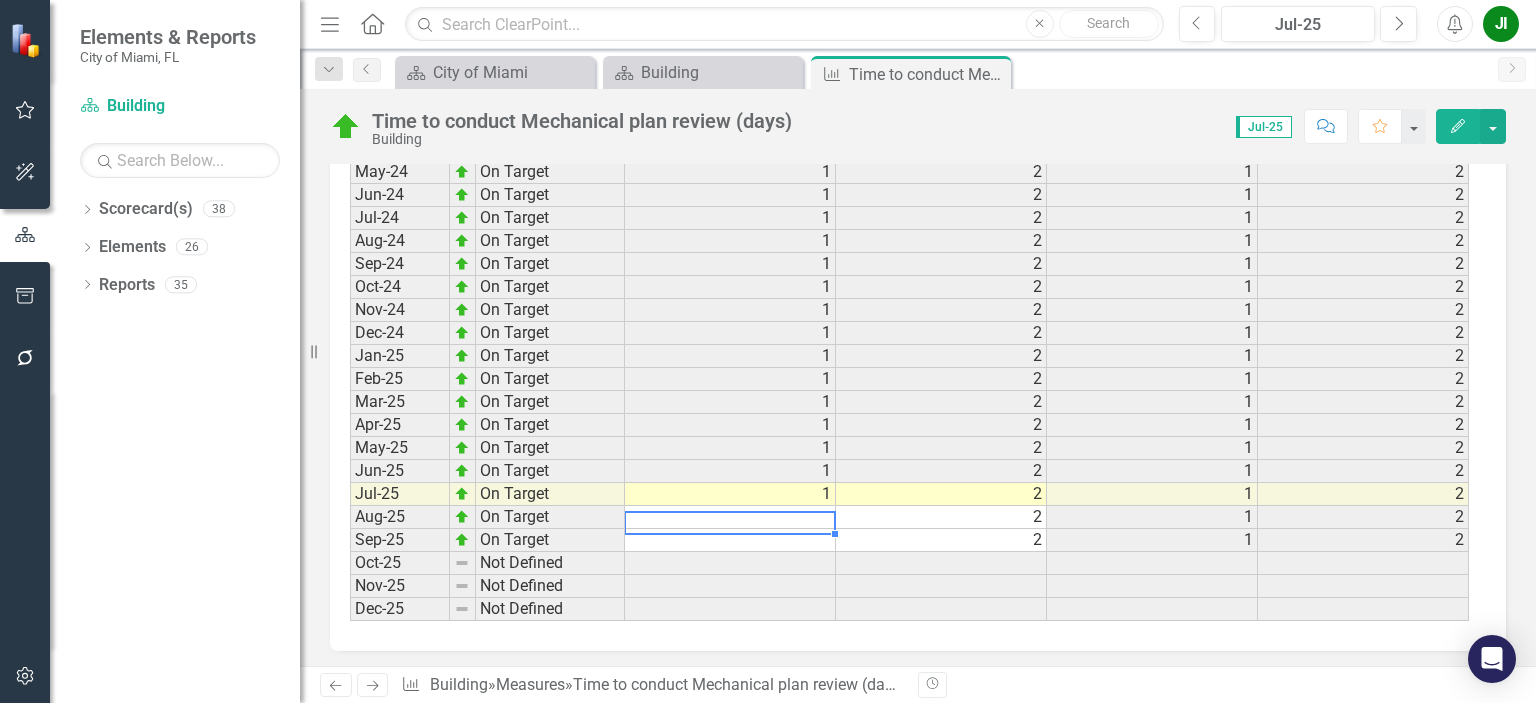 click at bounding box center (730, 540) 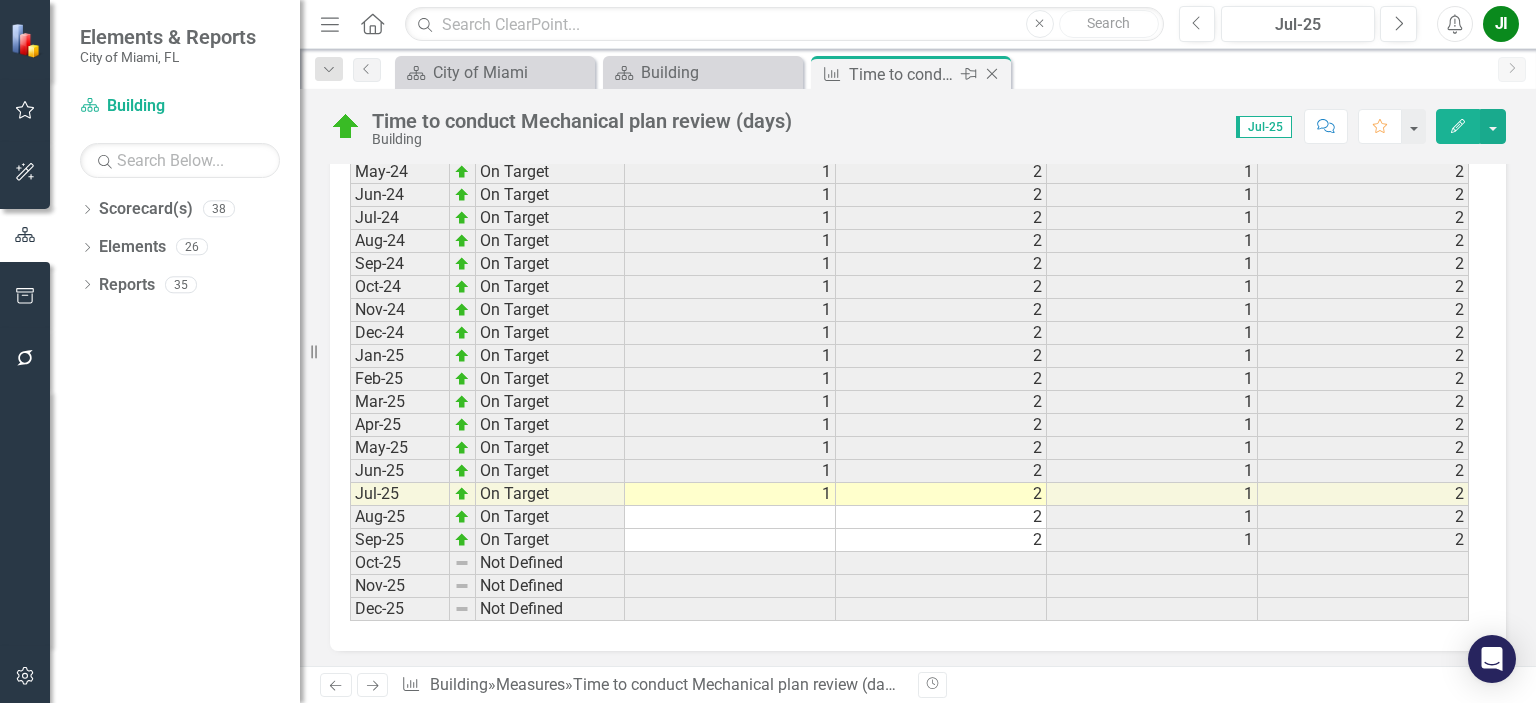 click on "Close" 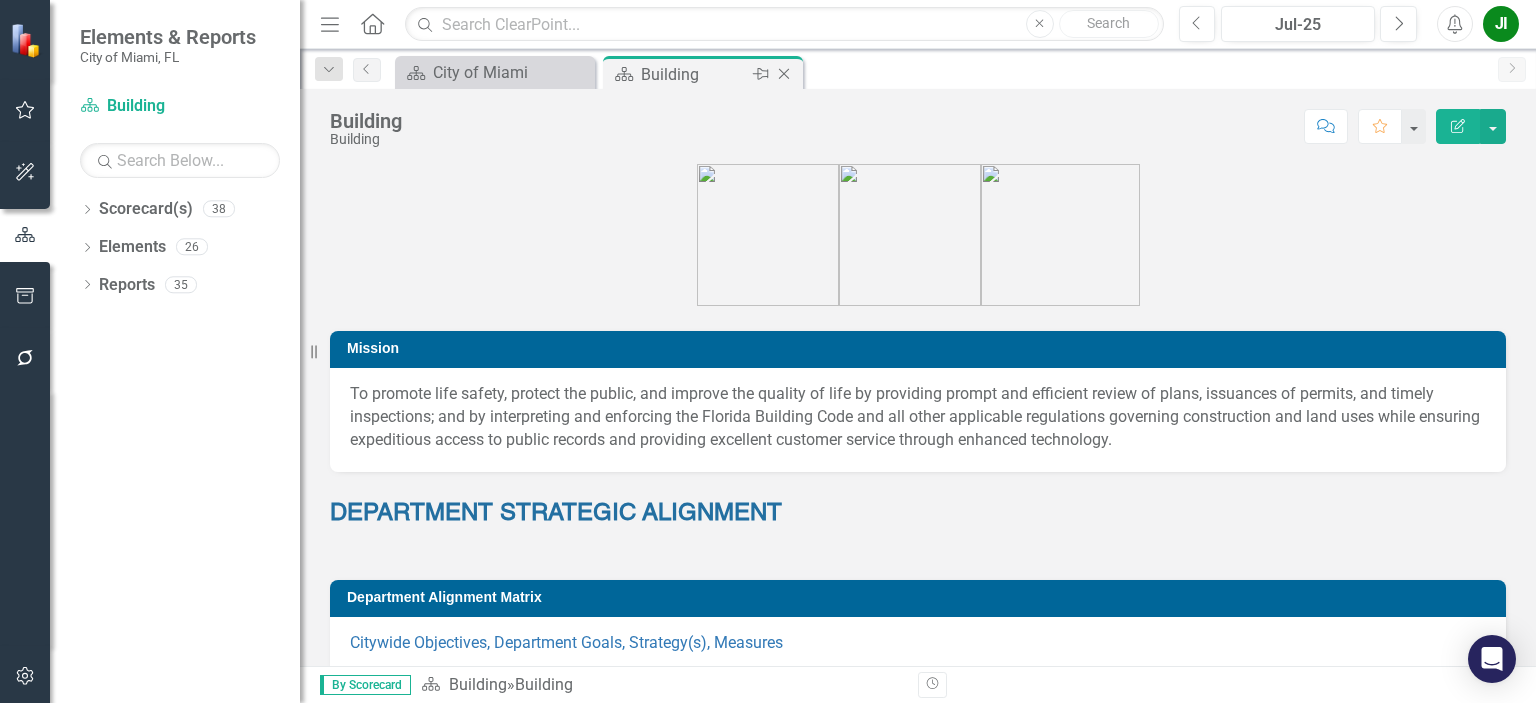 click on "Building" at bounding box center (694, 74) 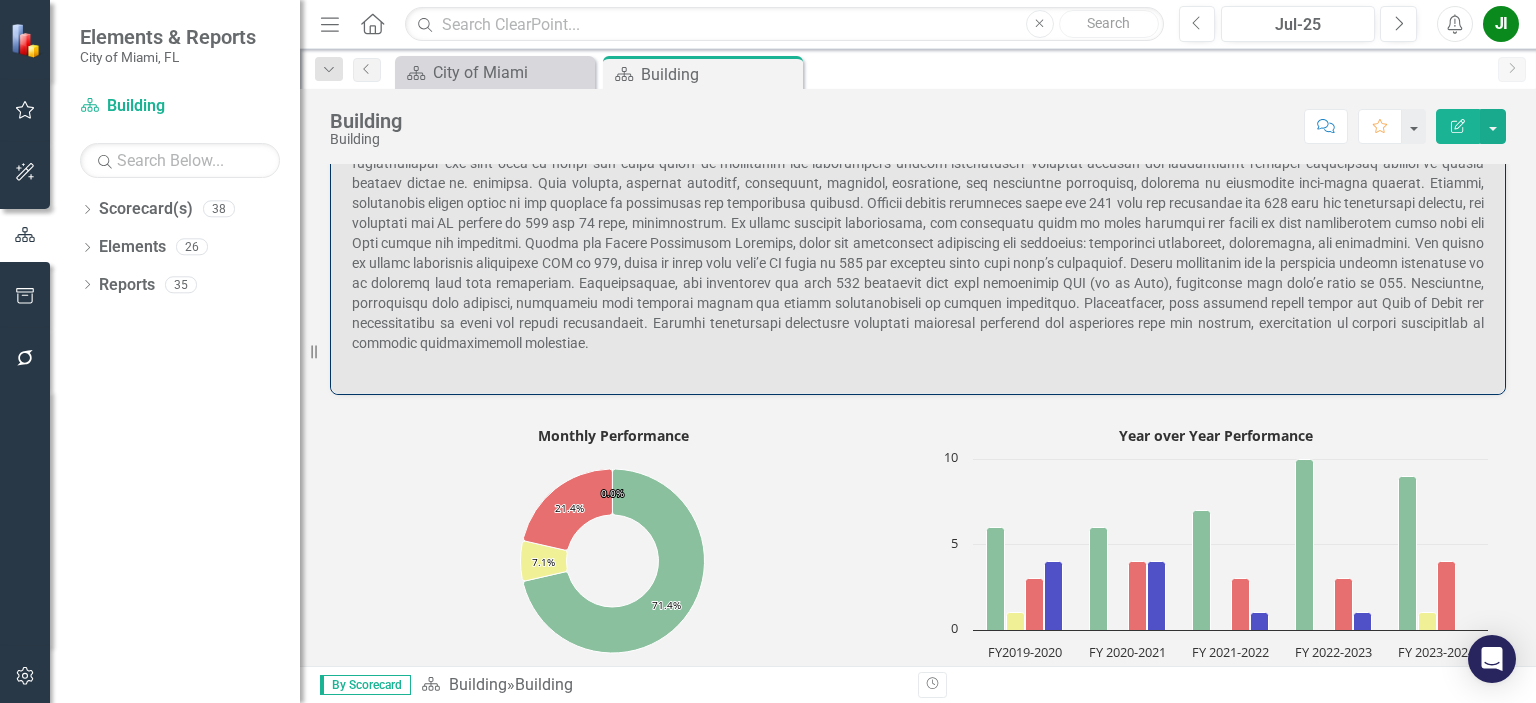 scroll, scrollTop: 1700, scrollLeft: 0, axis: vertical 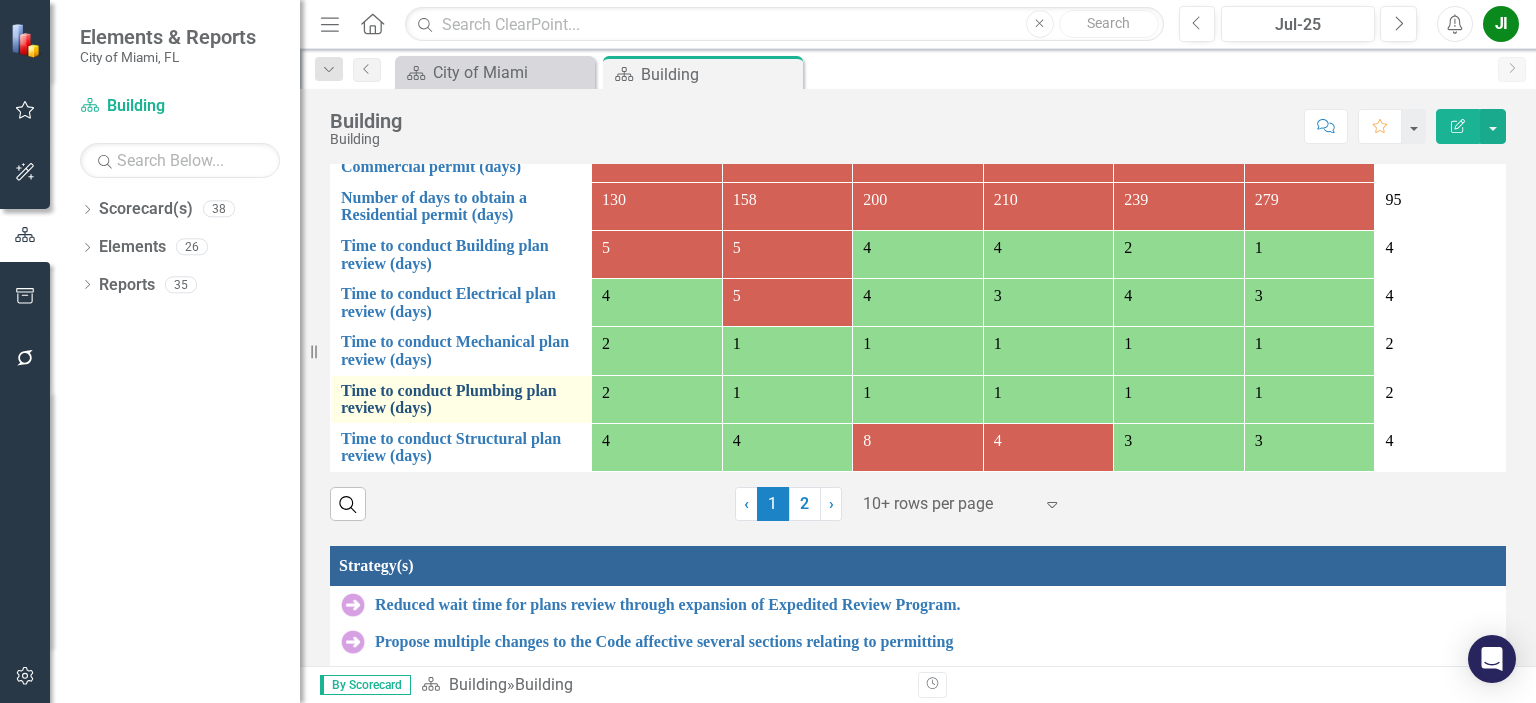 click on "Time to conduct Plumbing plan review (days)" at bounding box center (461, 399) 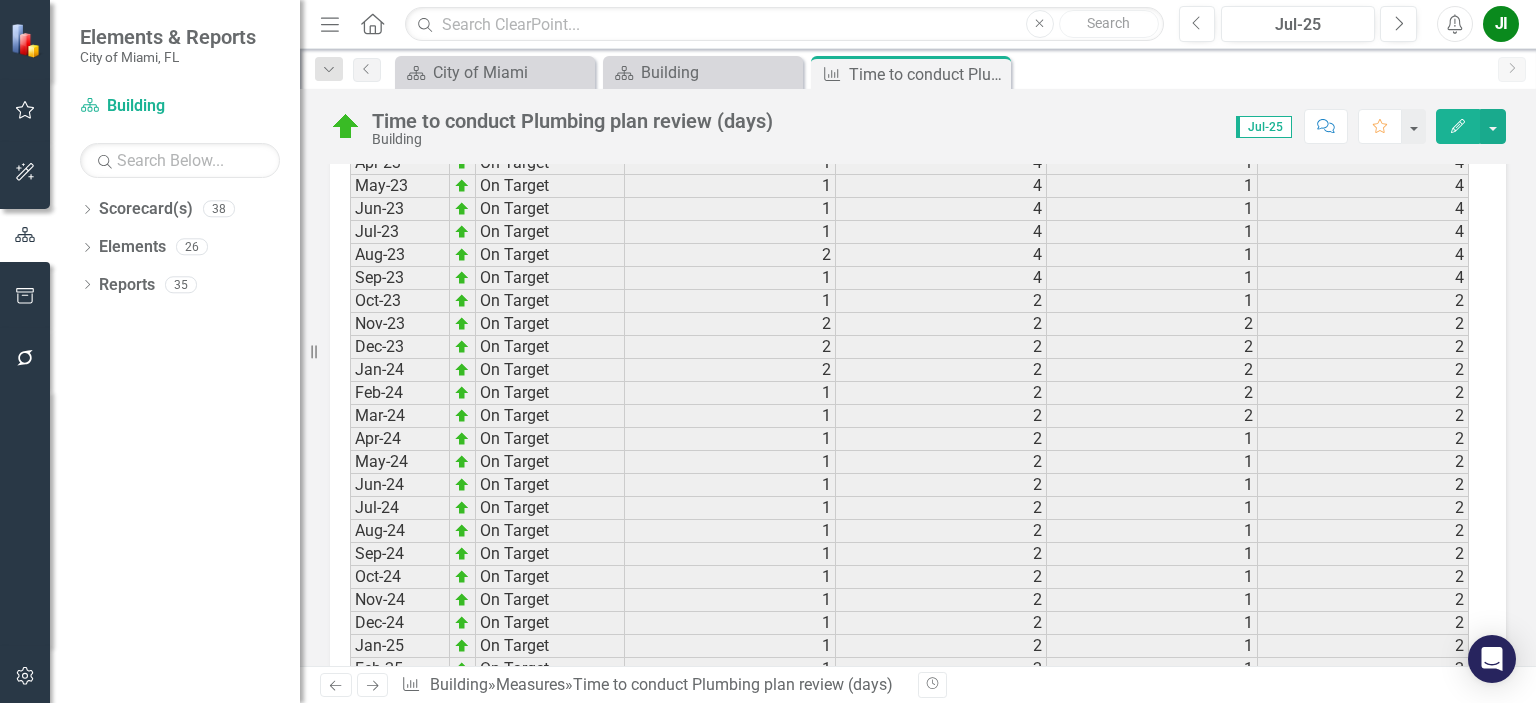 scroll, scrollTop: 3090, scrollLeft: 0, axis: vertical 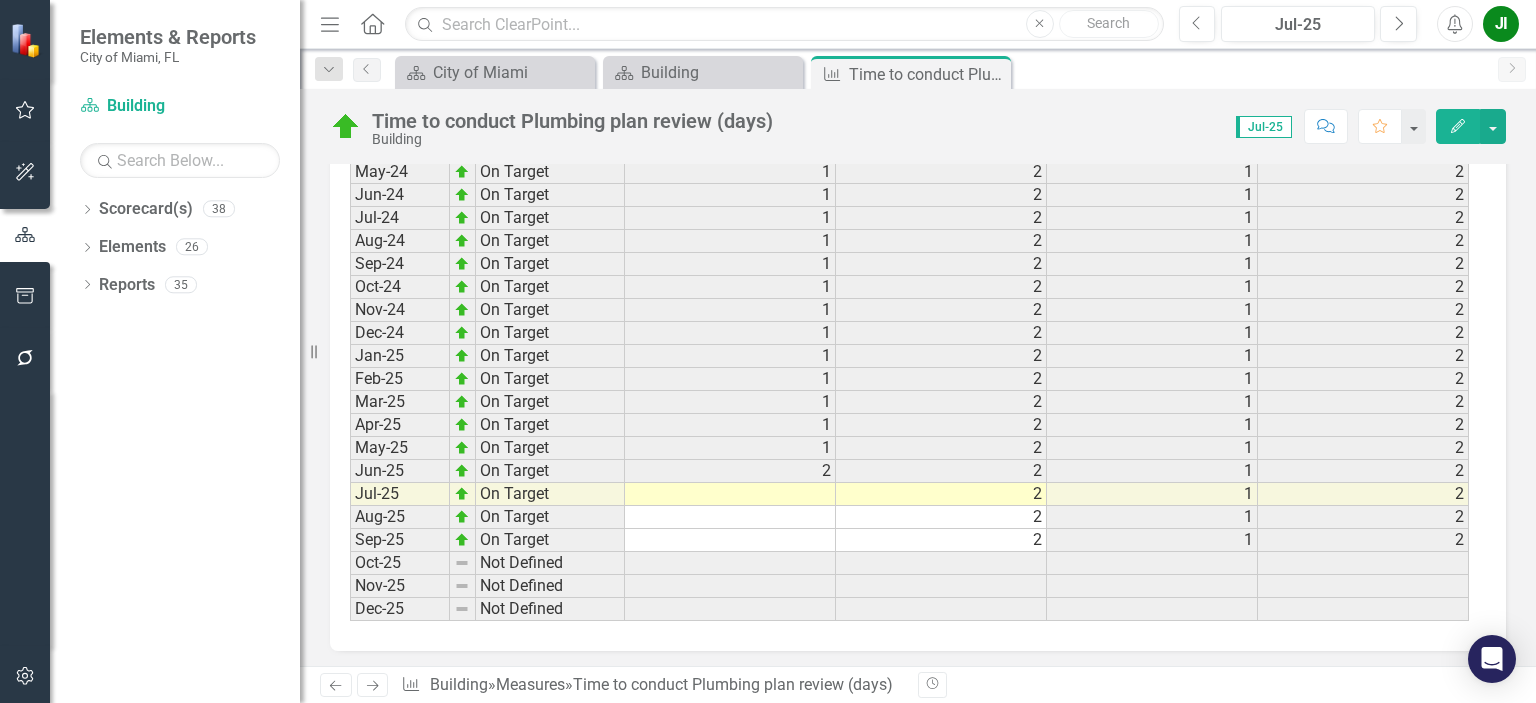 click at bounding box center (730, 494) 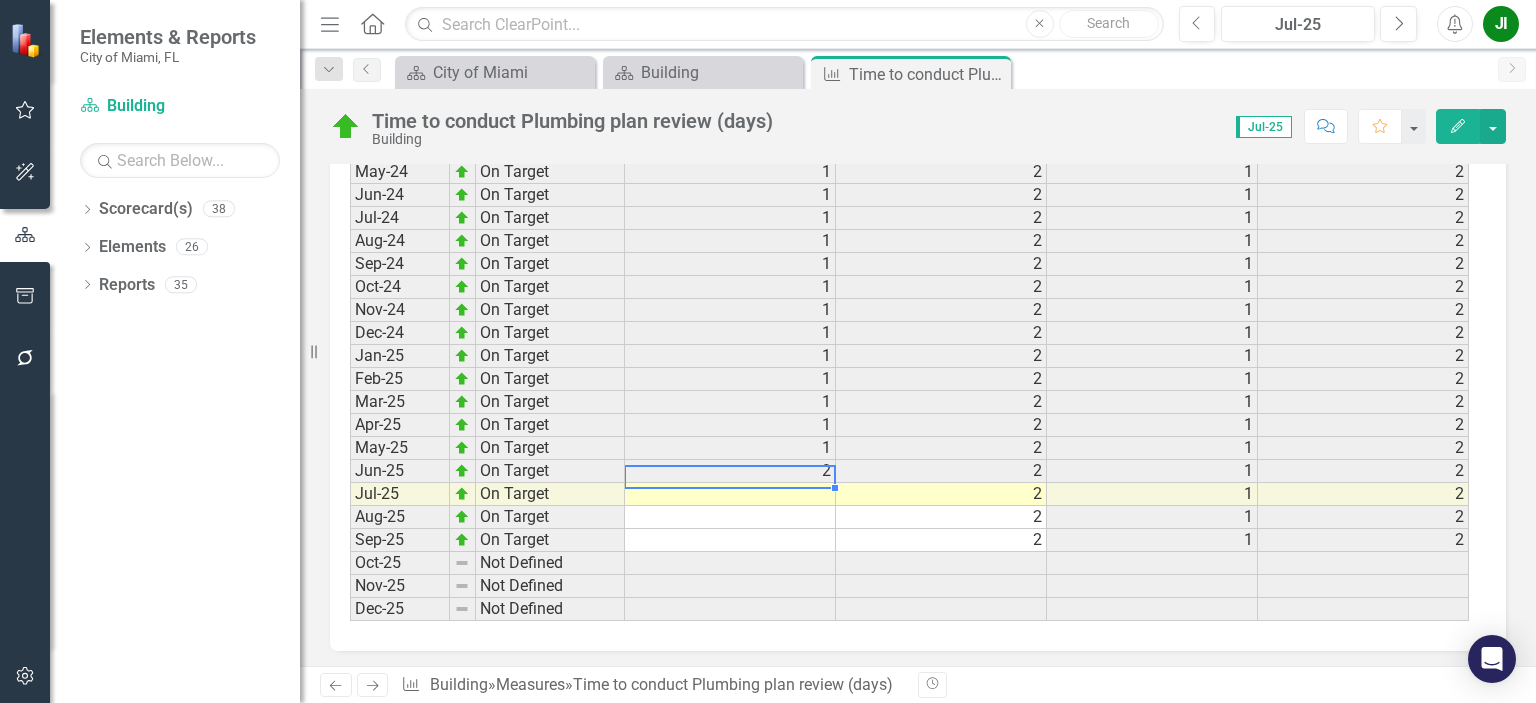 click at bounding box center (730, 494) 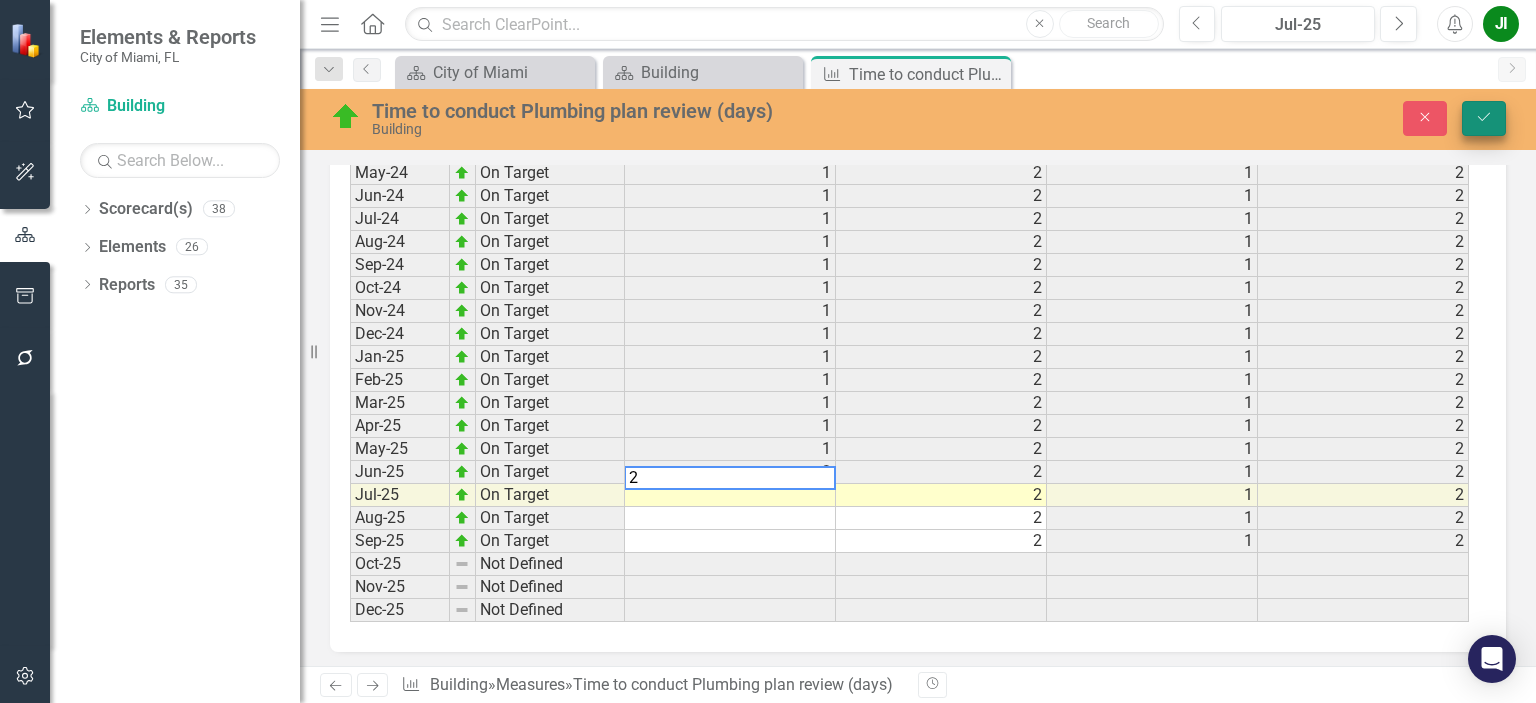 type on "2" 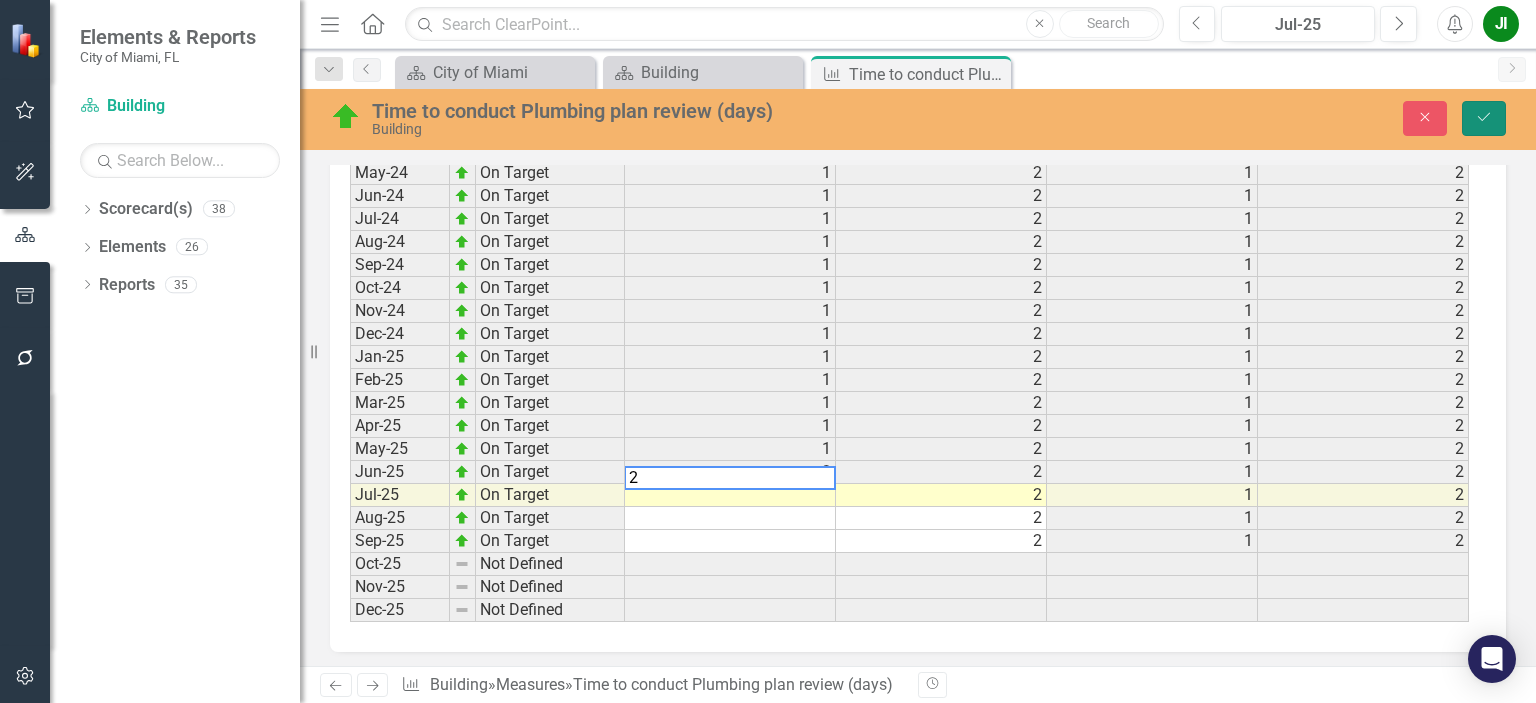click on "Save" 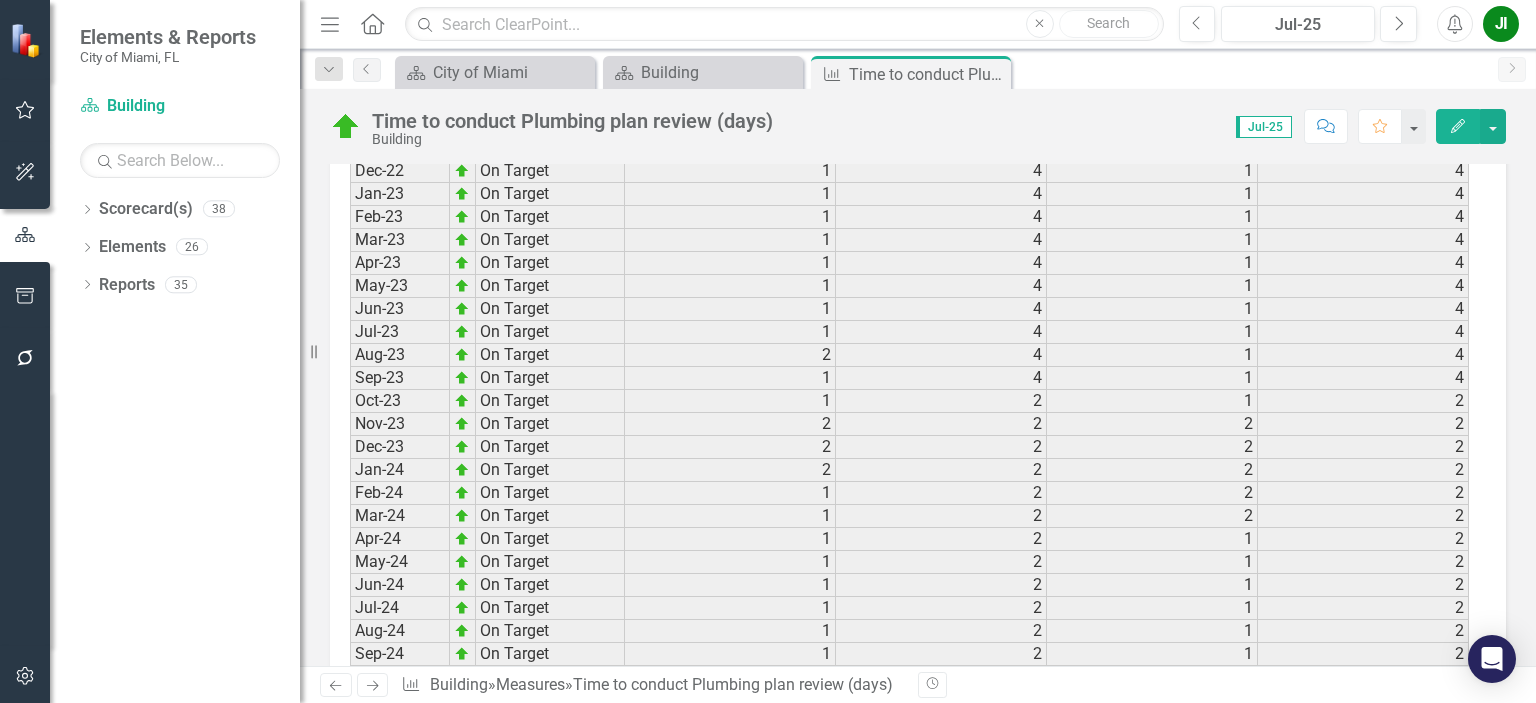 scroll, scrollTop: 3090, scrollLeft: 0, axis: vertical 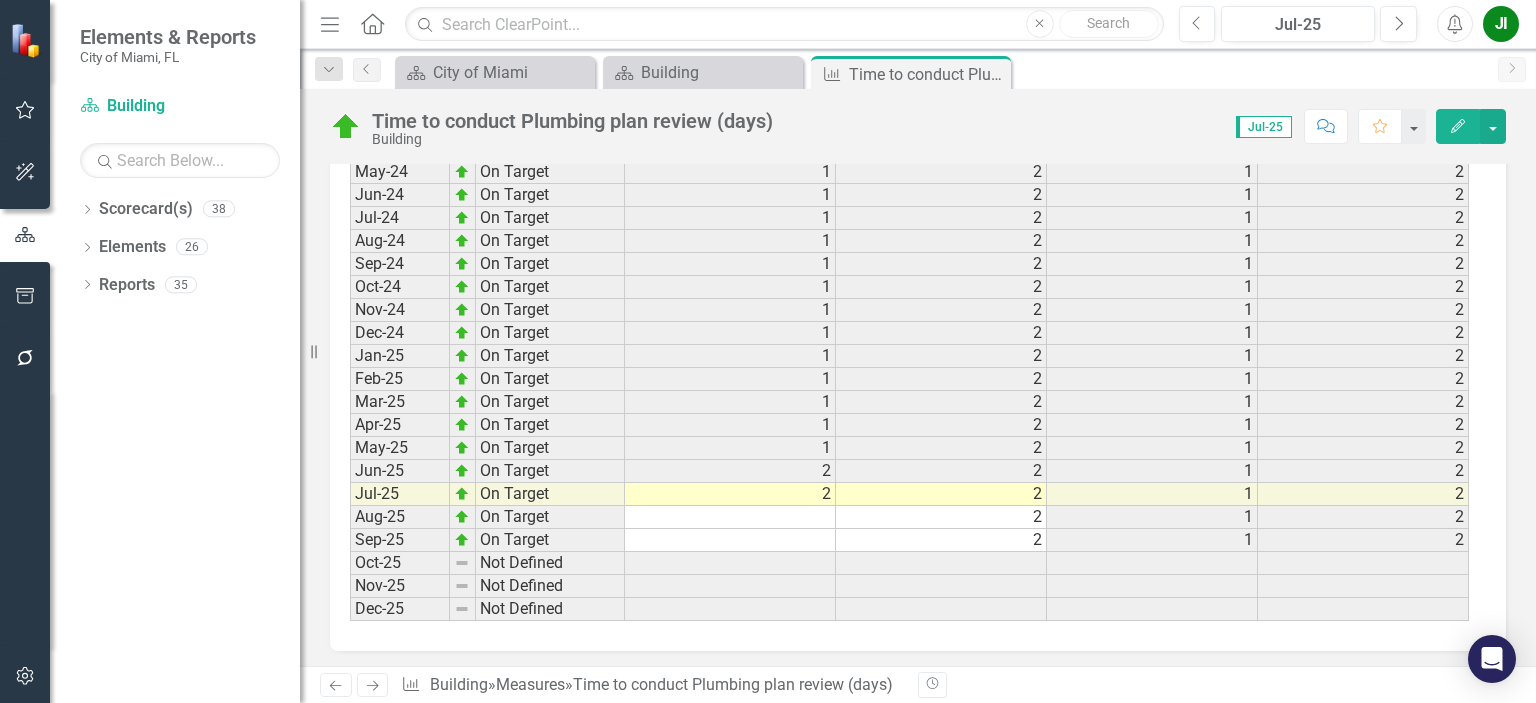 click at bounding box center [730, 517] 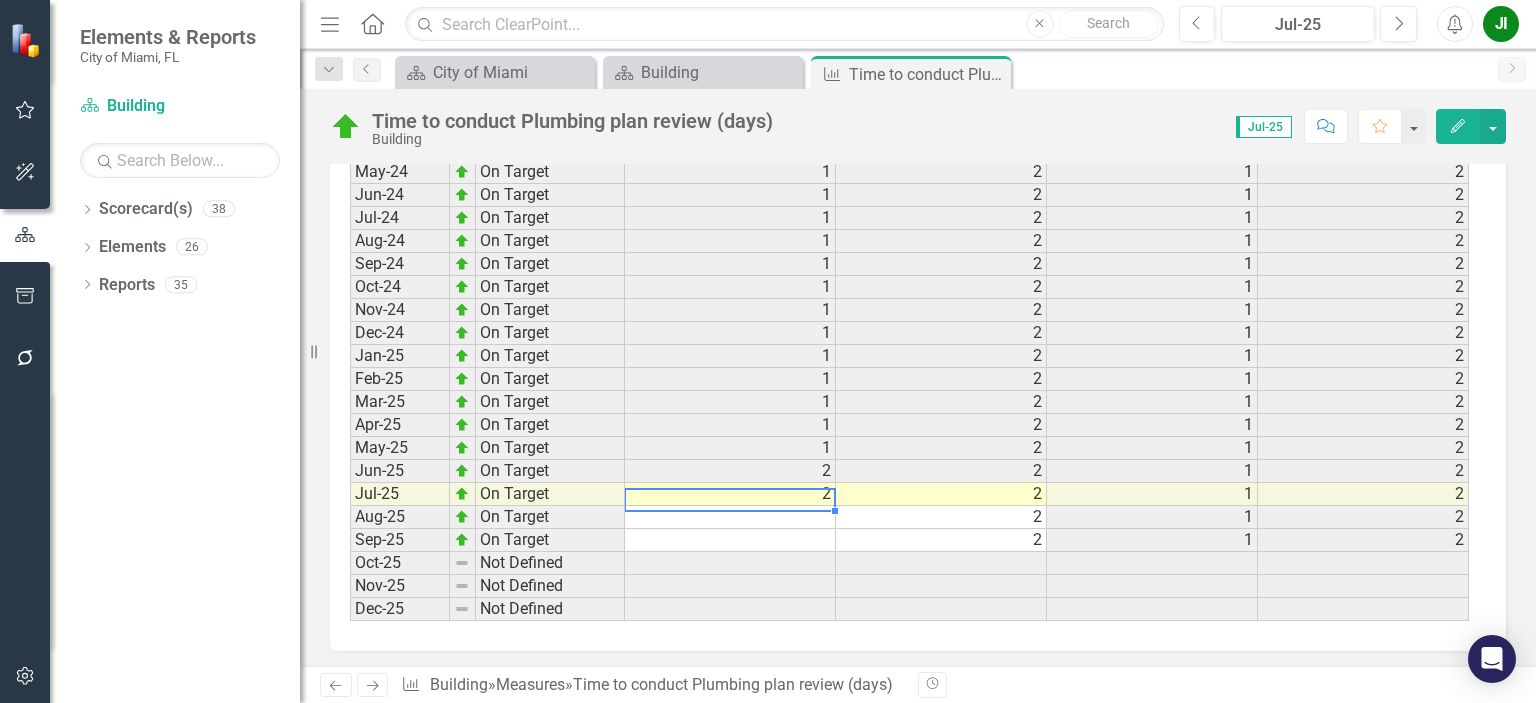 click at bounding box center (730, 517) 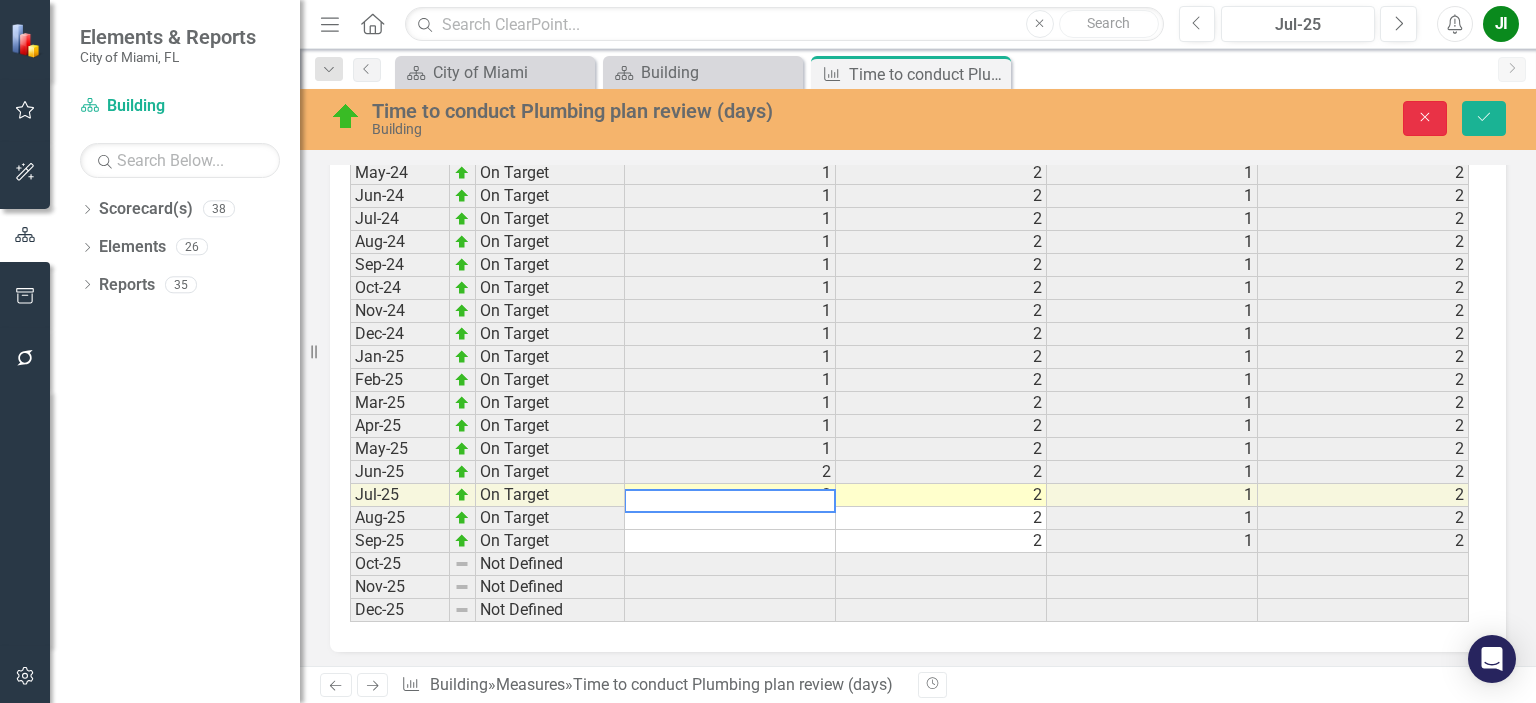 click on "Close" at bounding box center (1425, 118) 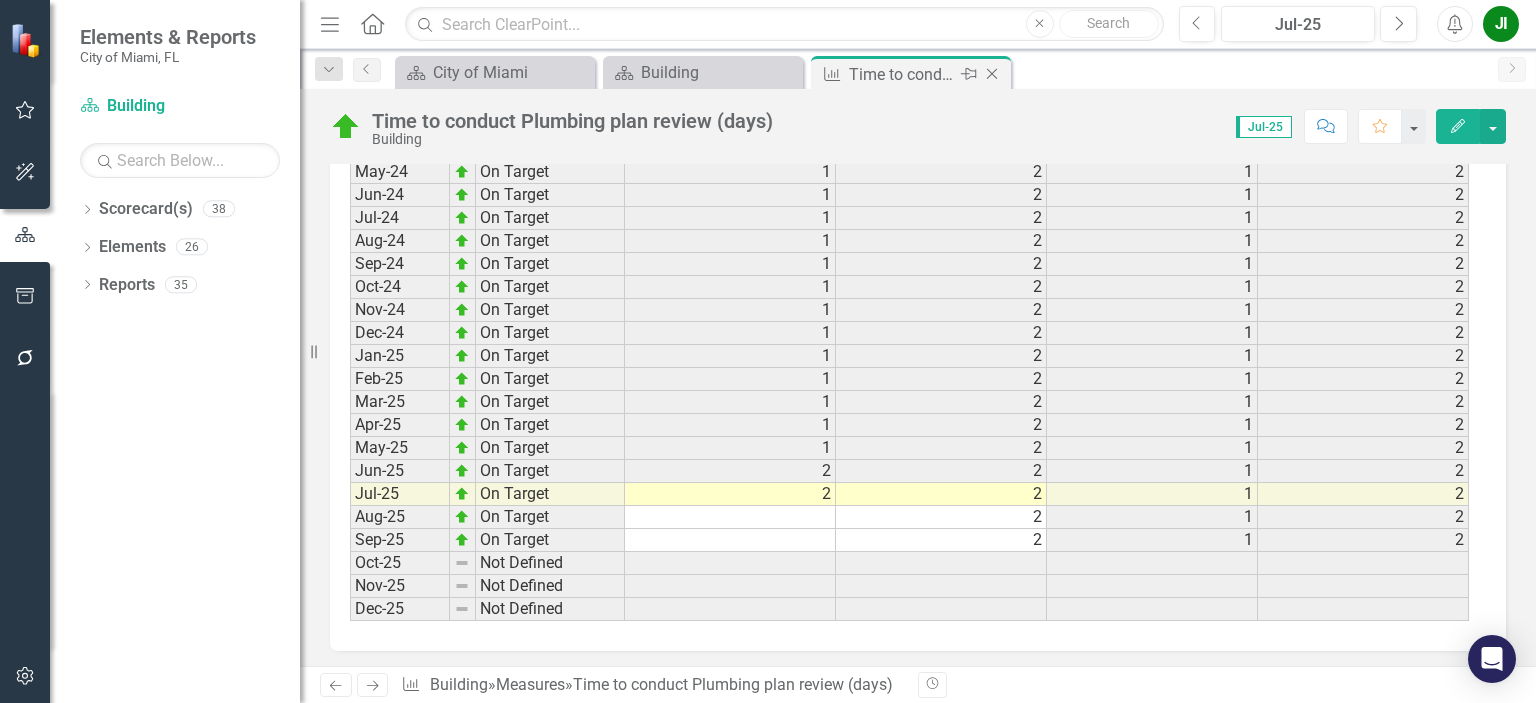 click on "Close" at bounding box center (993, 74) 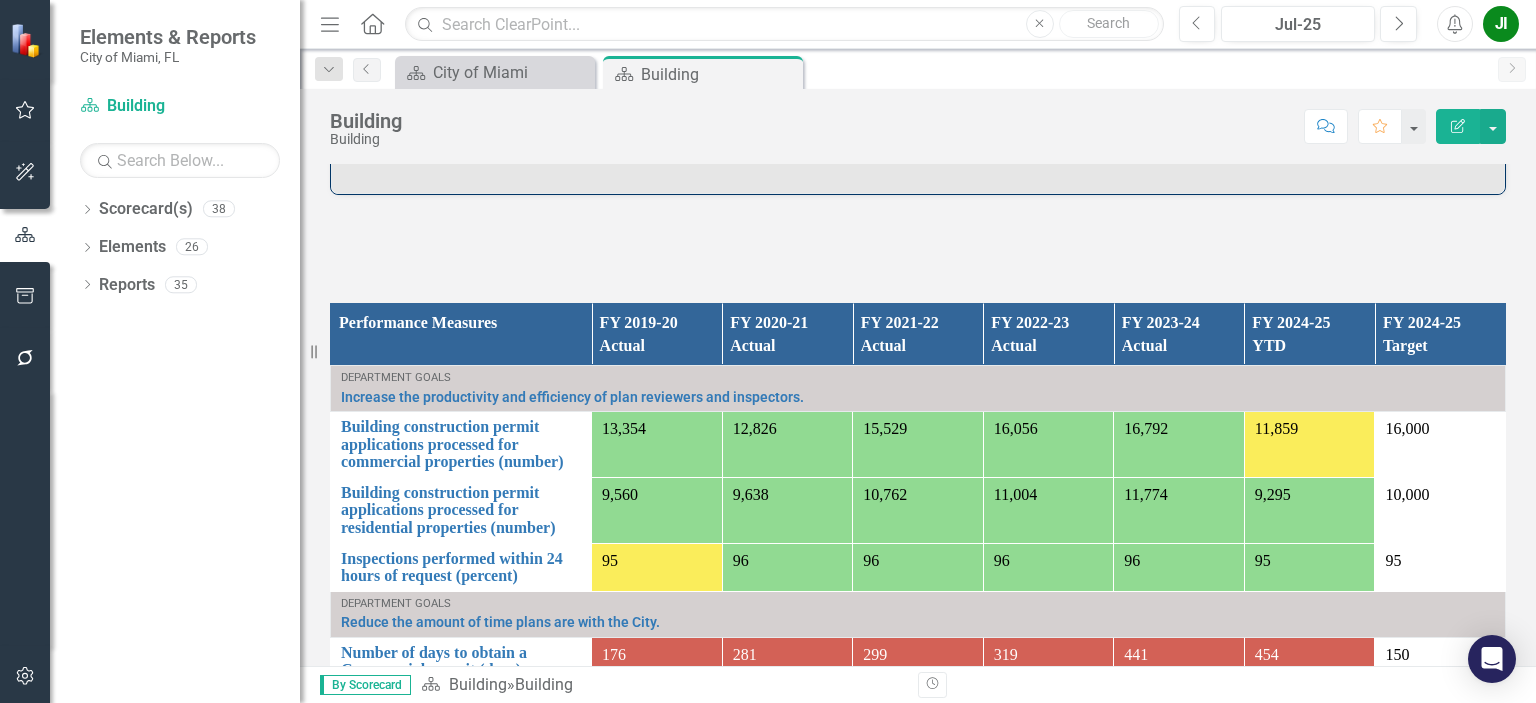 scroll, scrollTop: 1700, scrollLeft: 0, axis: vertical 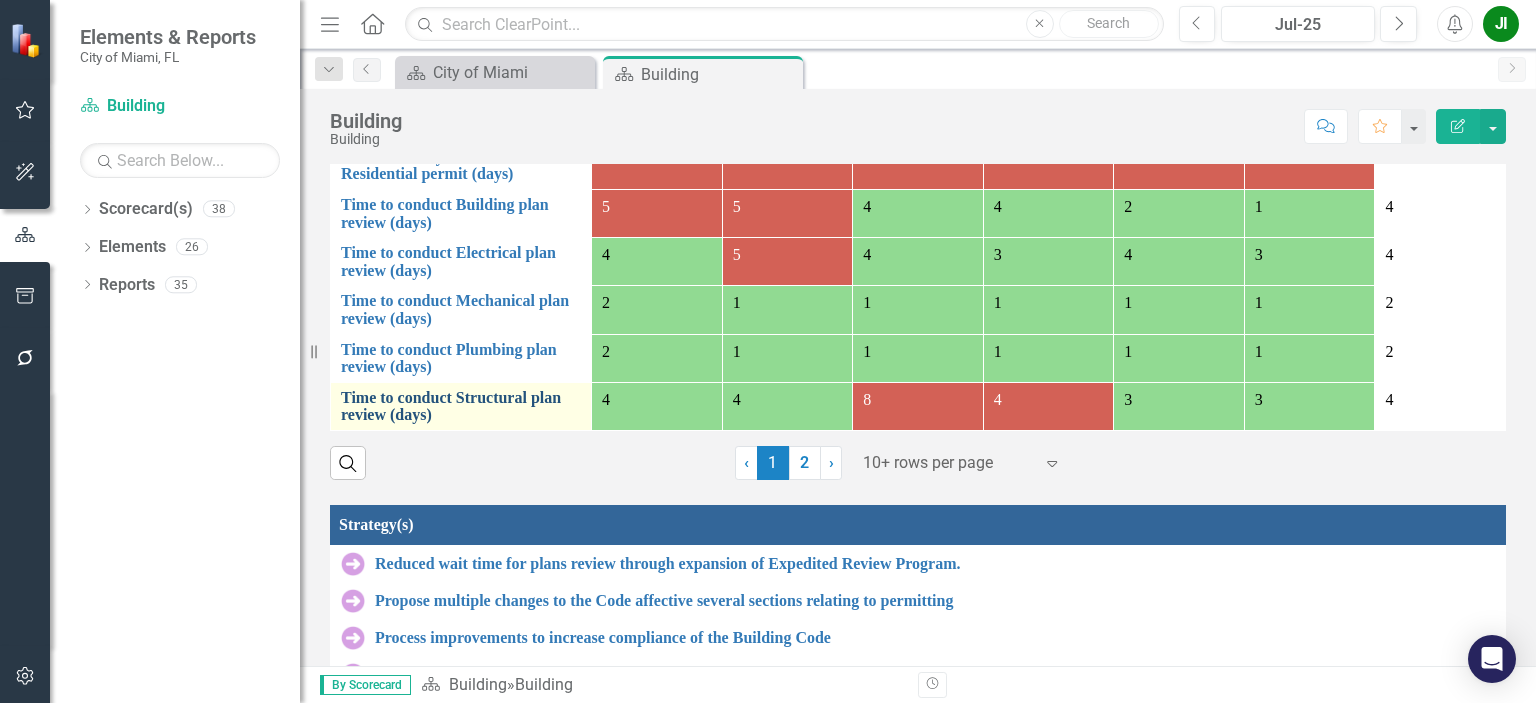 click on "Time to conduct Structural plan review (days)" at bounding box center [461, 406] 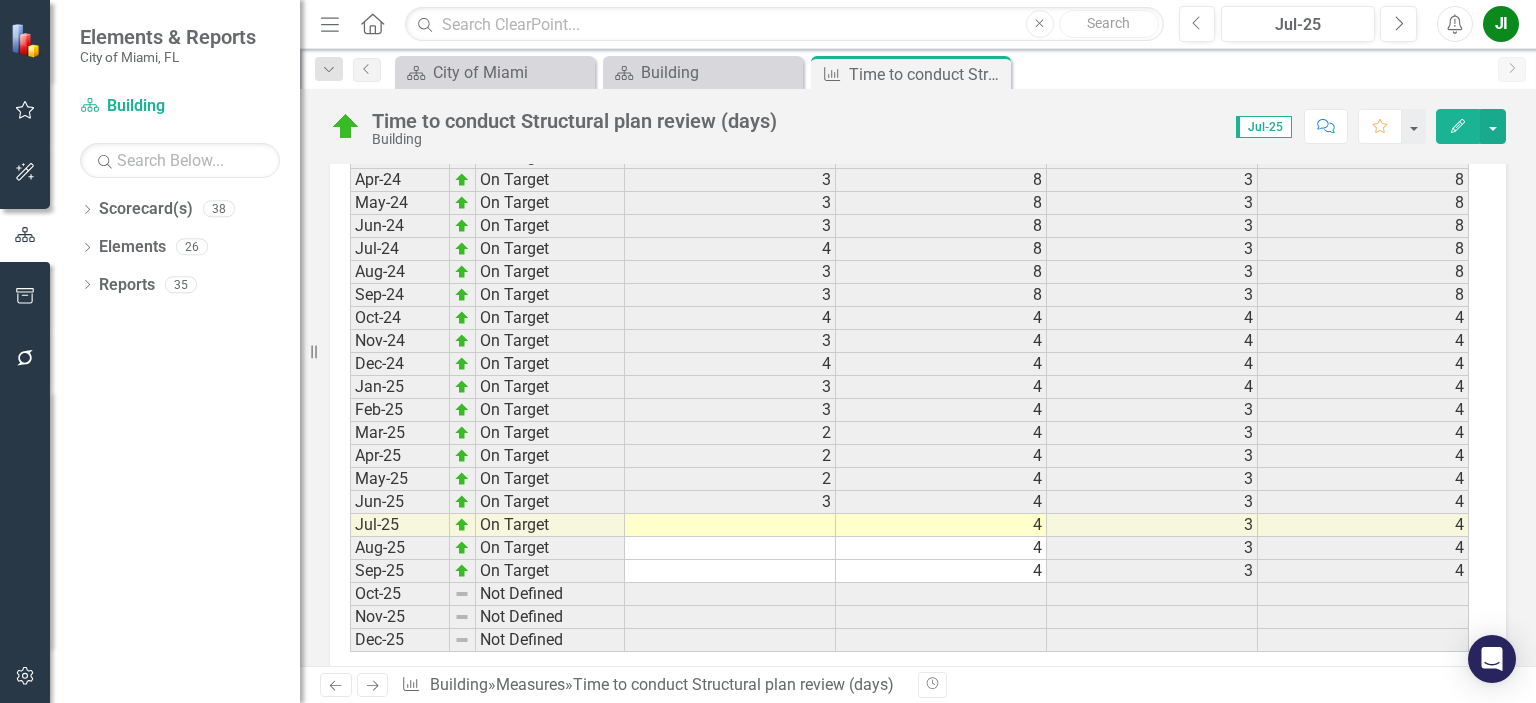 scroll, scrollTop: 3090, scrollLeft: 0, axis: vertical 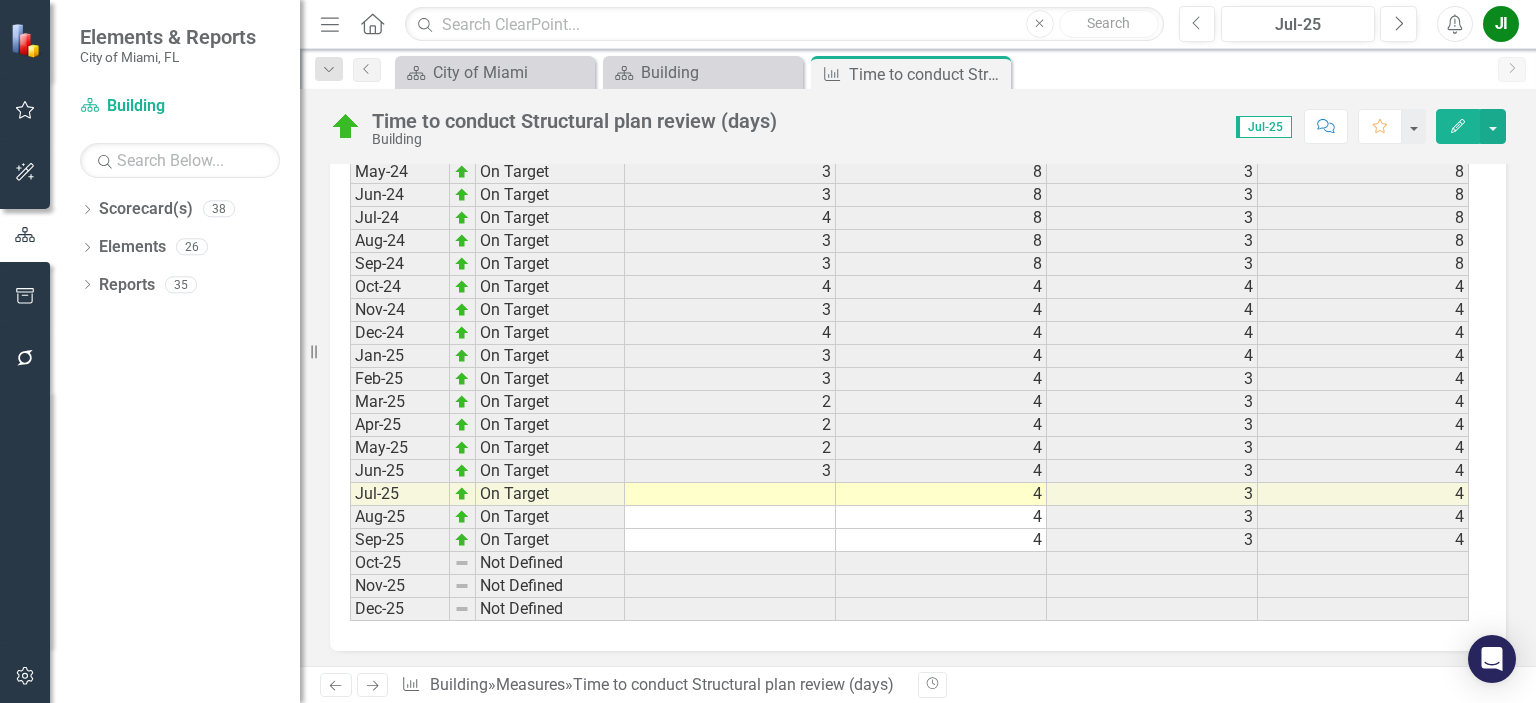 click at bounding box center [730, 494] 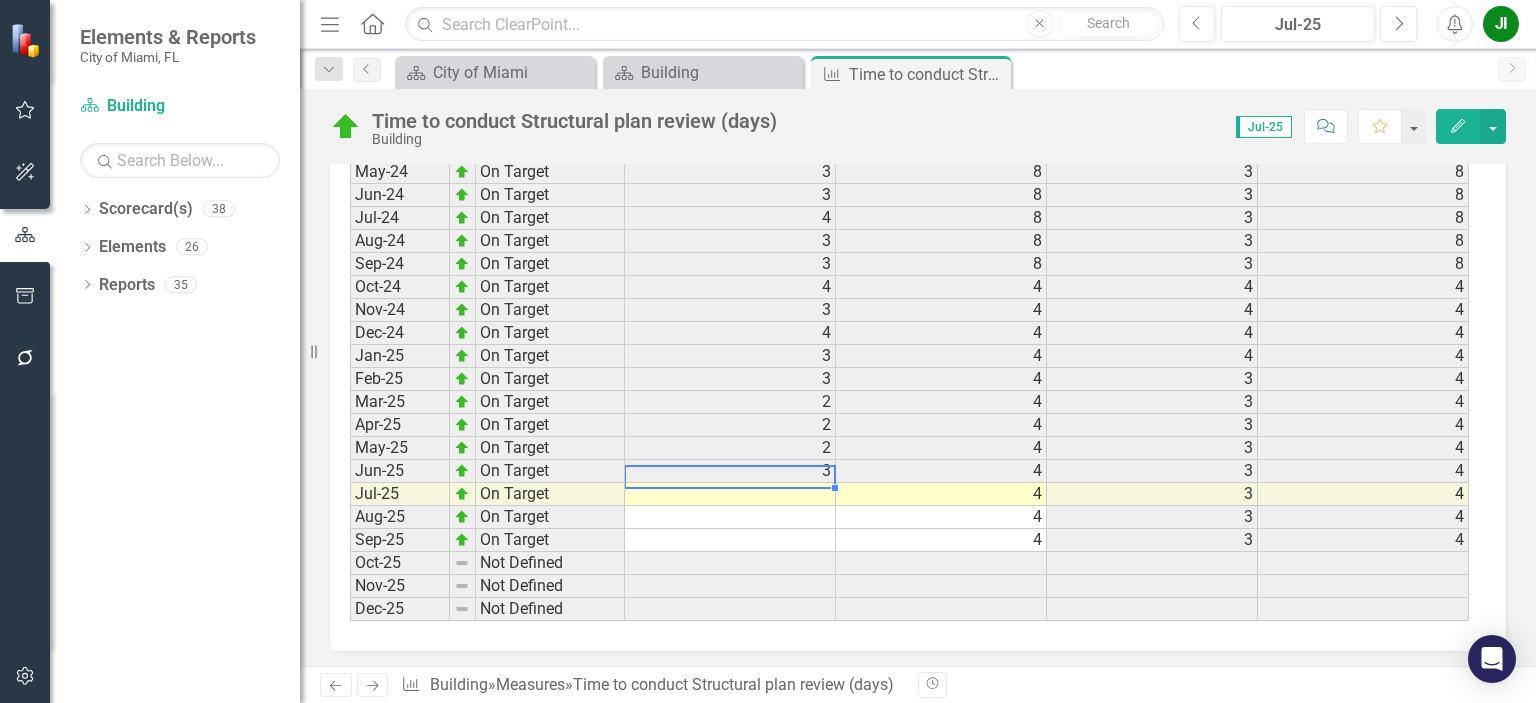 click at bounding box center (730, 494) 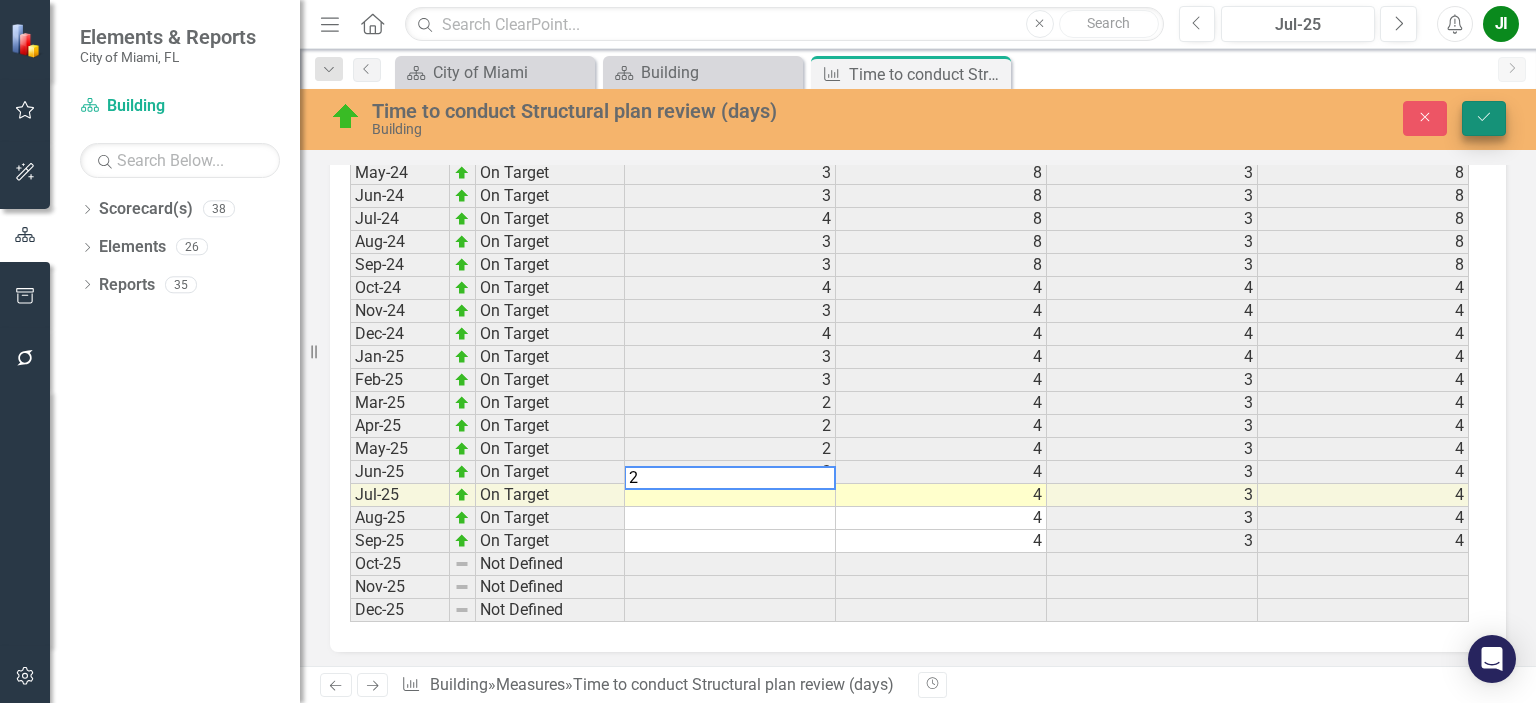 type on "2" 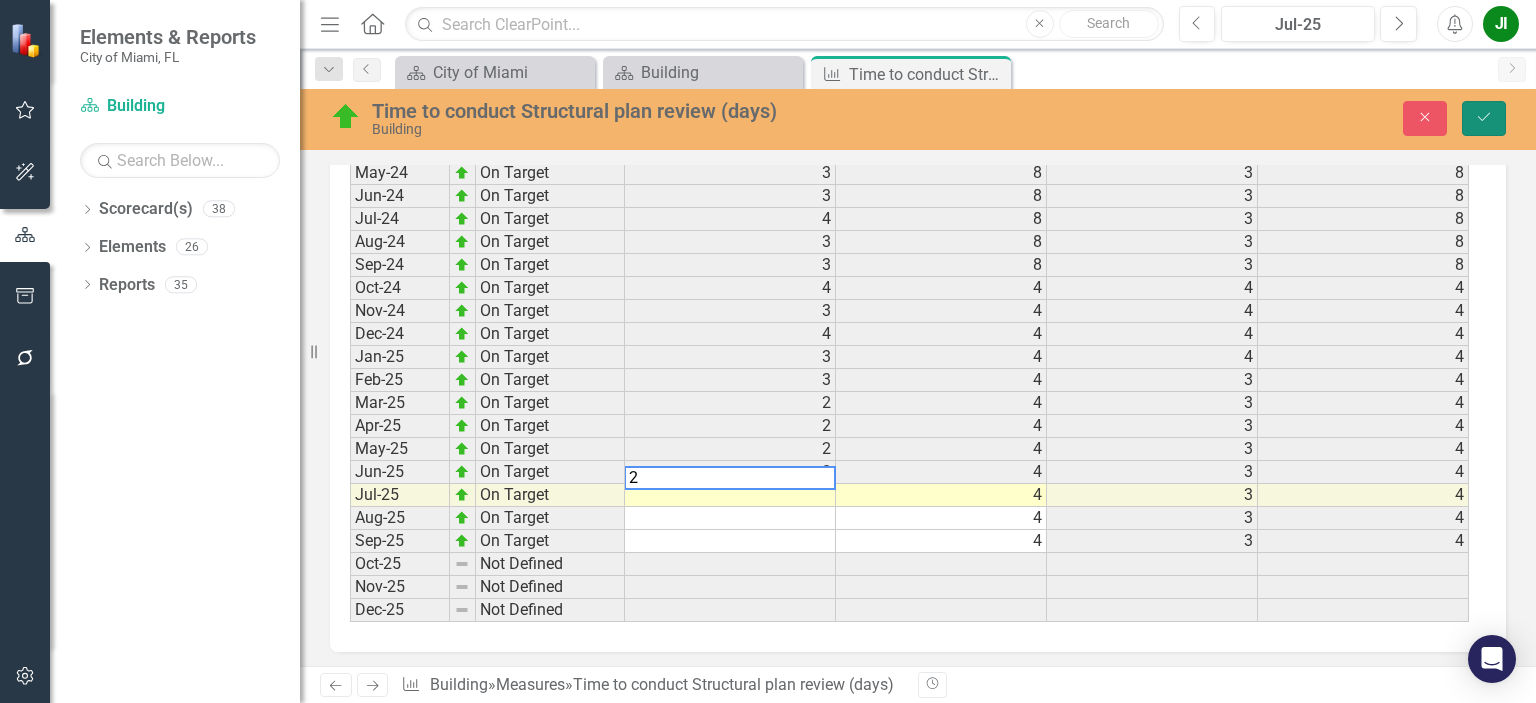 click on "Save" 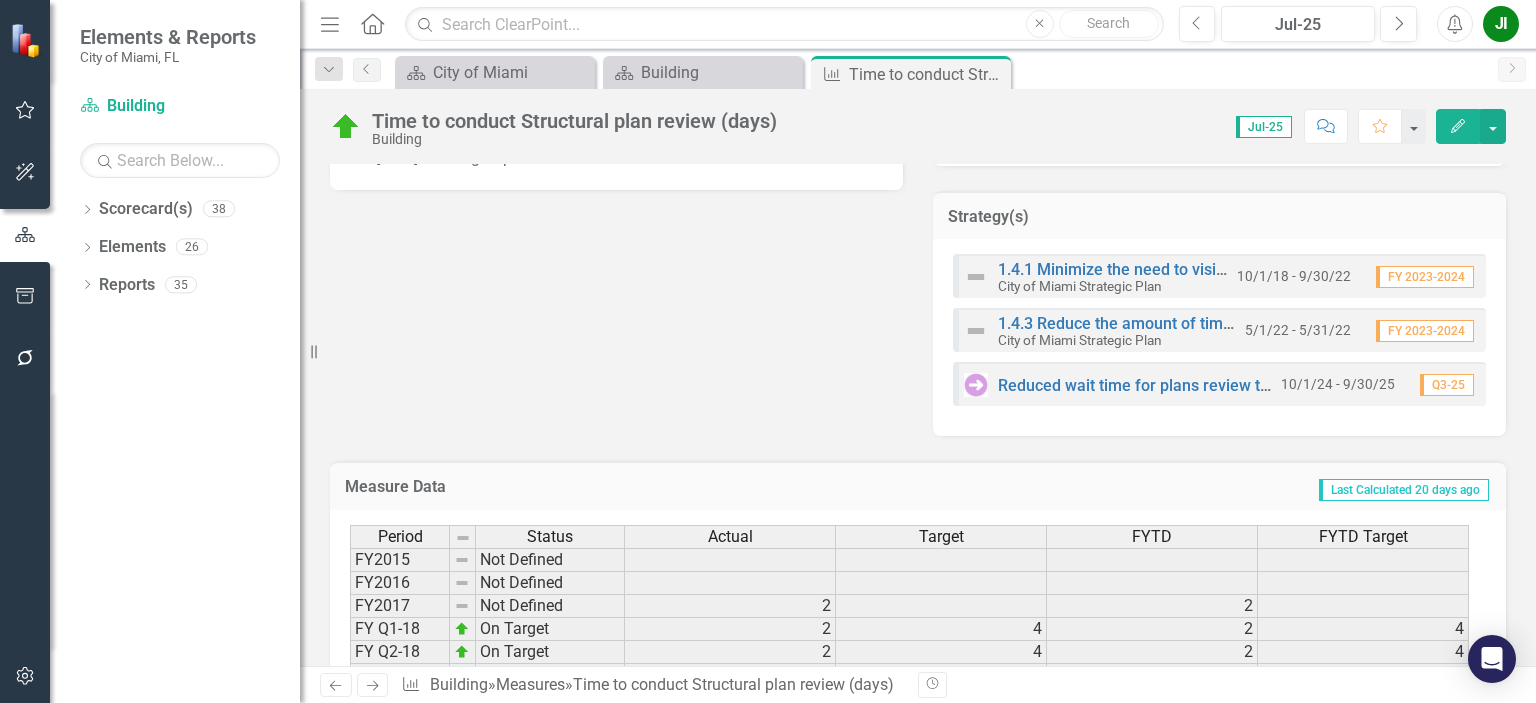 scroll, scrollTop: 1400, scrollLeft: 0, axis: vertical 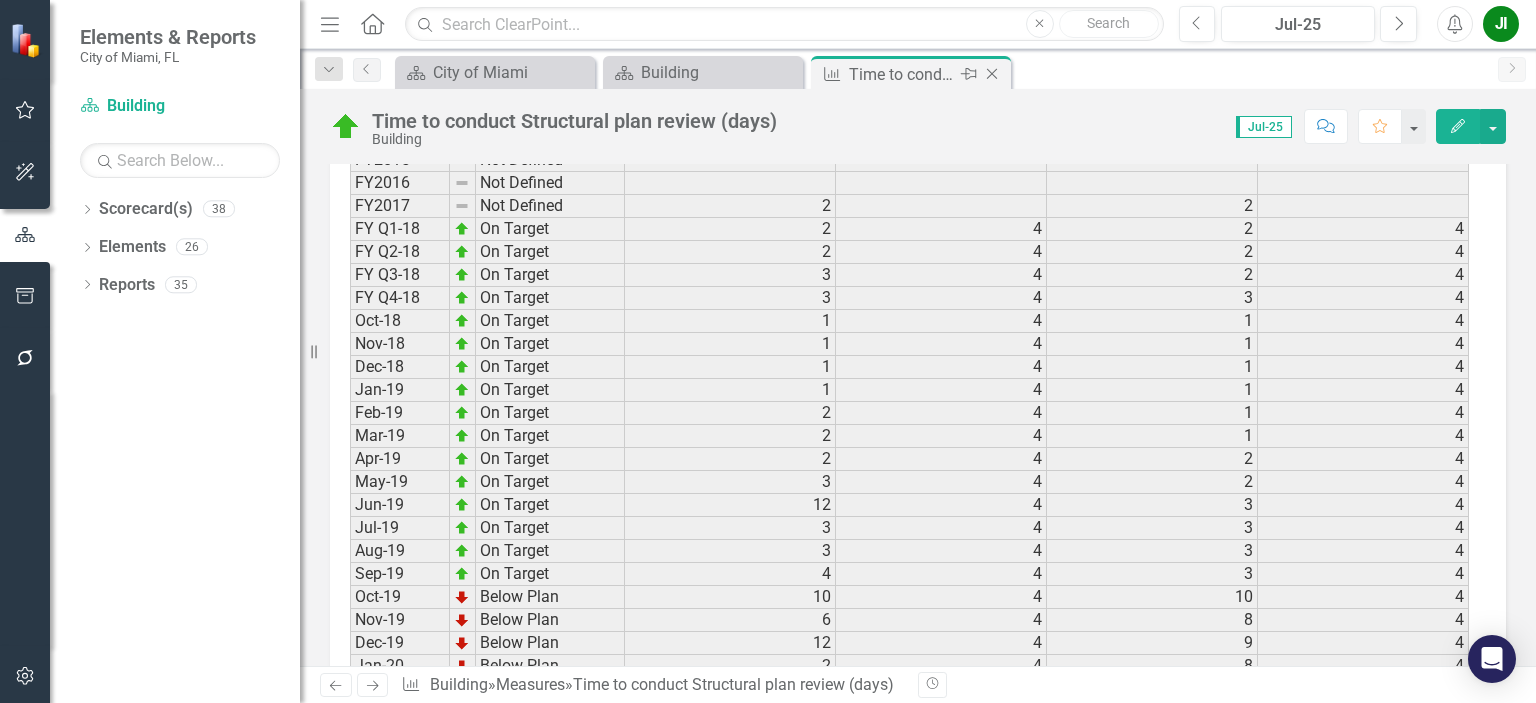 click 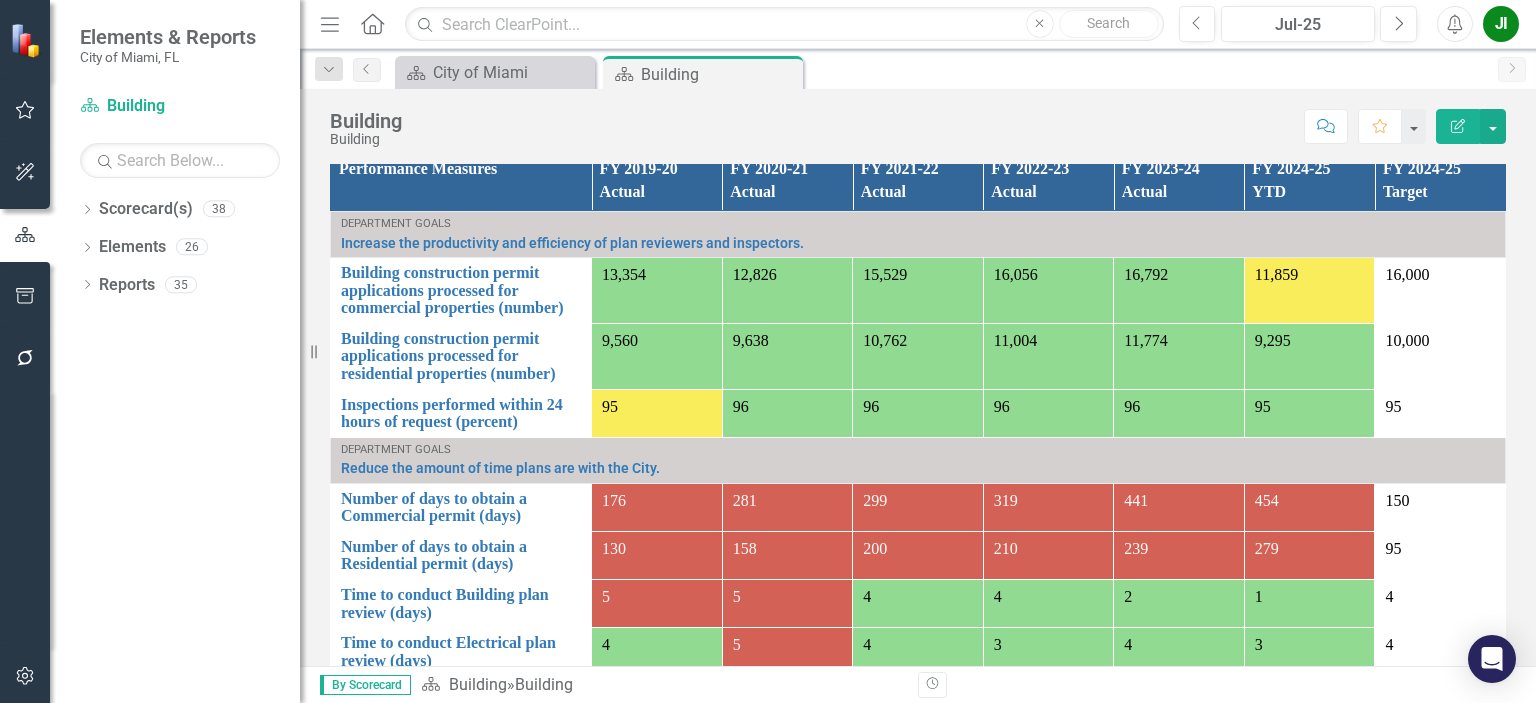scroll, scrollTop: 1700, scrollLeft: 0, axis: vertical 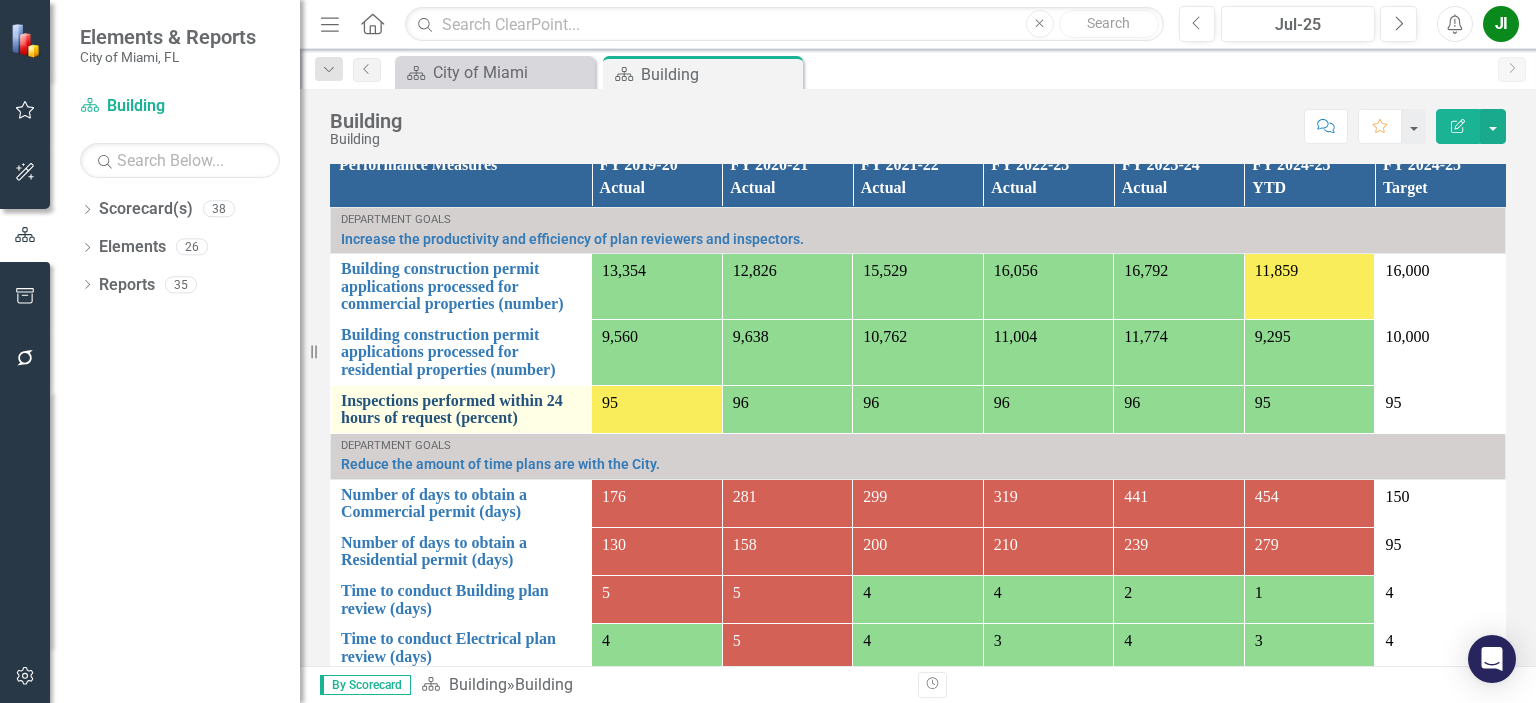 click on "Inspections performed within 24 hours of request (percent)" at bounding box center (461, 409) 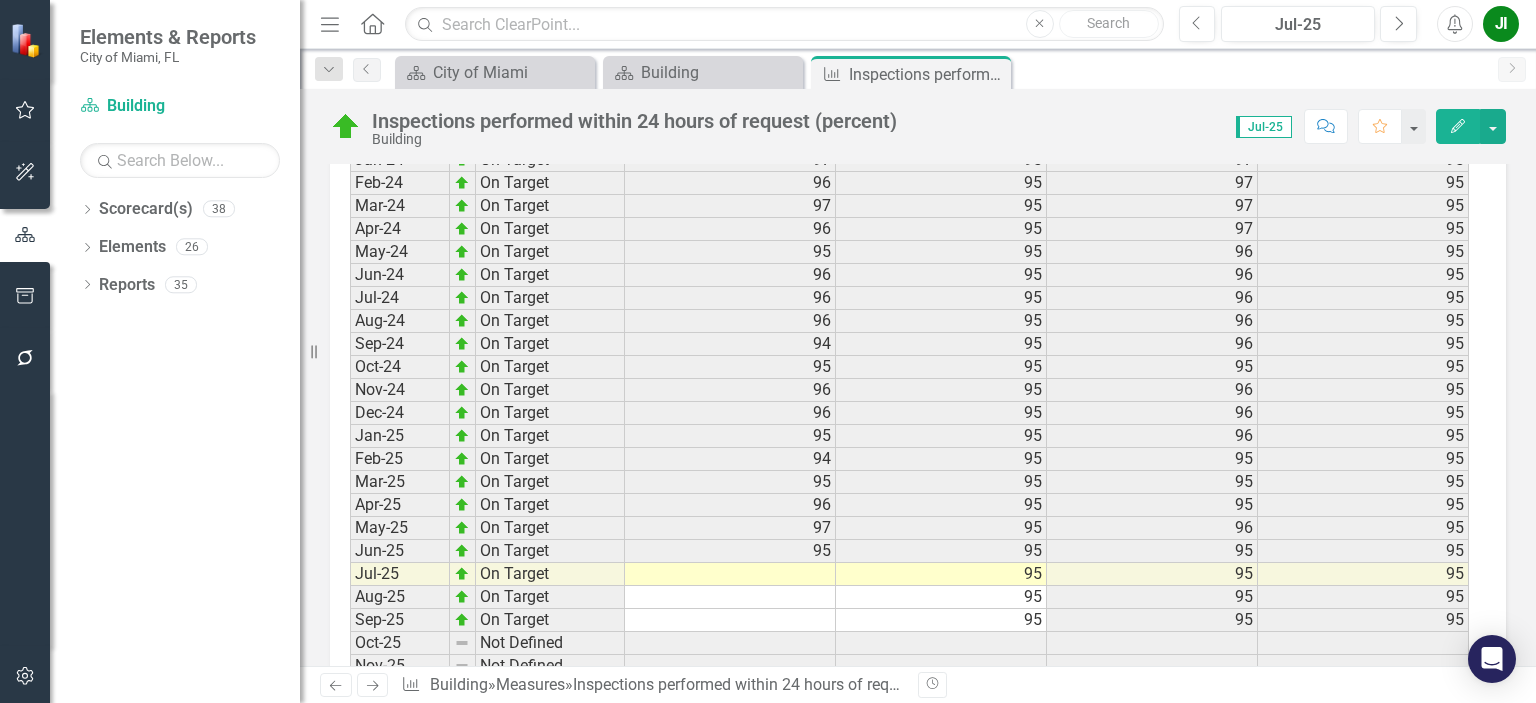 scroll, scrollTop: 2982, scrollLeft: 0, axis: vertical 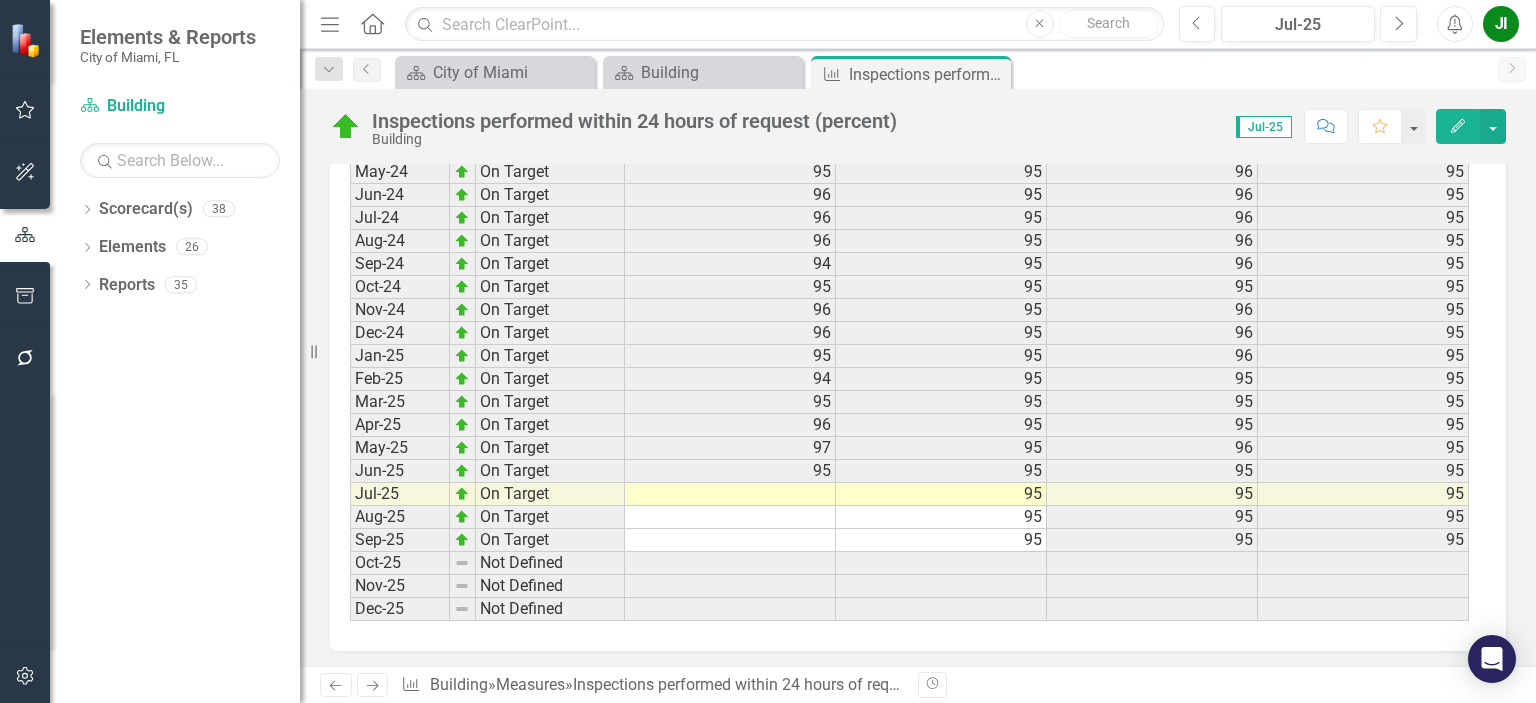 click at bounding box center [730, 494] 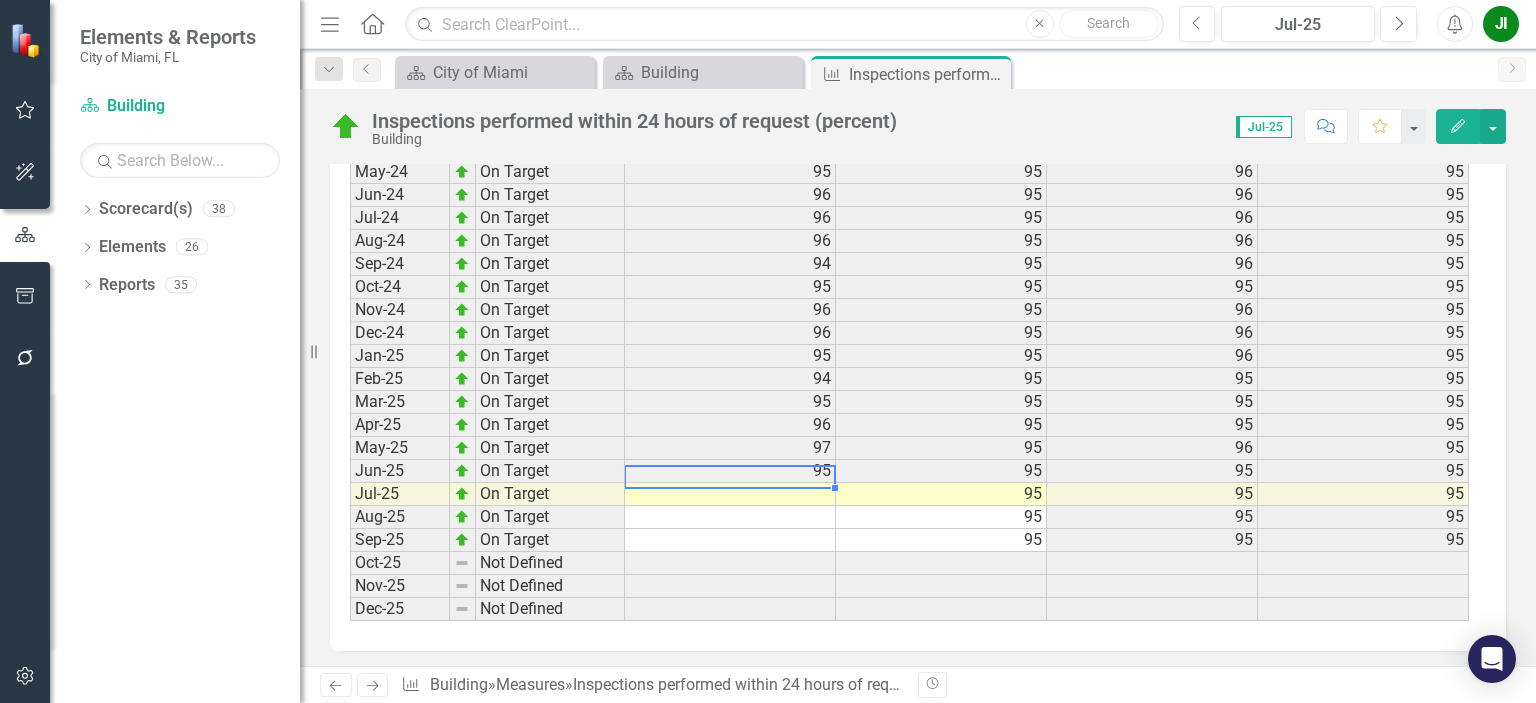 click at bounding box center [730, 494] 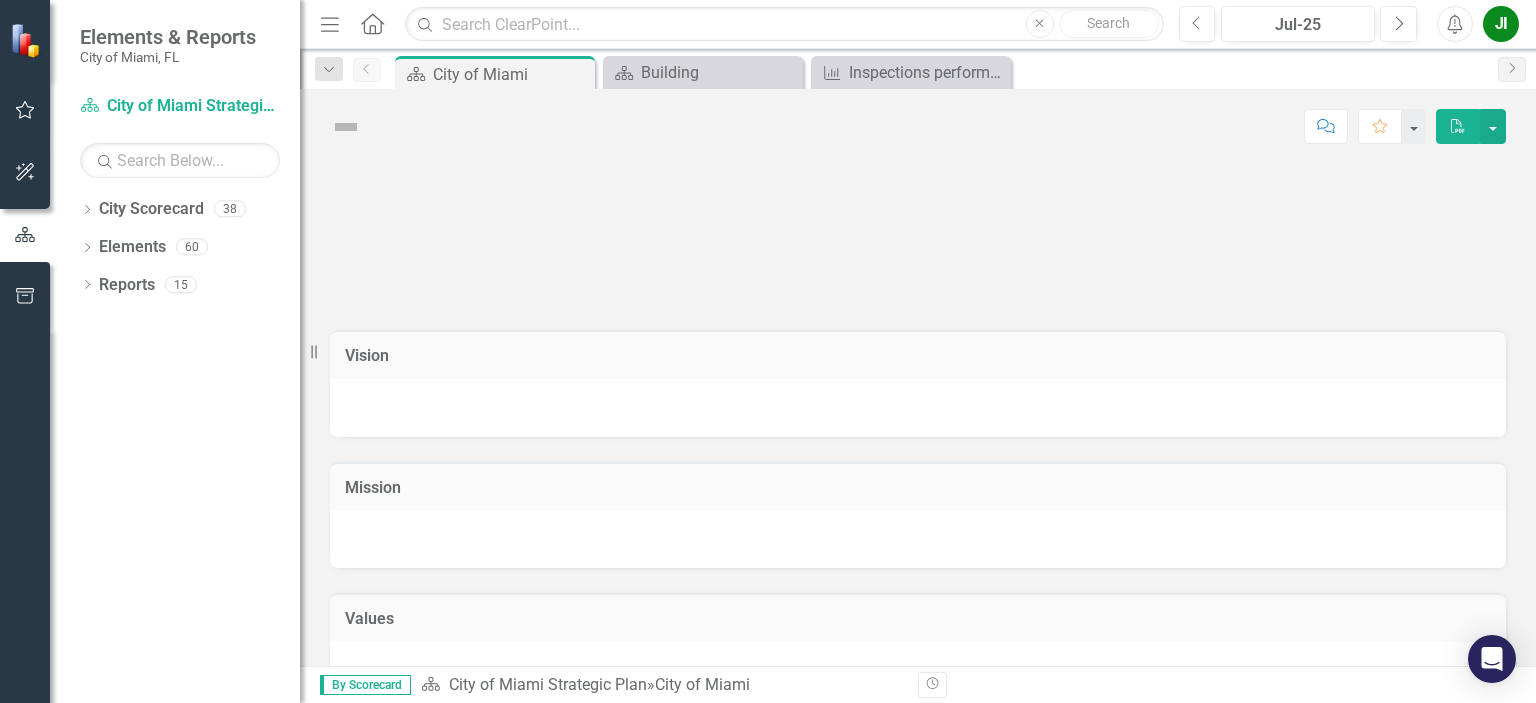 scroll, scrollTop: 0, scrollLeft: 0, axis: both 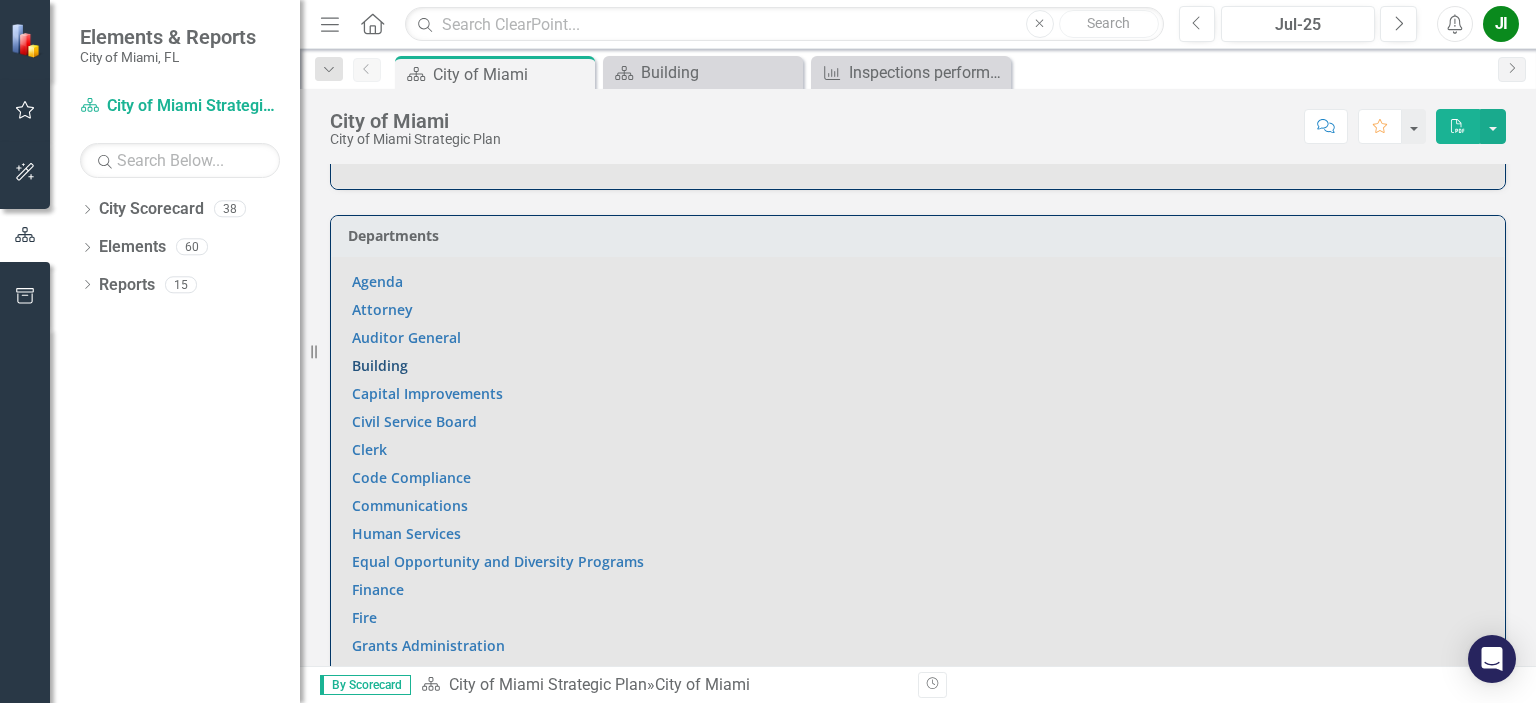click on "Building" at bounding box center (380, 365) 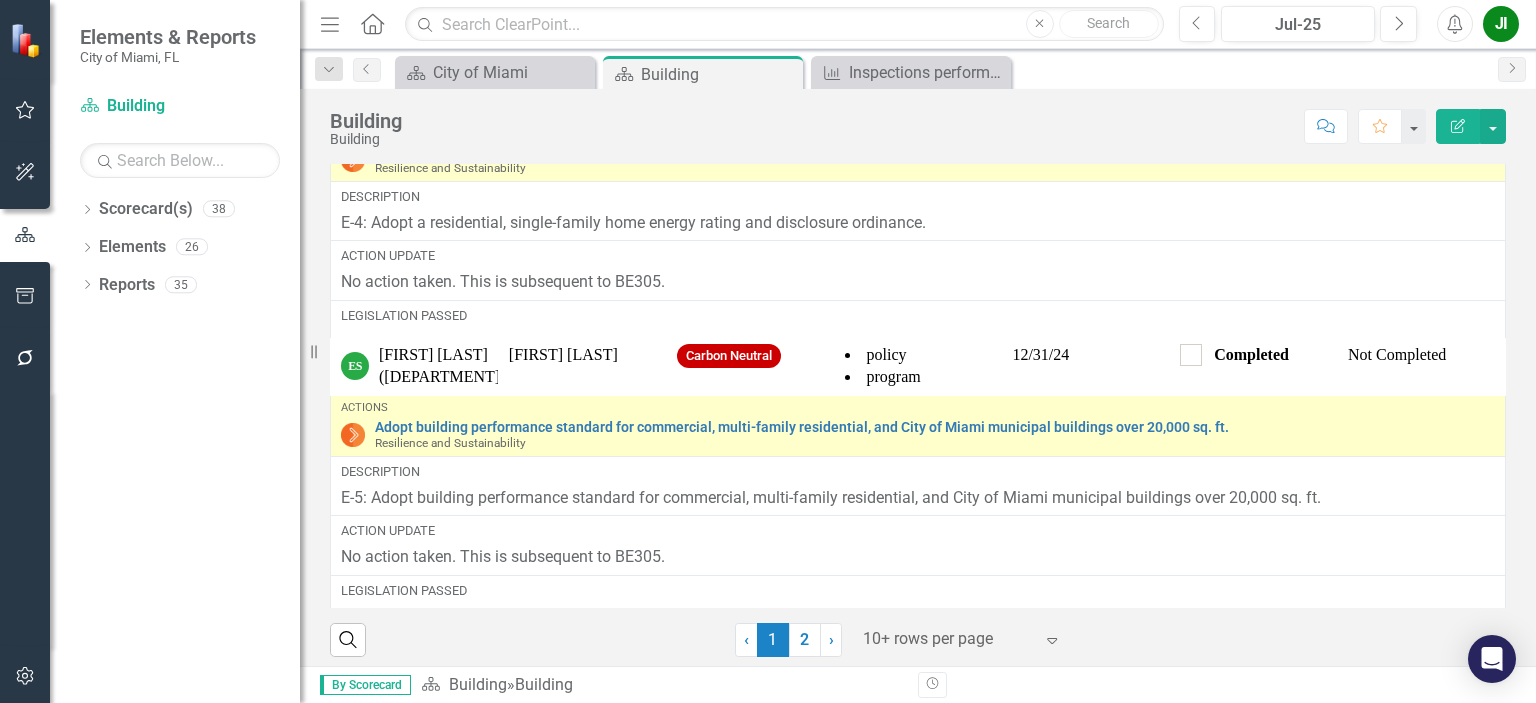 scroll, scrollTop: 2953, scrollLeft: 0, axis: vertical 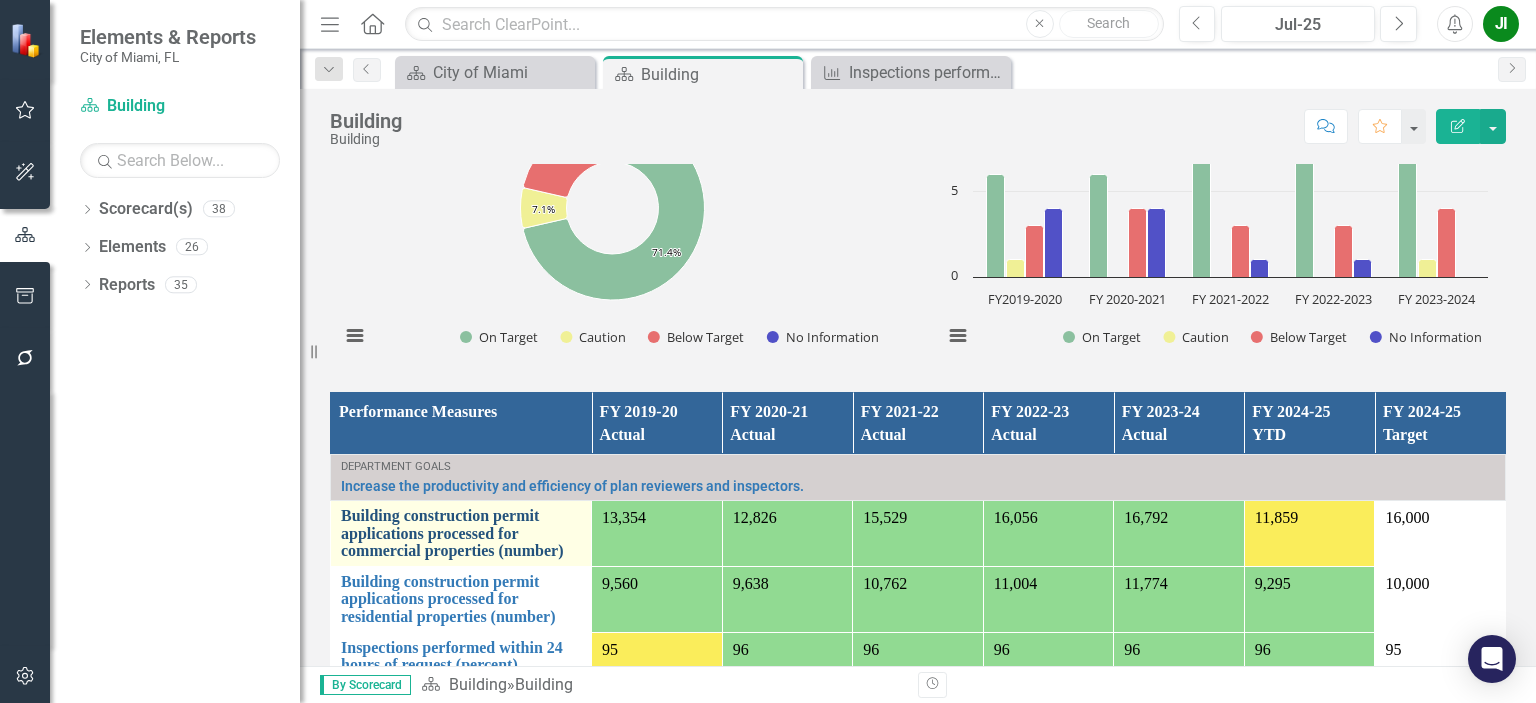 click on "Building construction permit applications processed for commercial properties (number)" at bounding box center [461, 533] 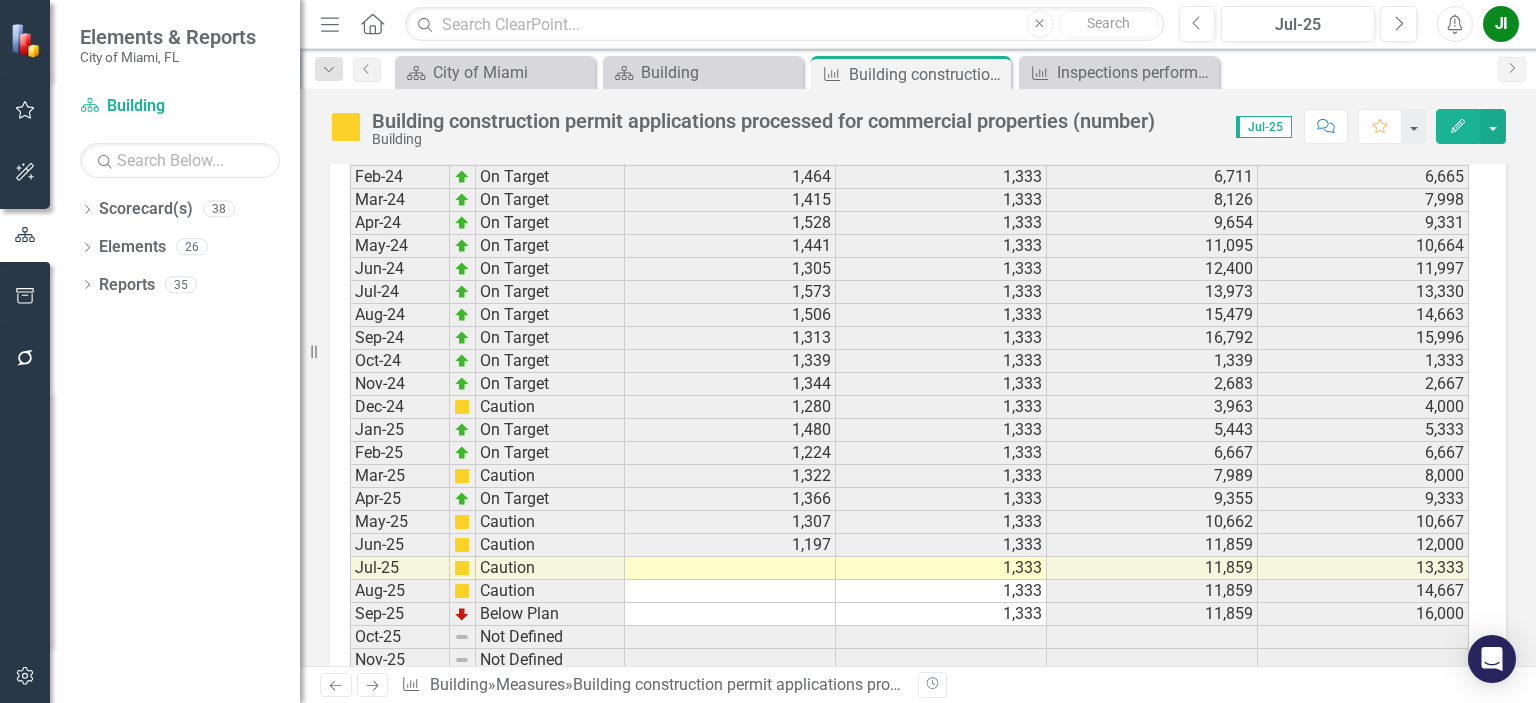 scroll, scrollTop: 2982, scrollLeft: 0, axis: vertical 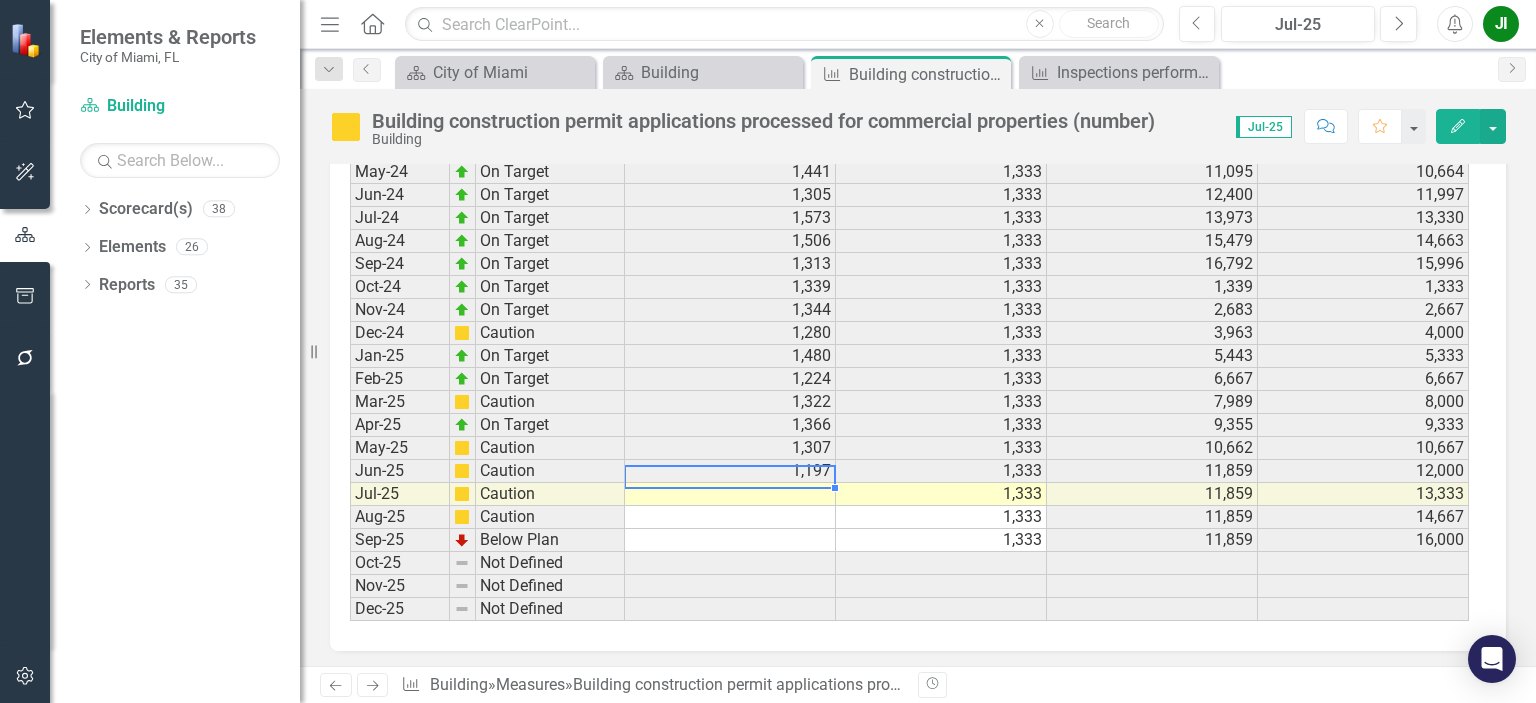 click at bounding box center [730, 494] 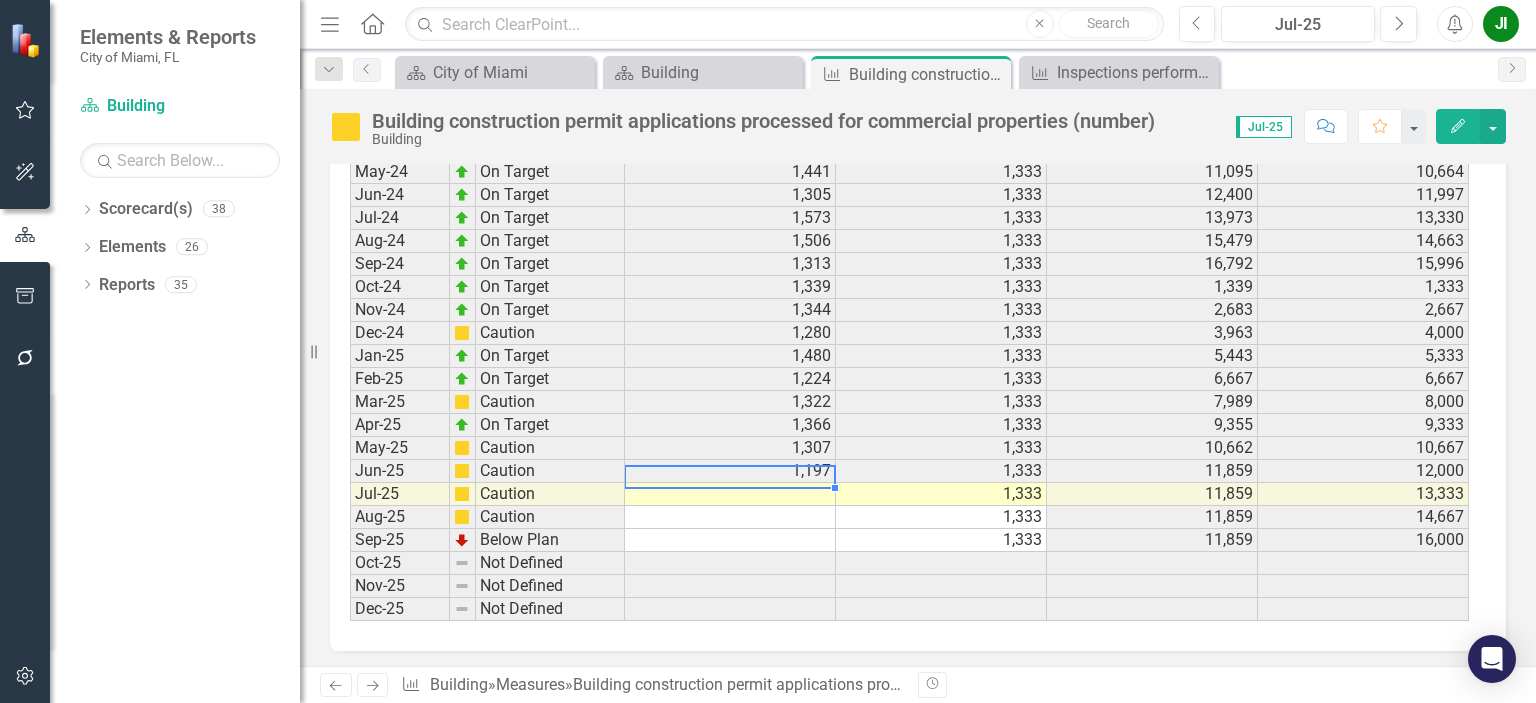 click at bounding box center (730, 494) 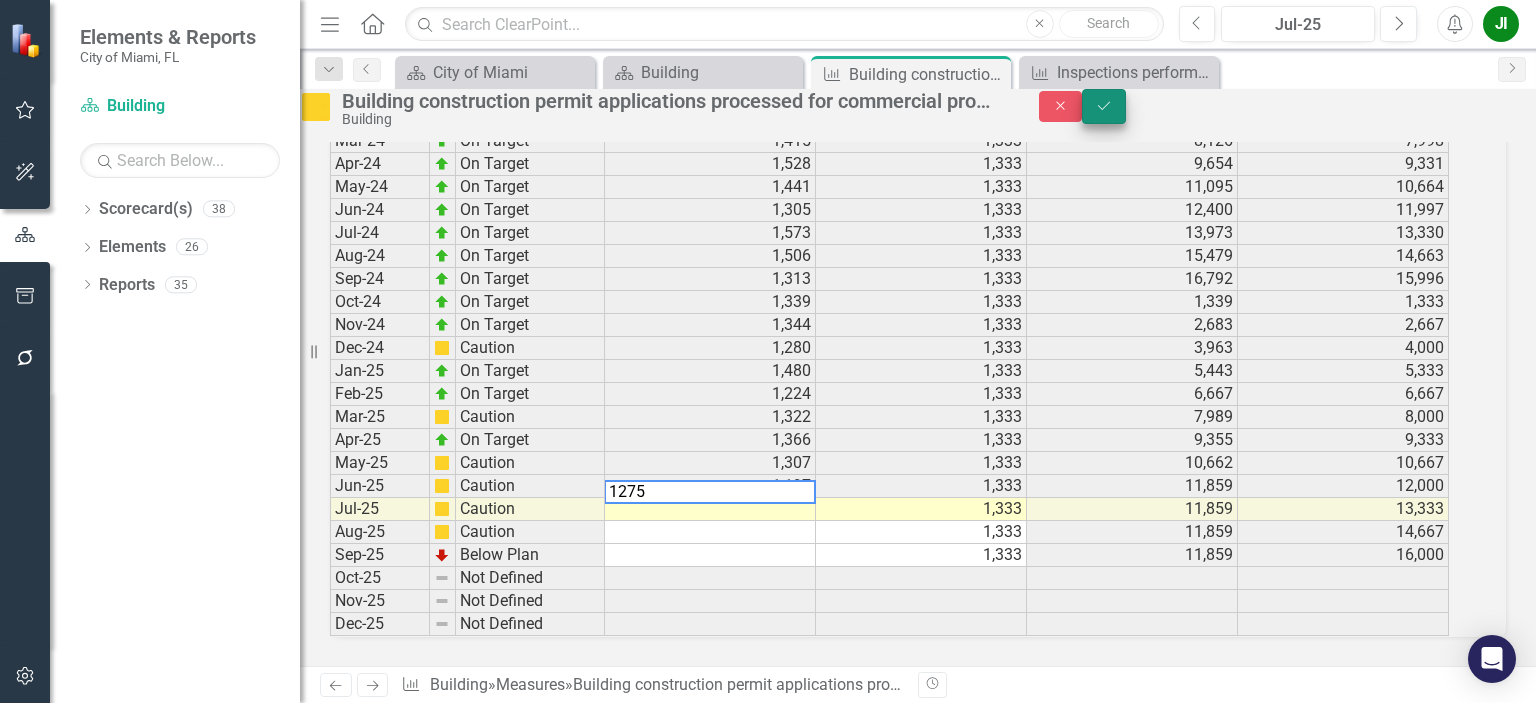 type on "1275" 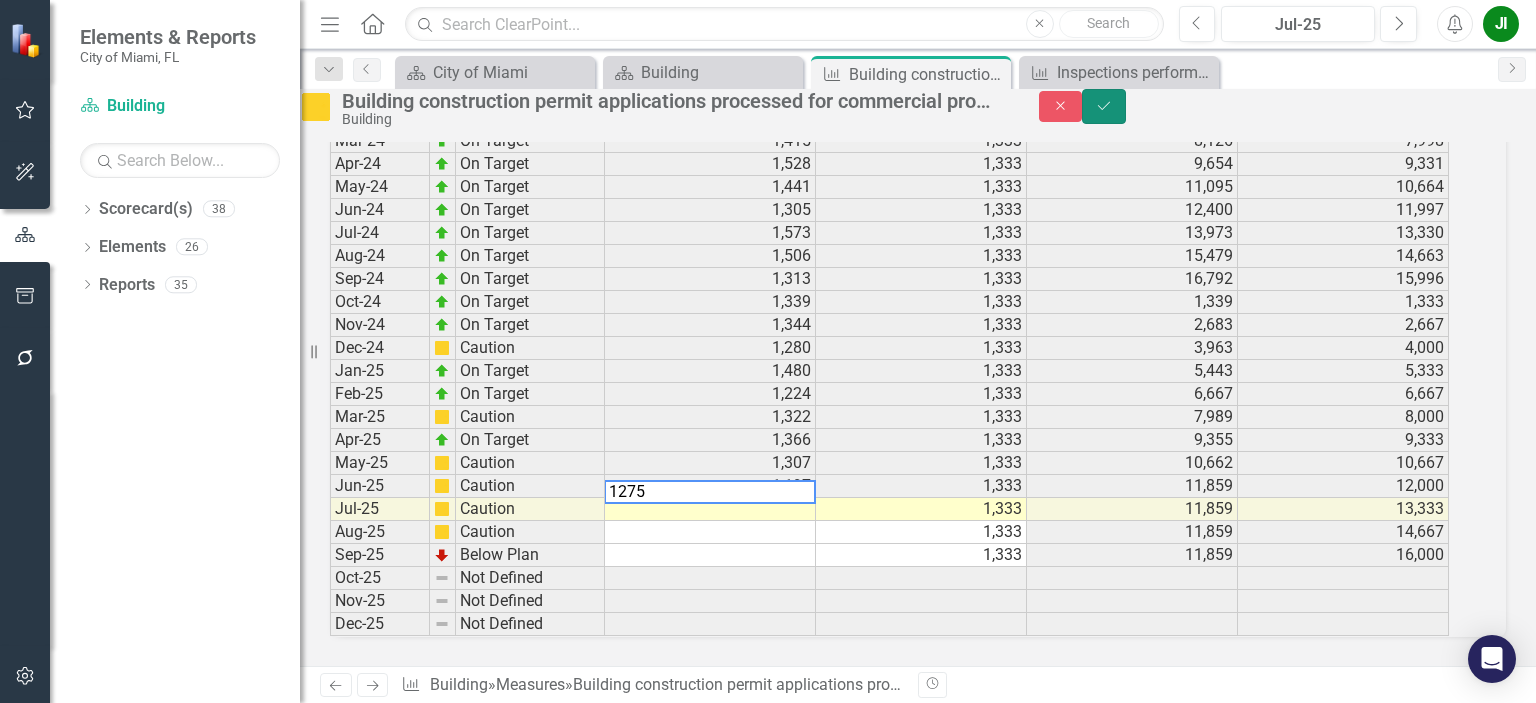 click on "Save" at bounding box center [1104, 106] 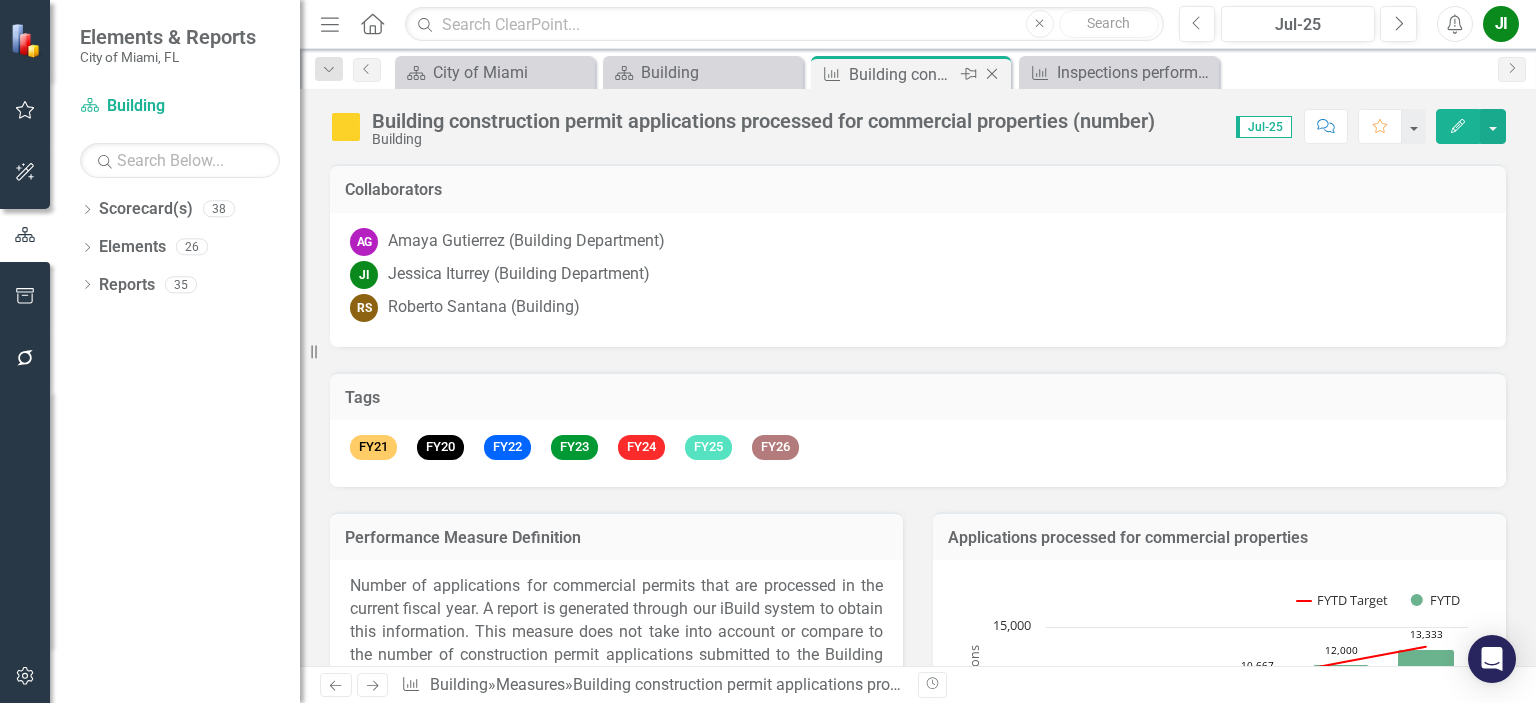 click on "Close" 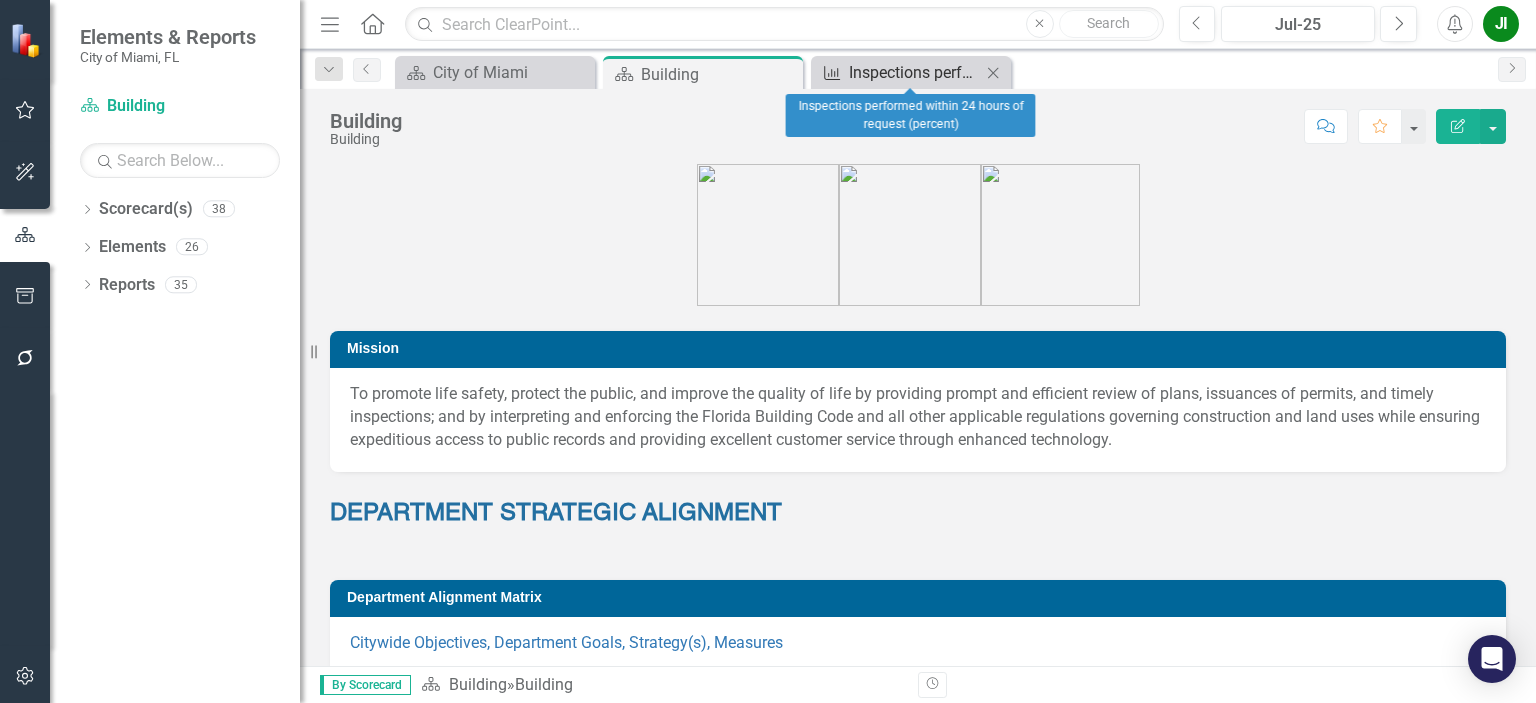click on "Inspections performed within 24 hours of request (percent)" at bounding box center [915, 72] 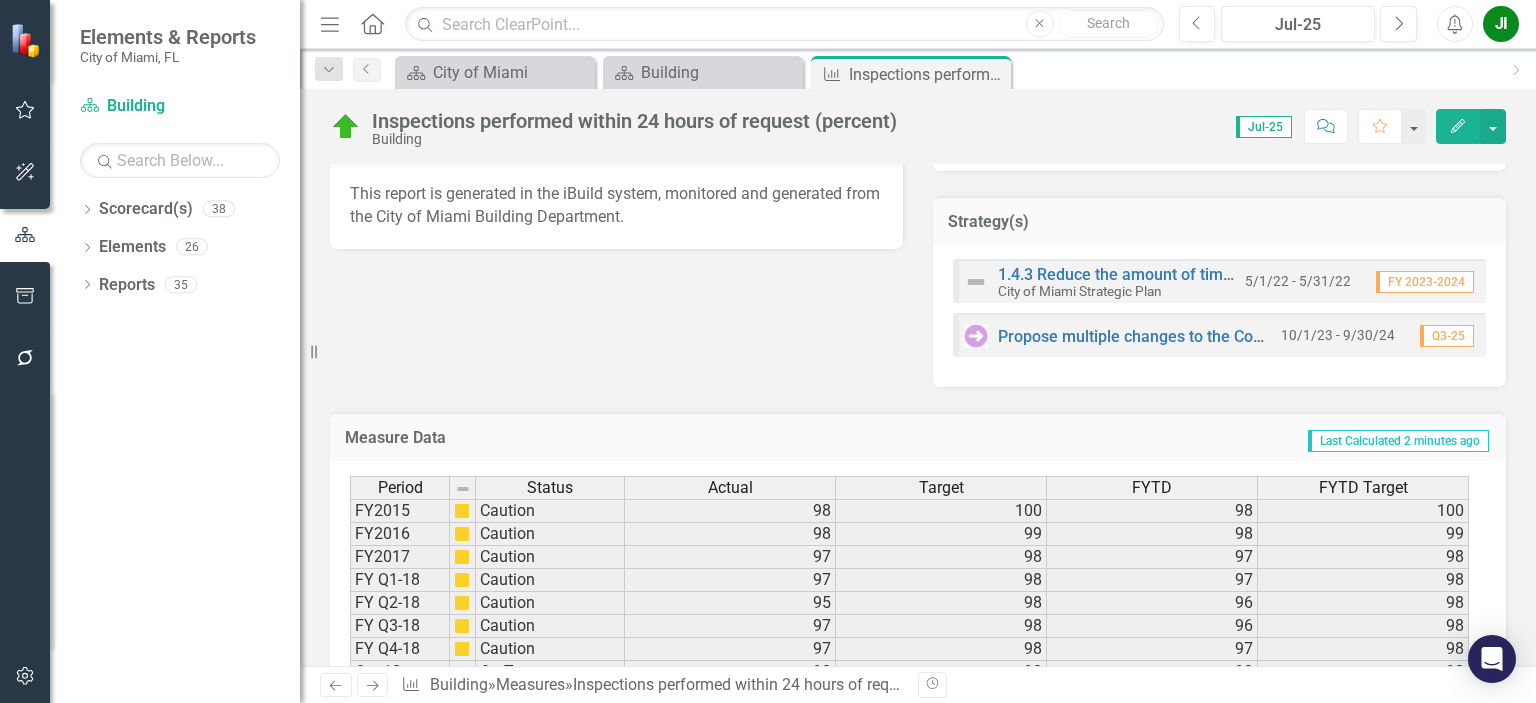 scroll, scrollTop: 800, scrollLeft: 0, axis: vertical 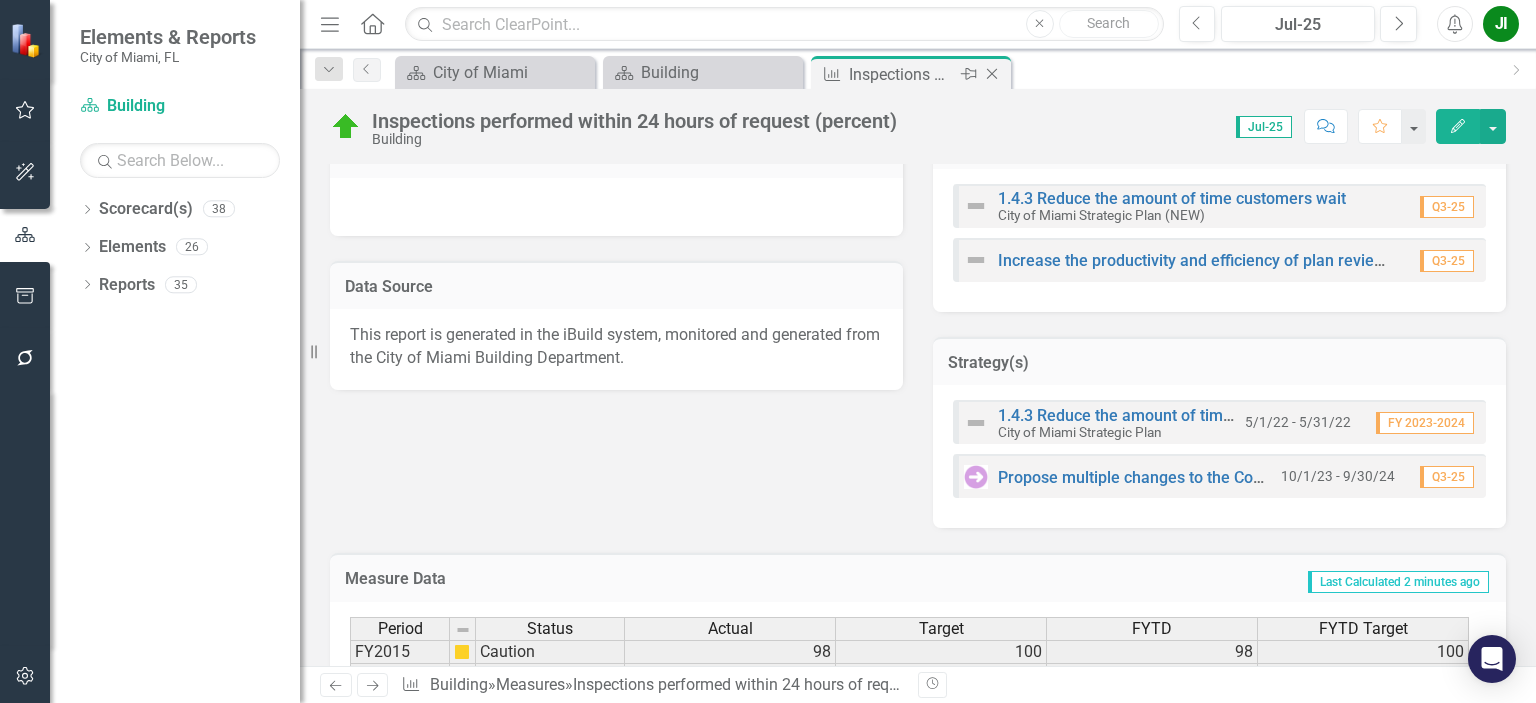 click on "Close" 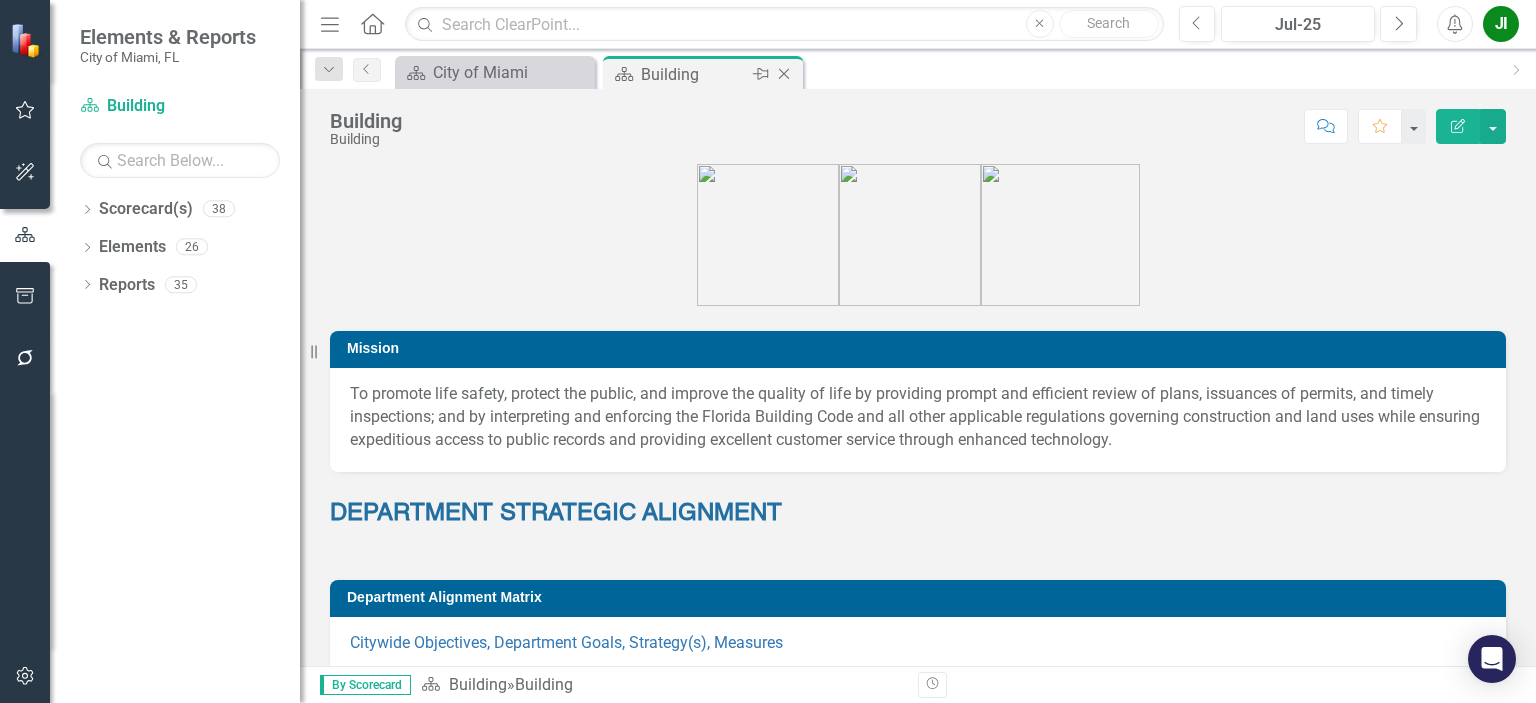 click on "Scorecard(s) Building Pin Close" at bounding box center (703, 72) 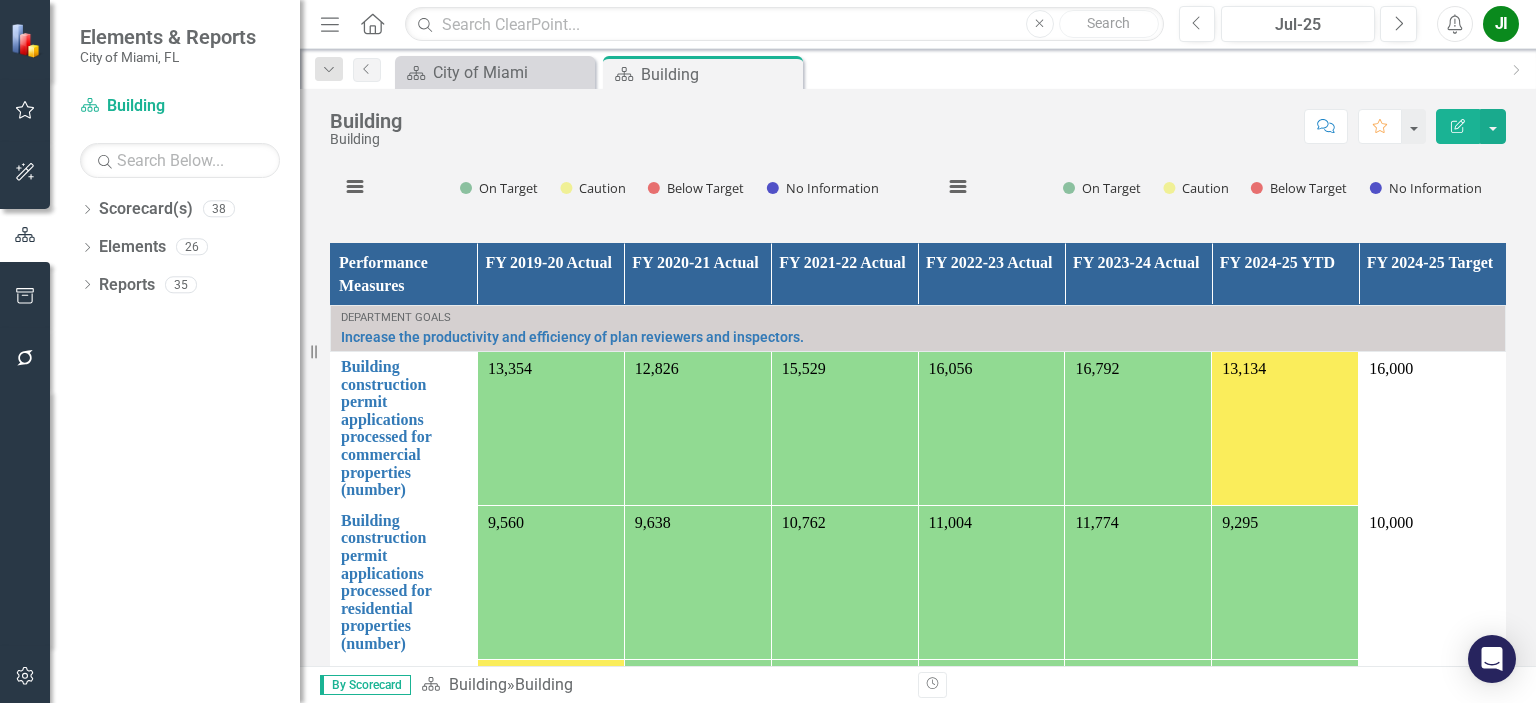 scroll, scrollTop: 1600, scrollLeft: 0, axis: vertical 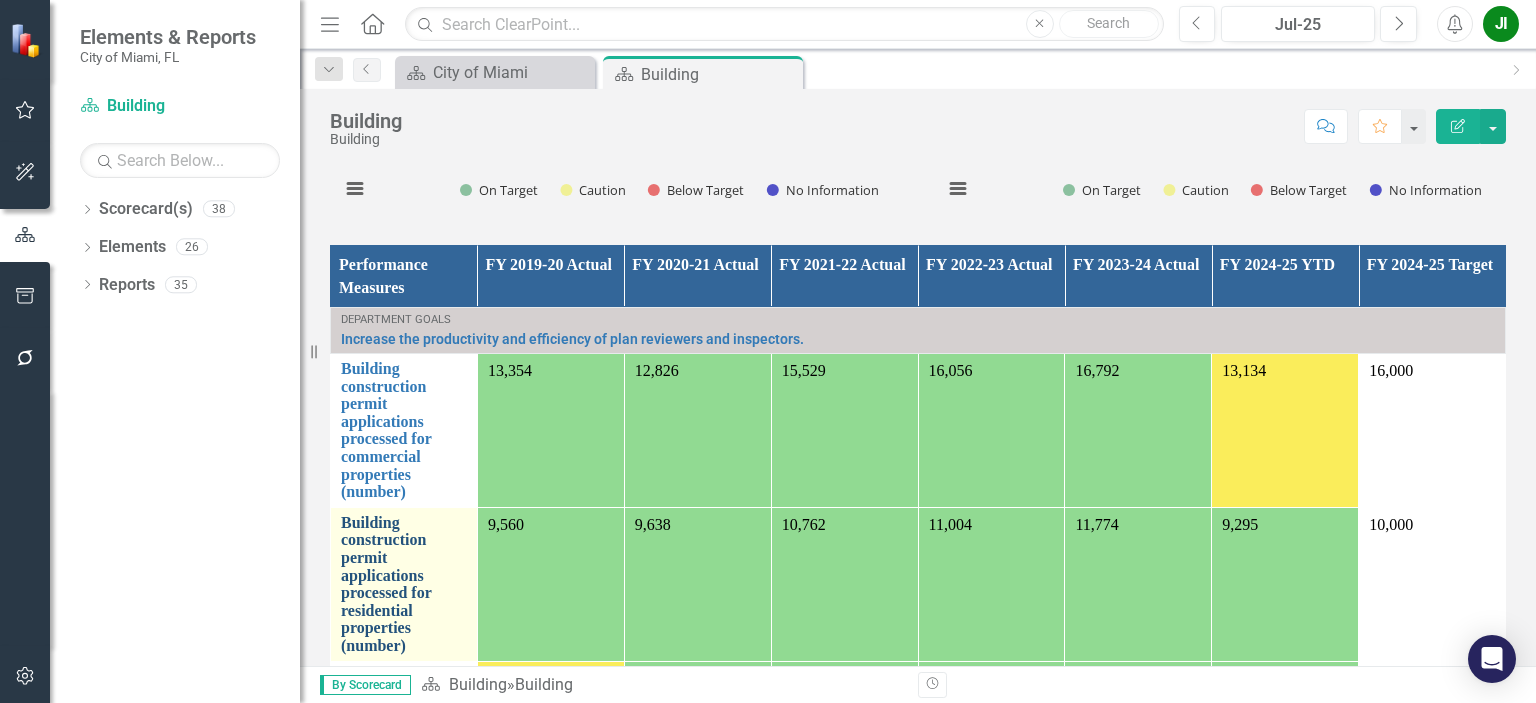 click on "Building construction permit applications processed for residential properties (number)" at bounding box center [404, 584] 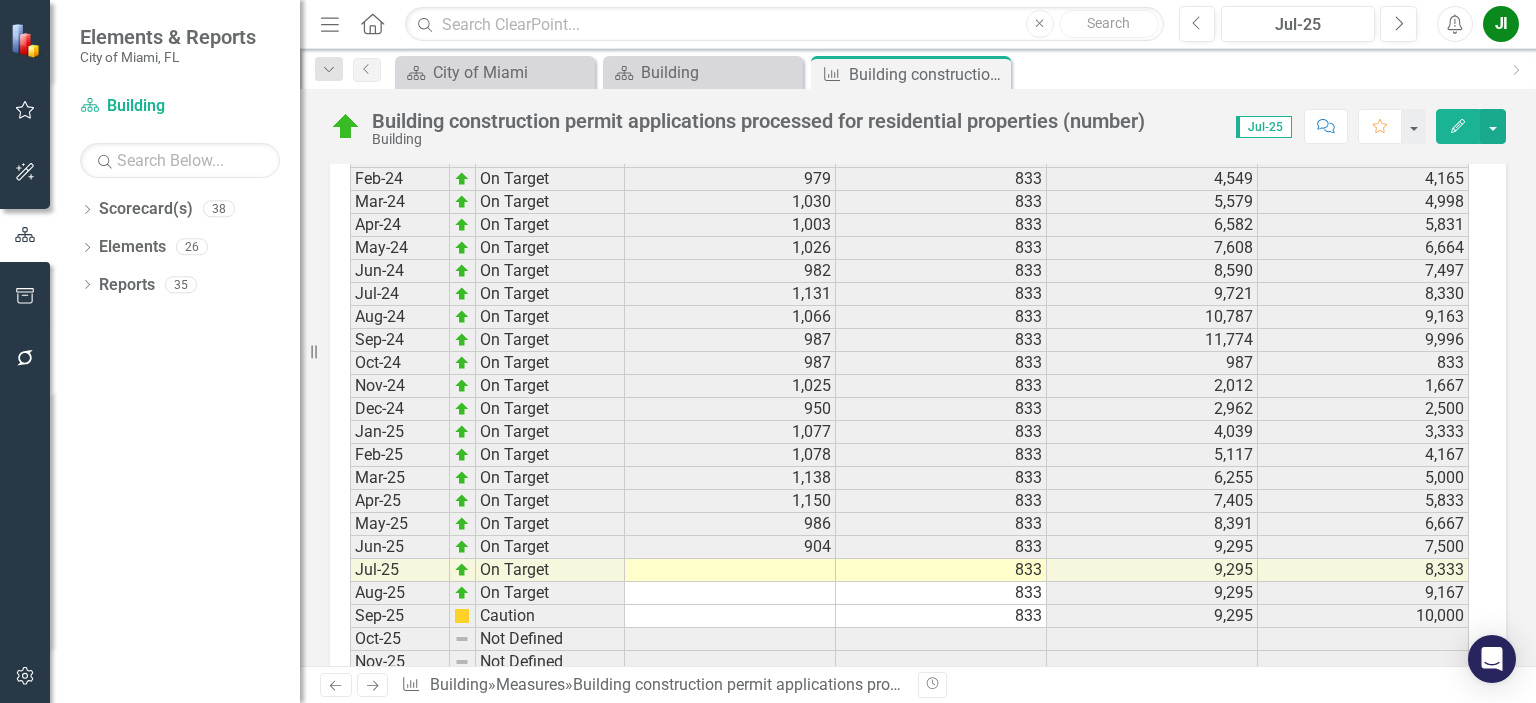 scroll, scrollTop: 2982, scrollLeft: 0, axis: vertical 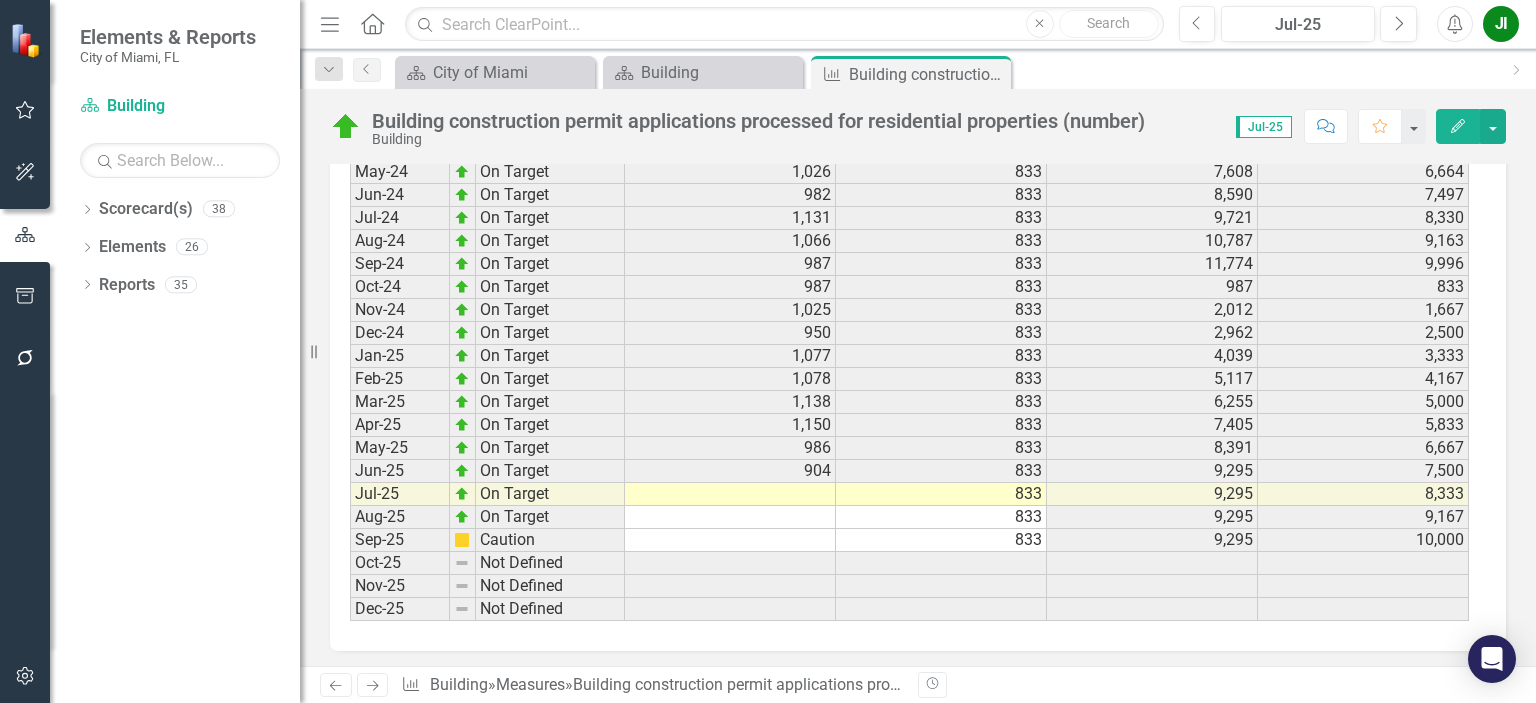 click at bounding box center [730, 494] 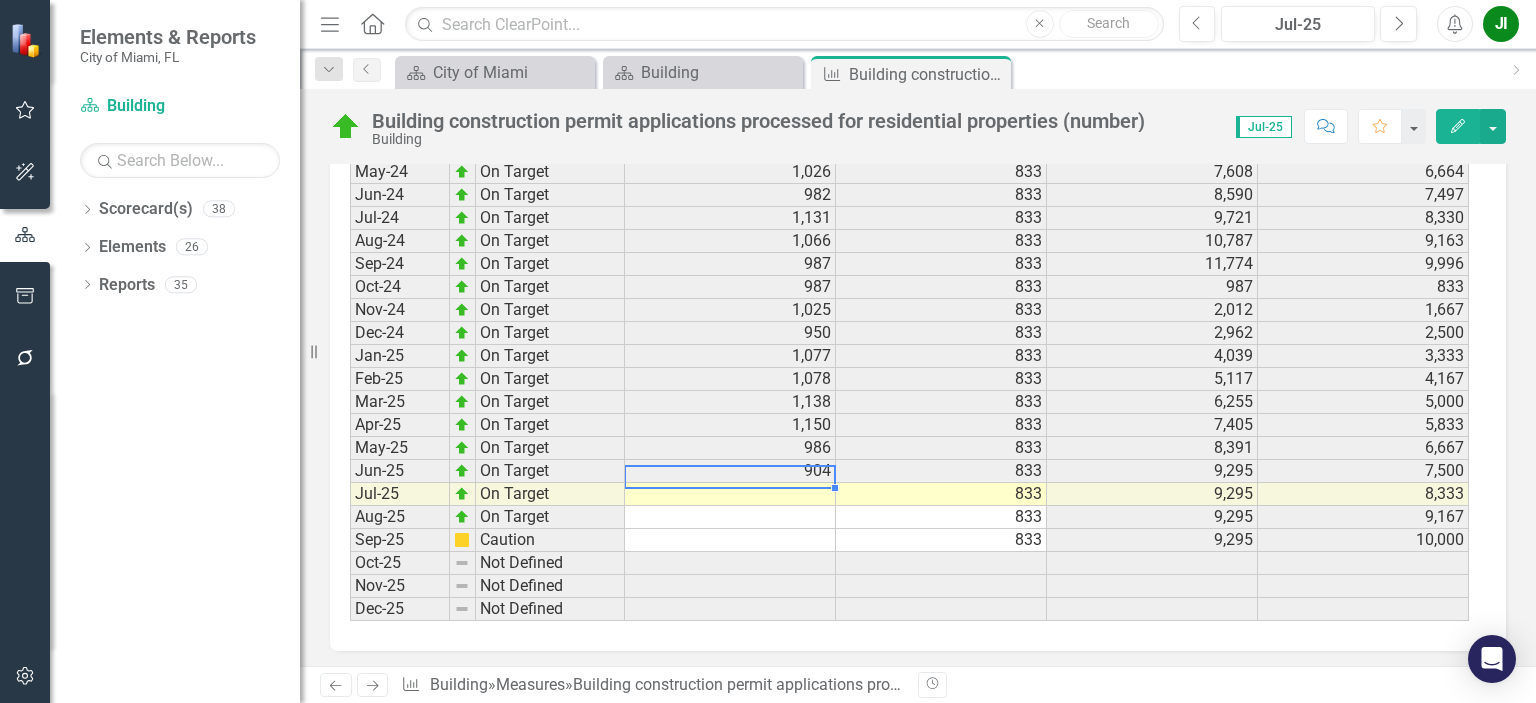 click at bounding box center (730, 494) 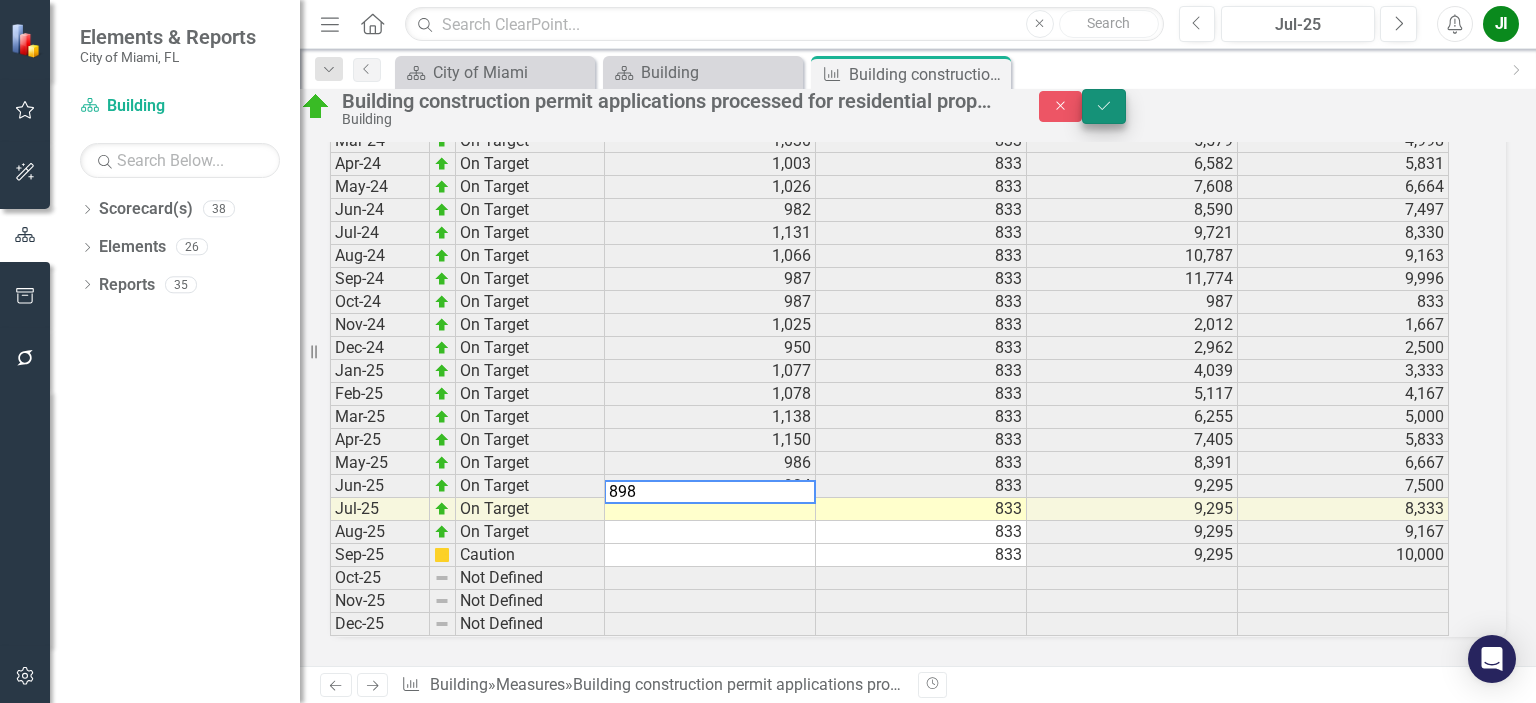 type on "898" 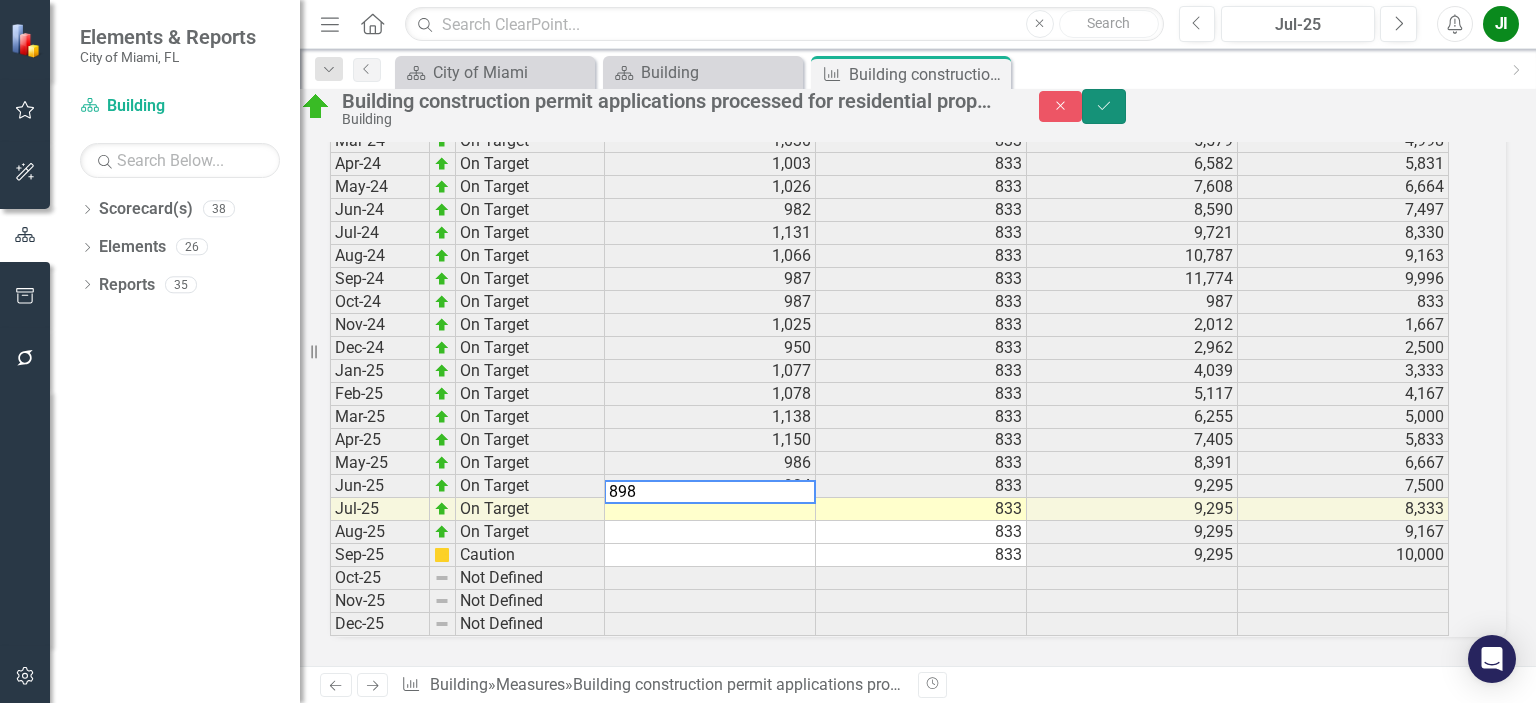 click on "Save" 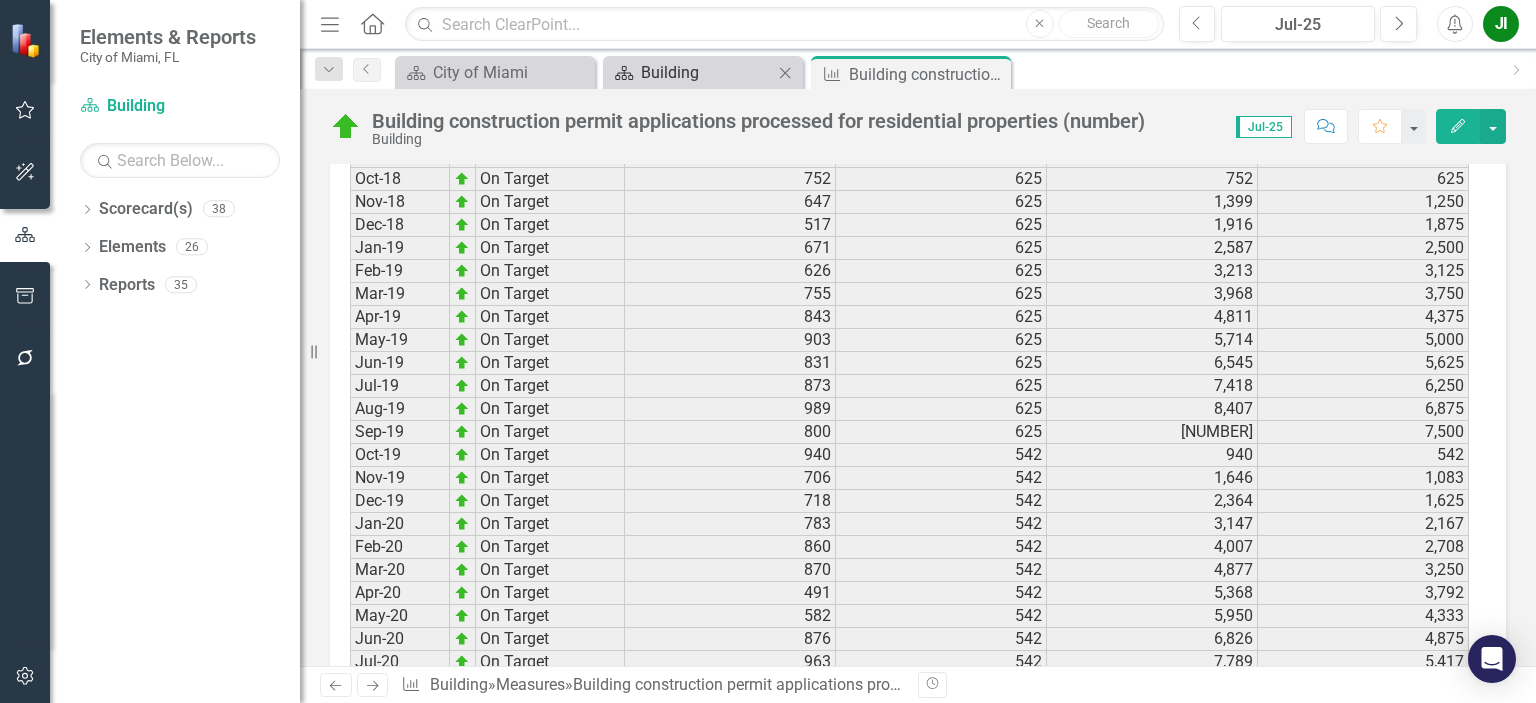 scroll, scrollTop: 1283, scrollLeft: 0, axis: vertical 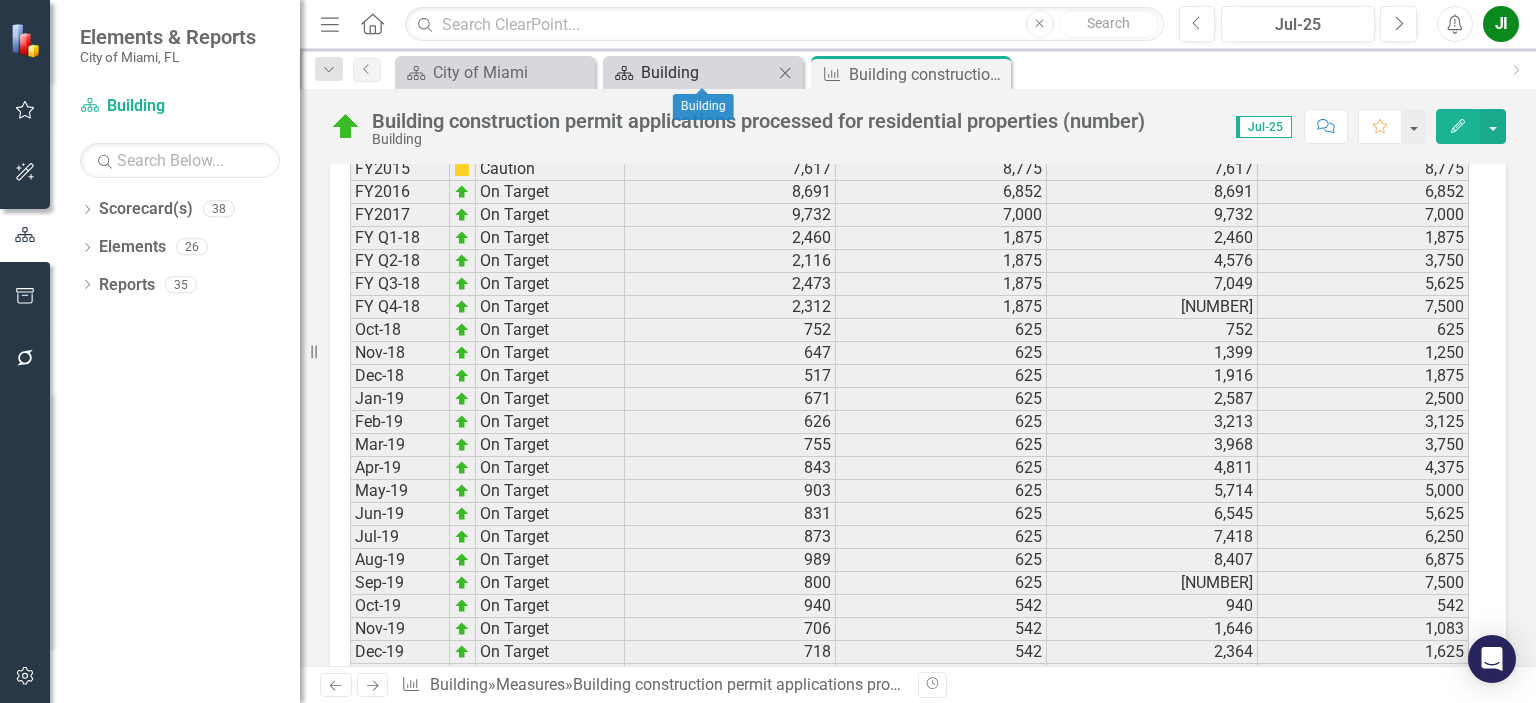 click on "Building" at bounding box center (707, 72) 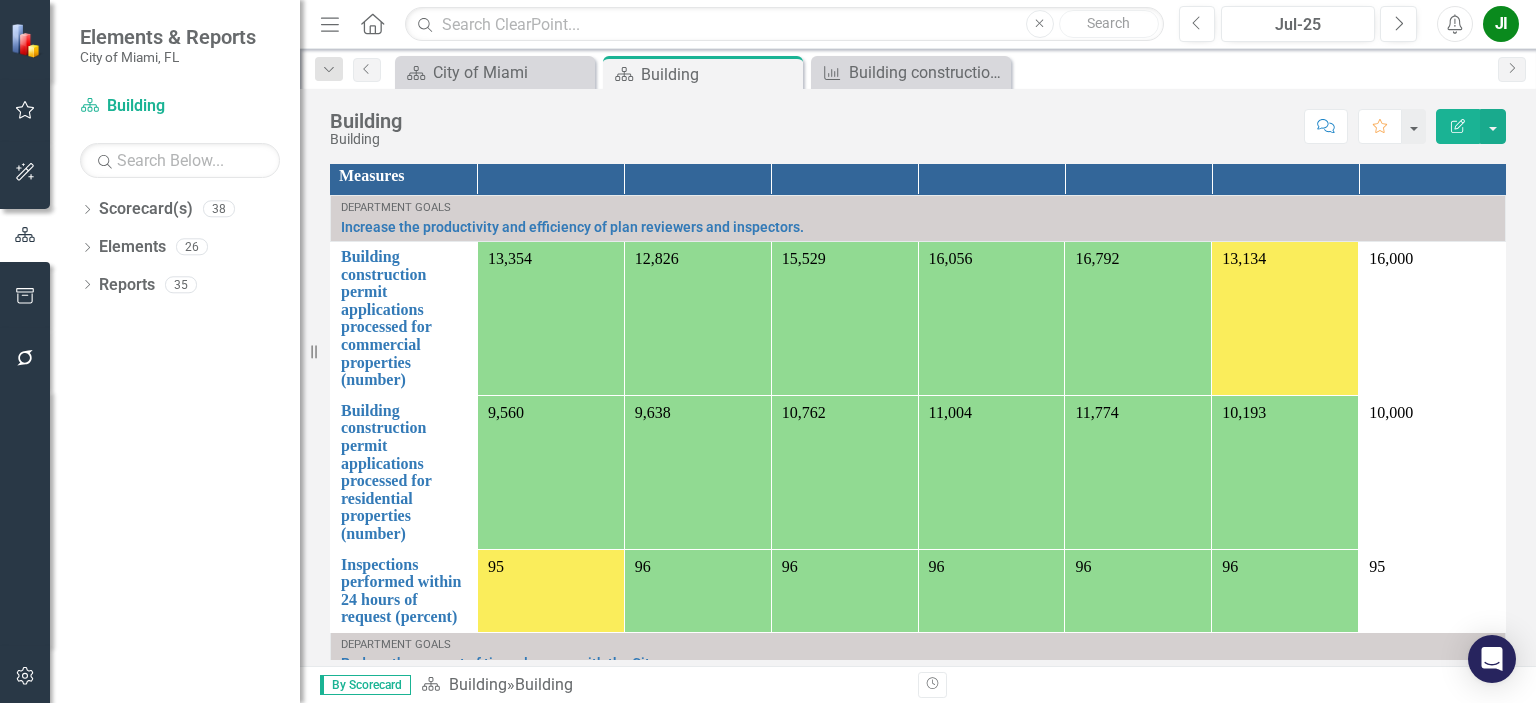 scroll, scrollTop: 2000, scrollLeft: 0, axis: vertical 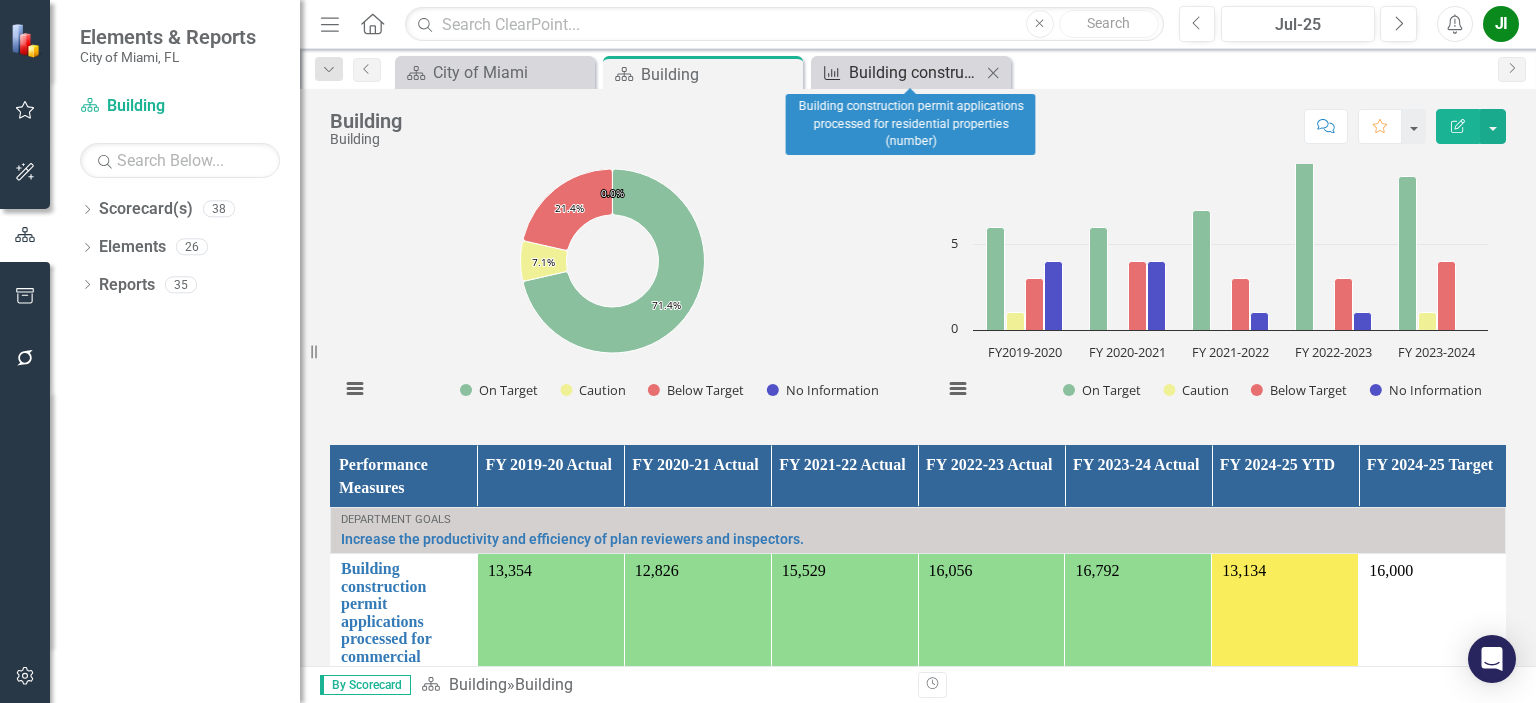 click on "Building construction permit applications processed for residential properties (number)" at bounding box center (915, 72) 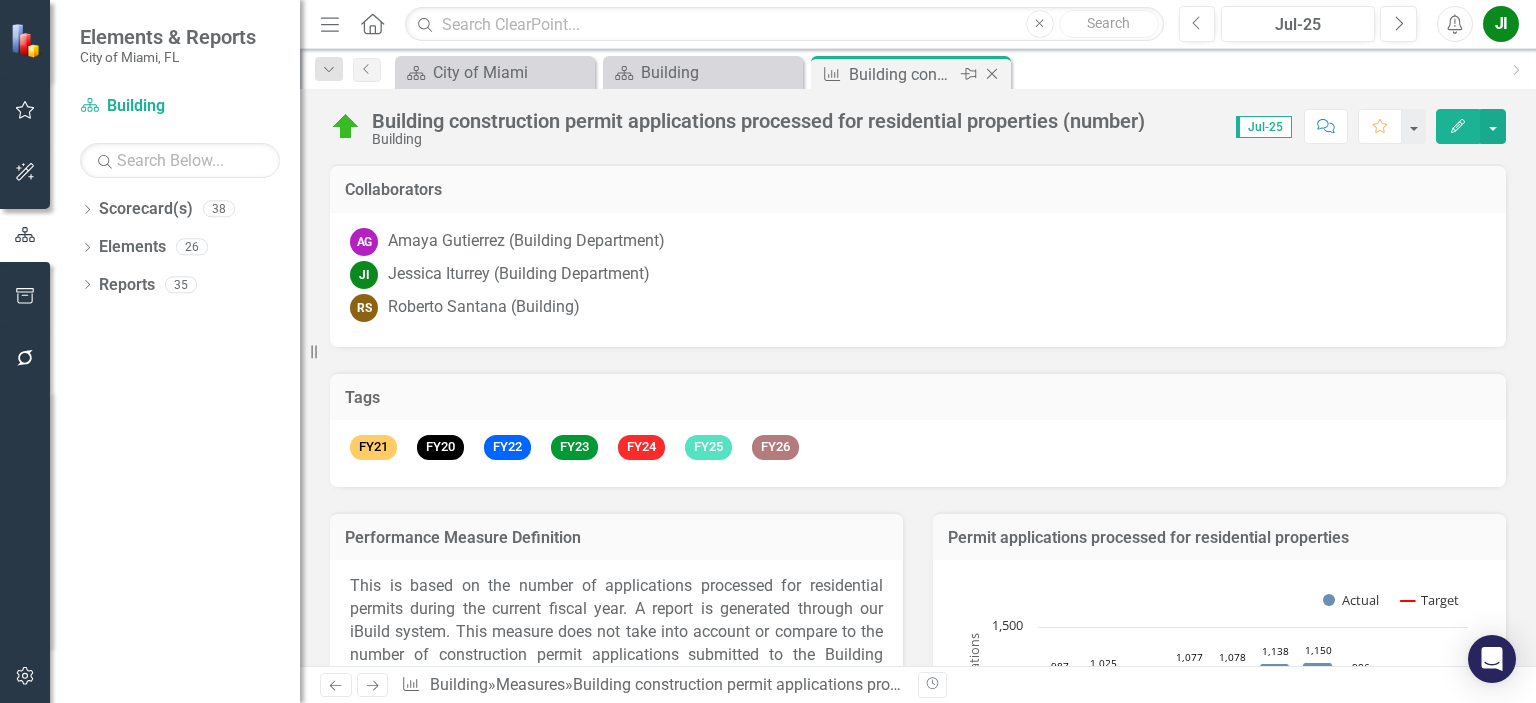 click on "Close" 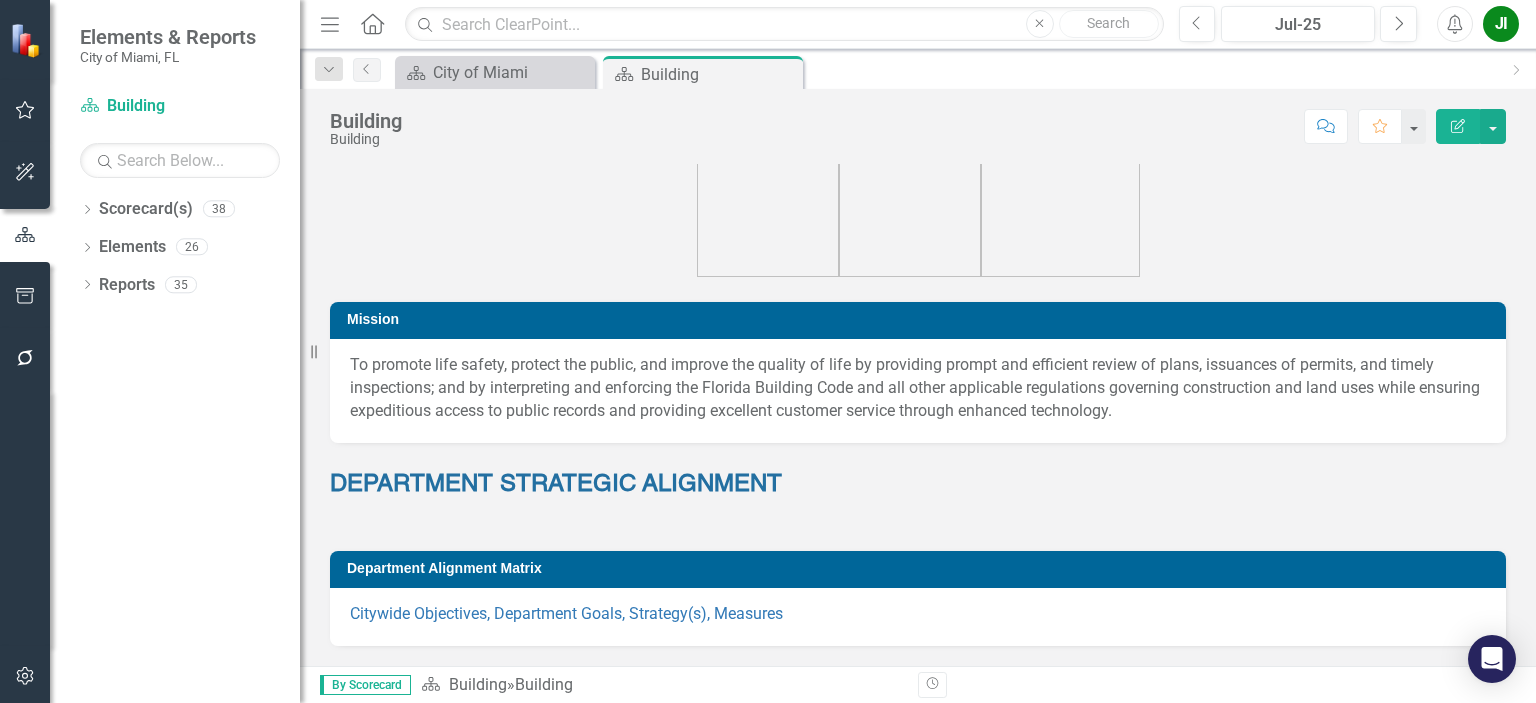 scroll, scrollTop: 0, scrollLeft: 0, axis: both 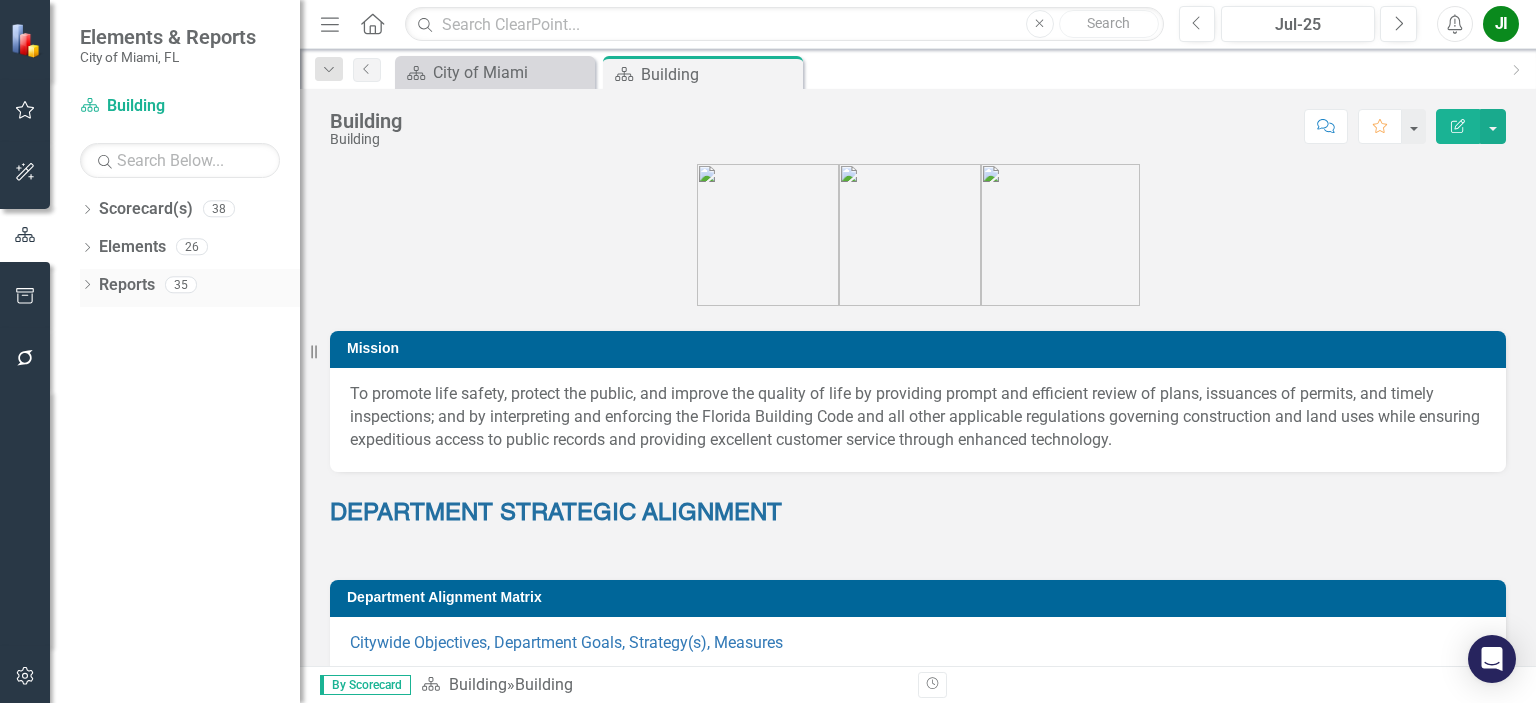 click on "Reports" at bounding box center [127, 285] 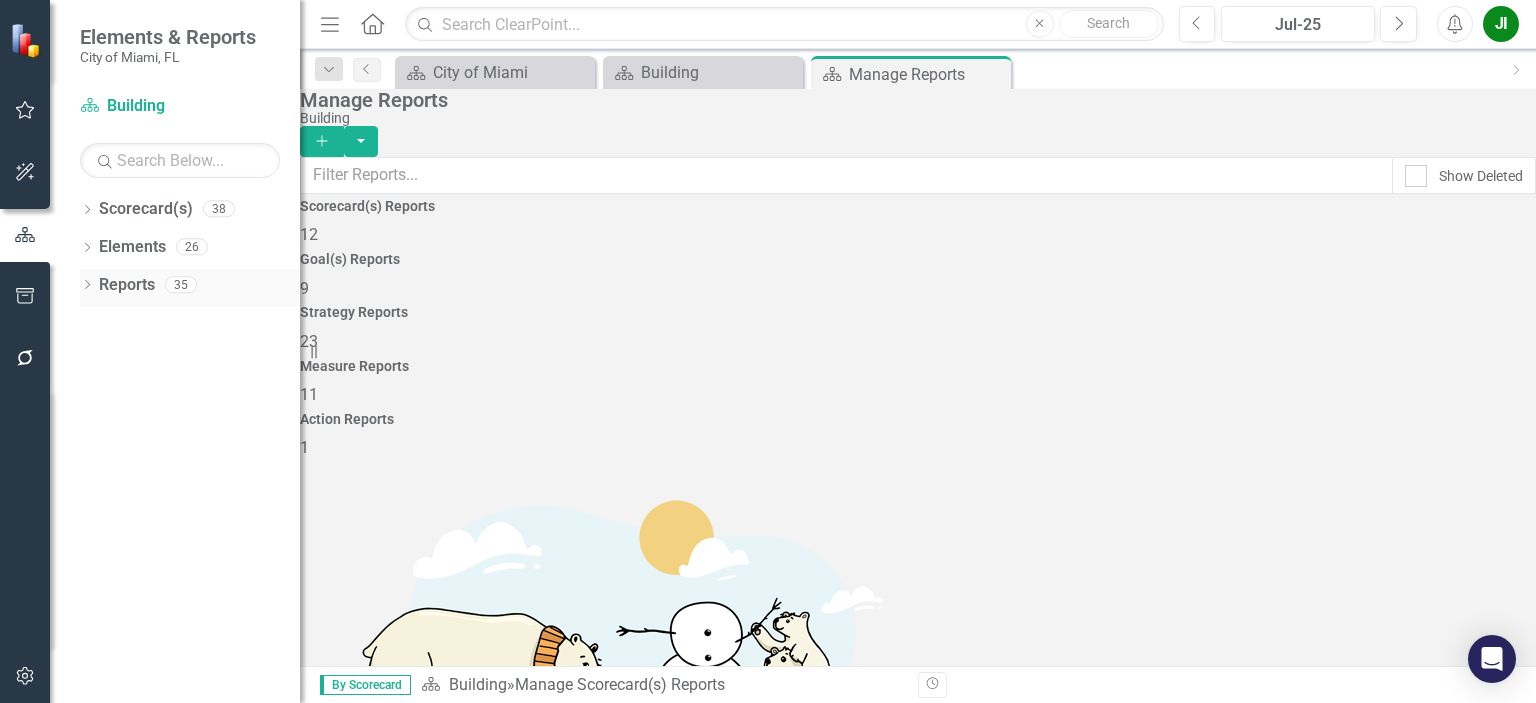 click on "Dropdown" 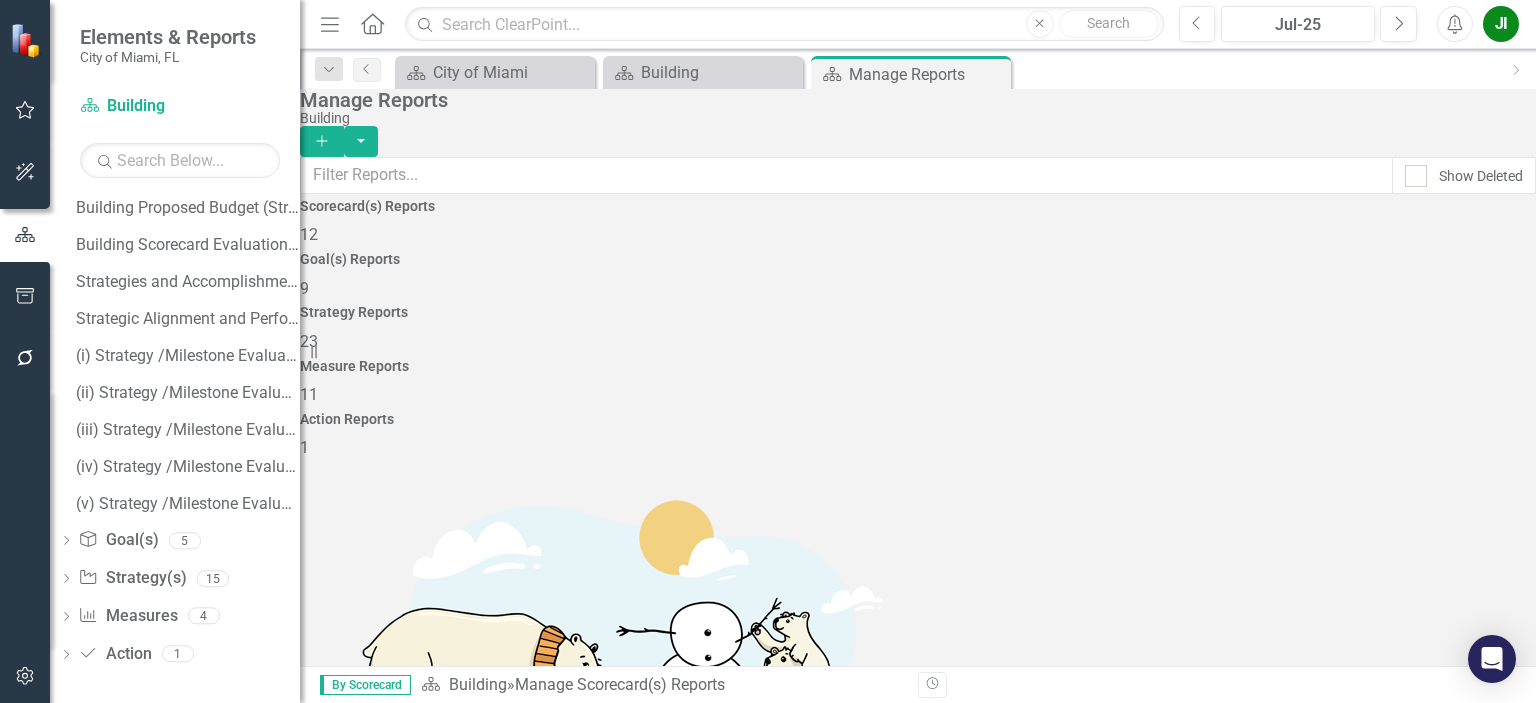 scroll, scrollTop: 186, scrollLeft: 0, axis: vertical 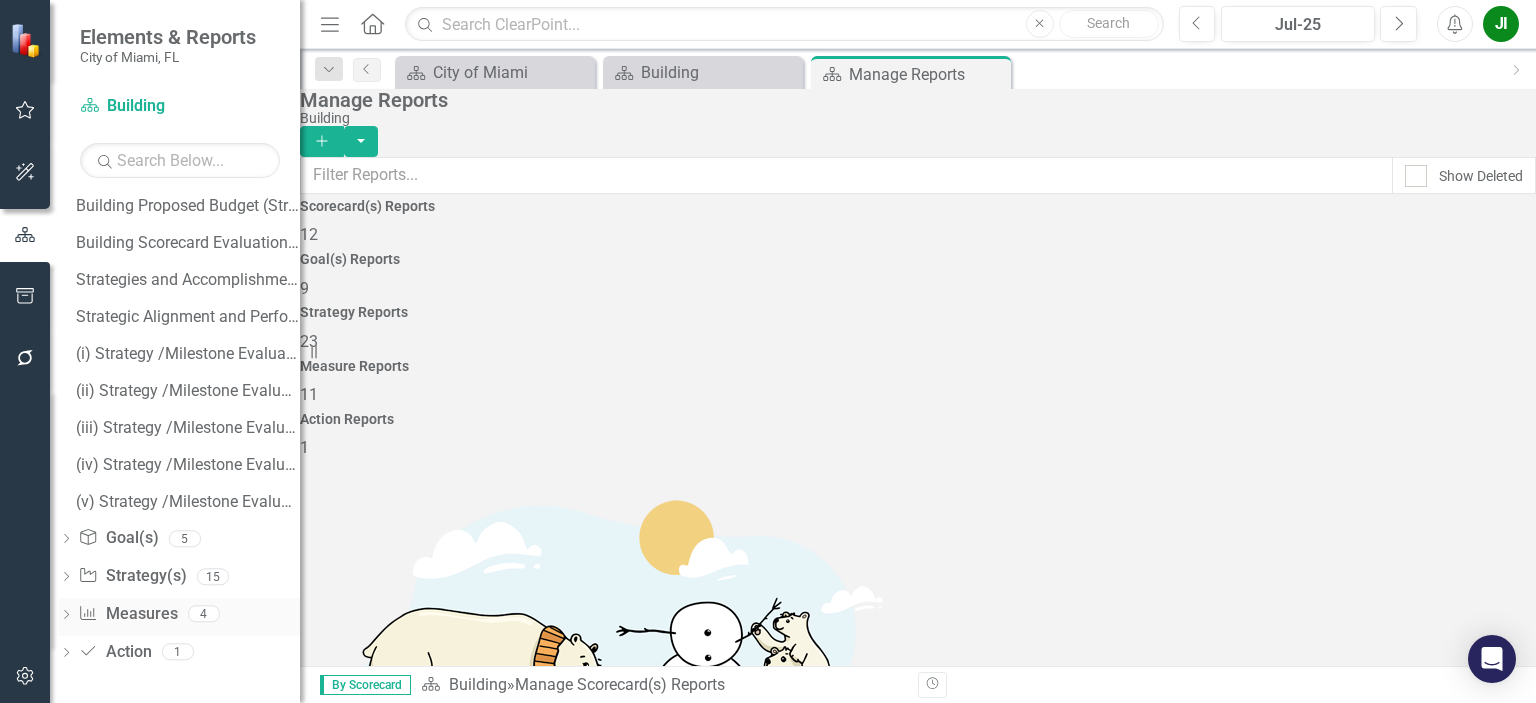 click 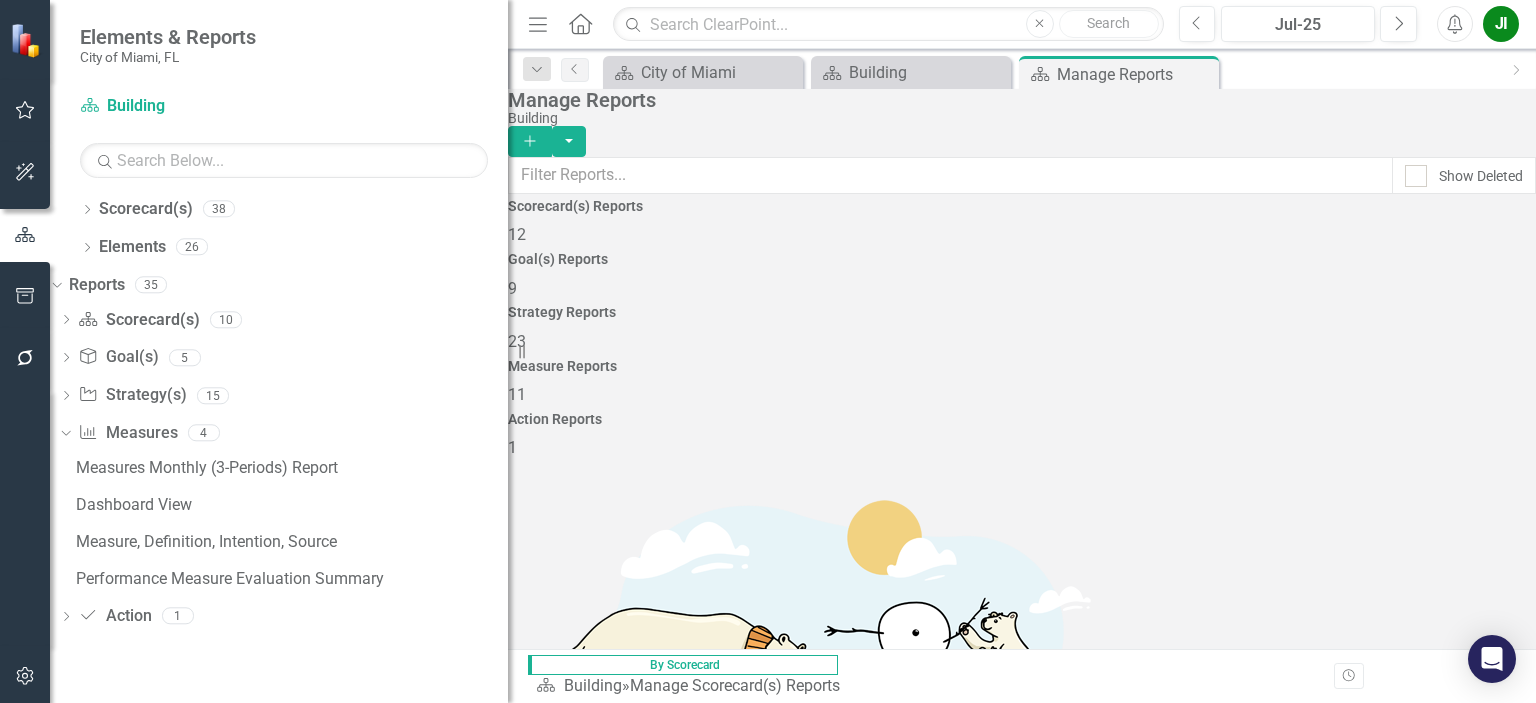 drag, startPoint x: 300, startPoint y: 443, endPoint x: 508, endPoint y: 471, distance: 209.87616 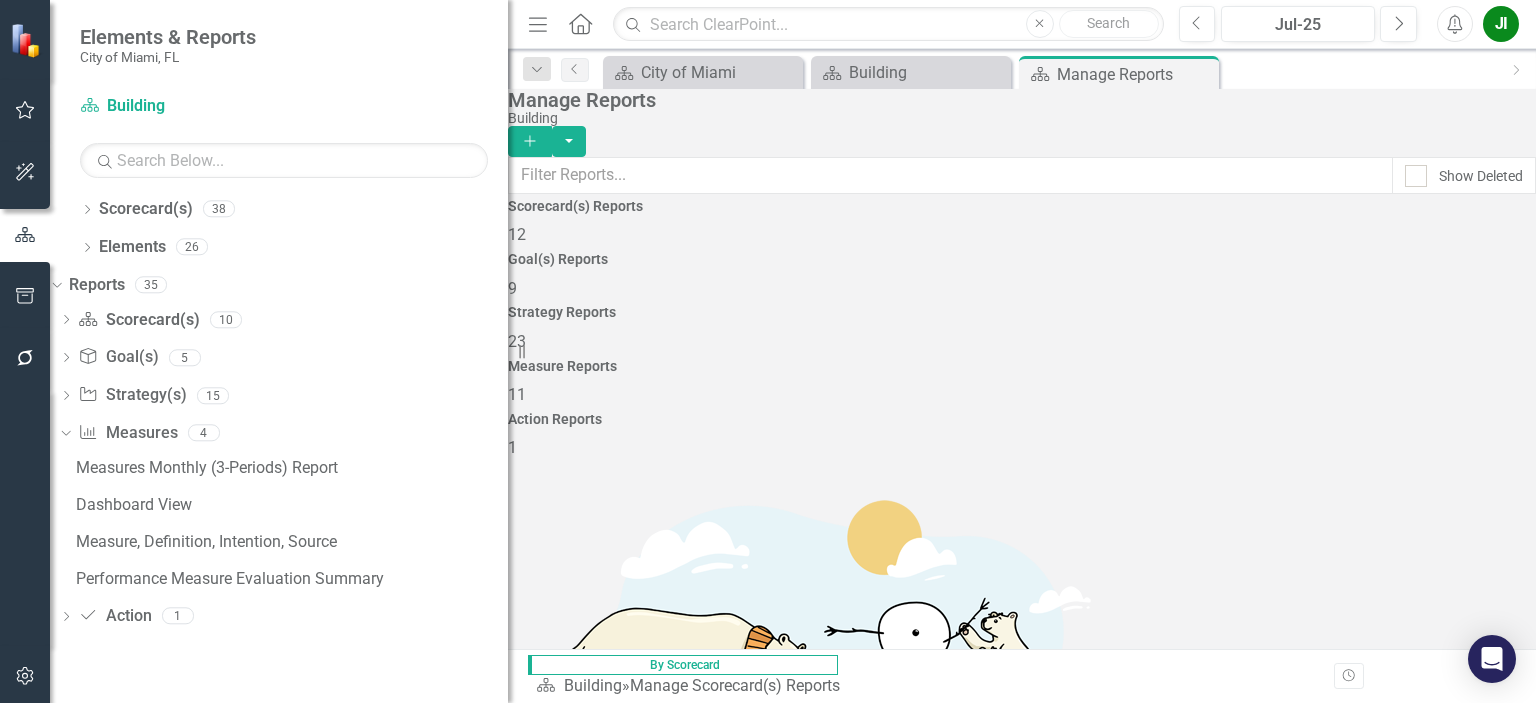 click on "Resize" at bounding box center [516, 351] 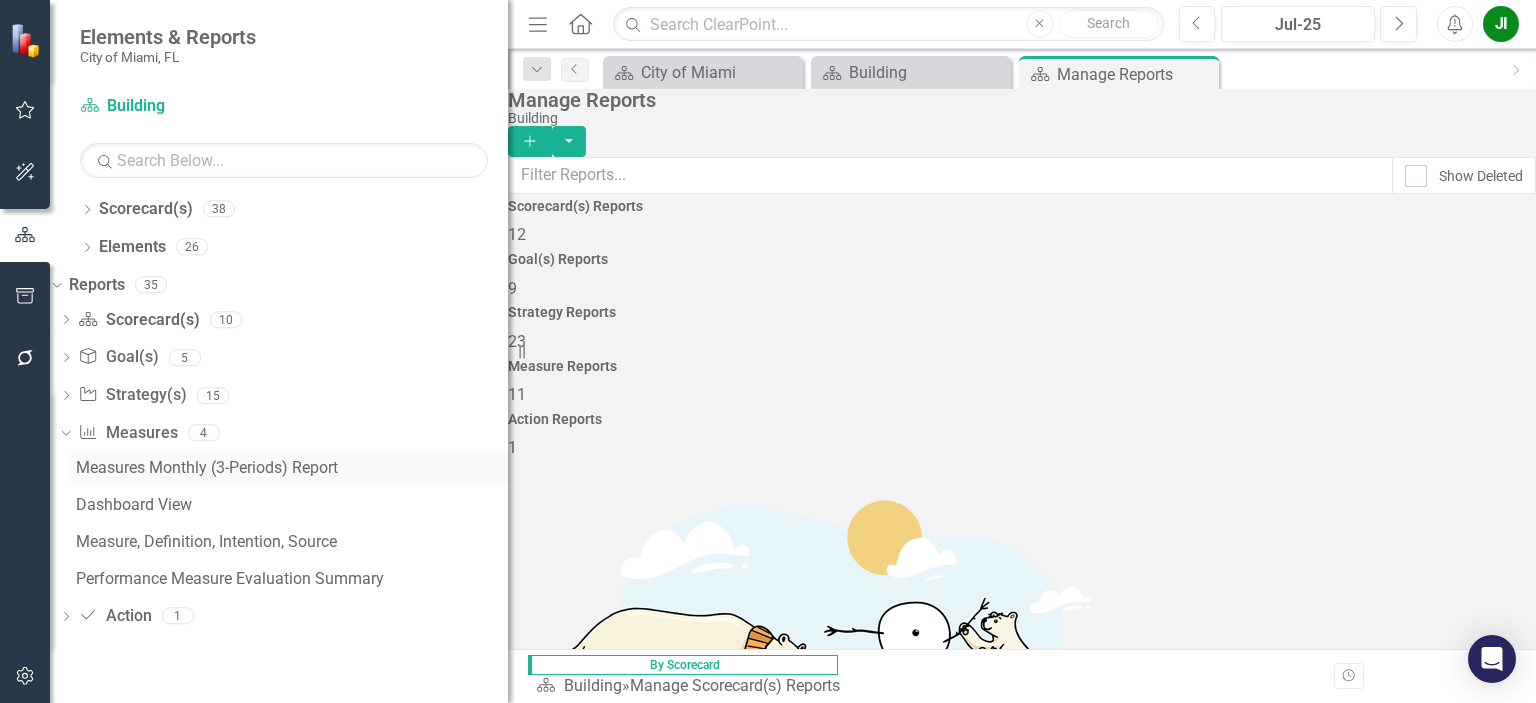 click on "Measures Monthly (3-Periods) Report" at bounding box center (292, 468) 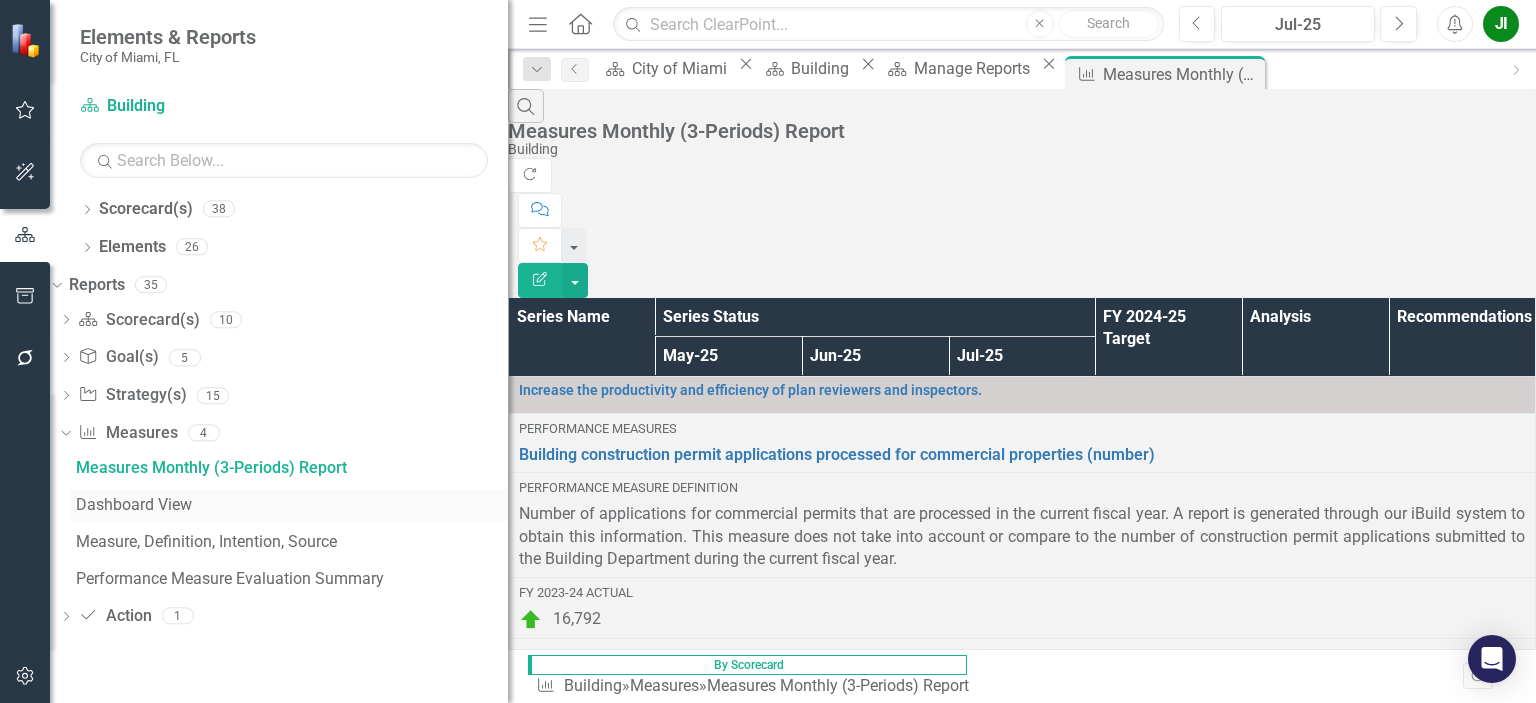 click on "Dashboard View" at bounding box center [292, 505] 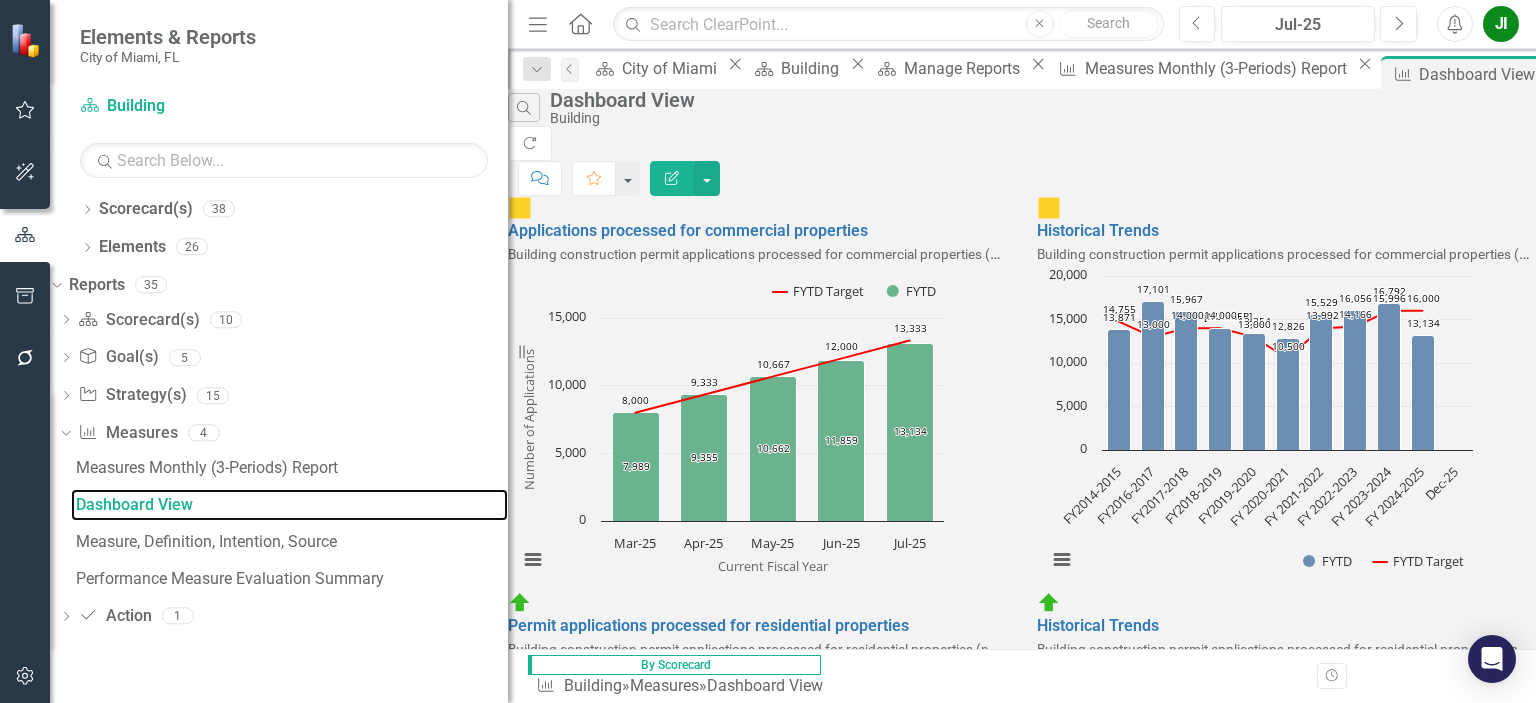 scroll, scrollTop: 0, scrollLeft: 0, axis: both 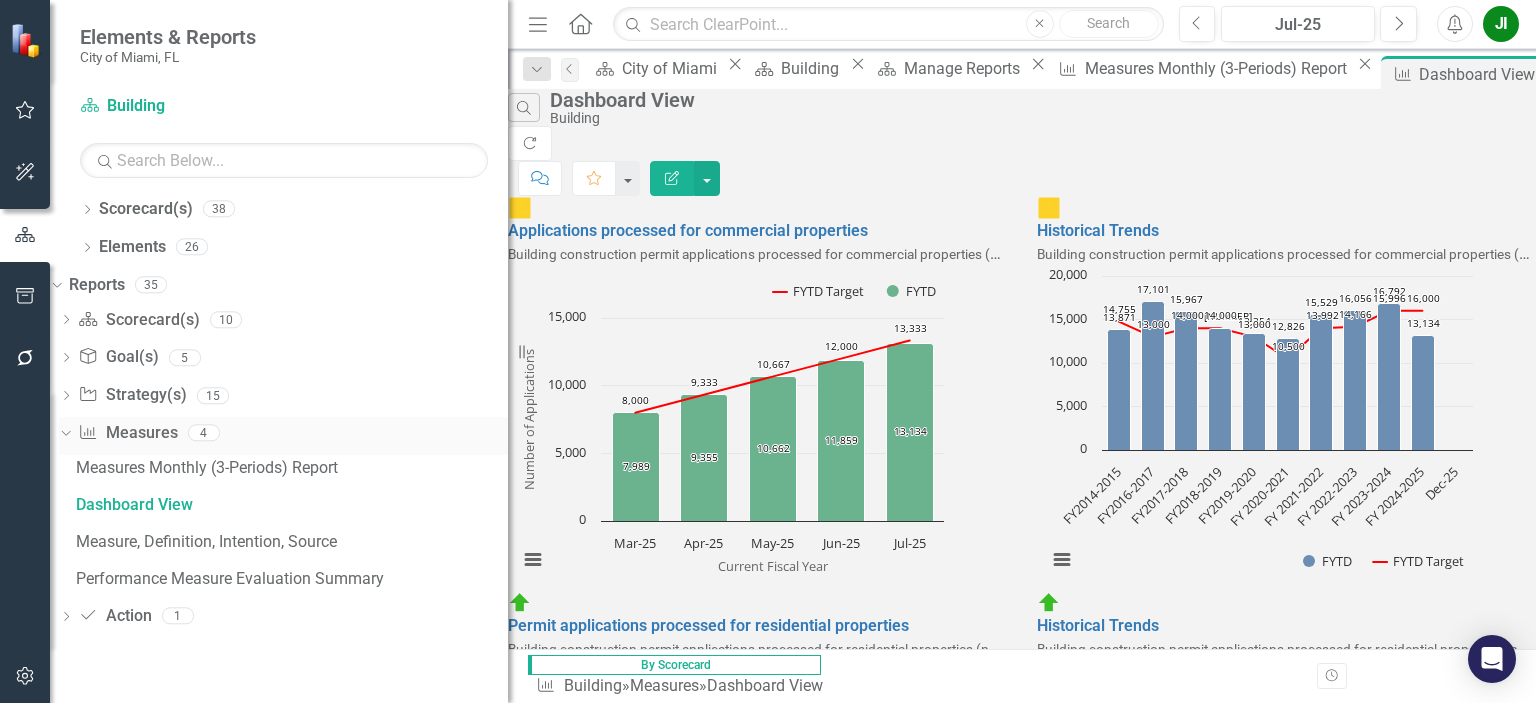 click on "Measure Measures" at bounding box center [127, 433] 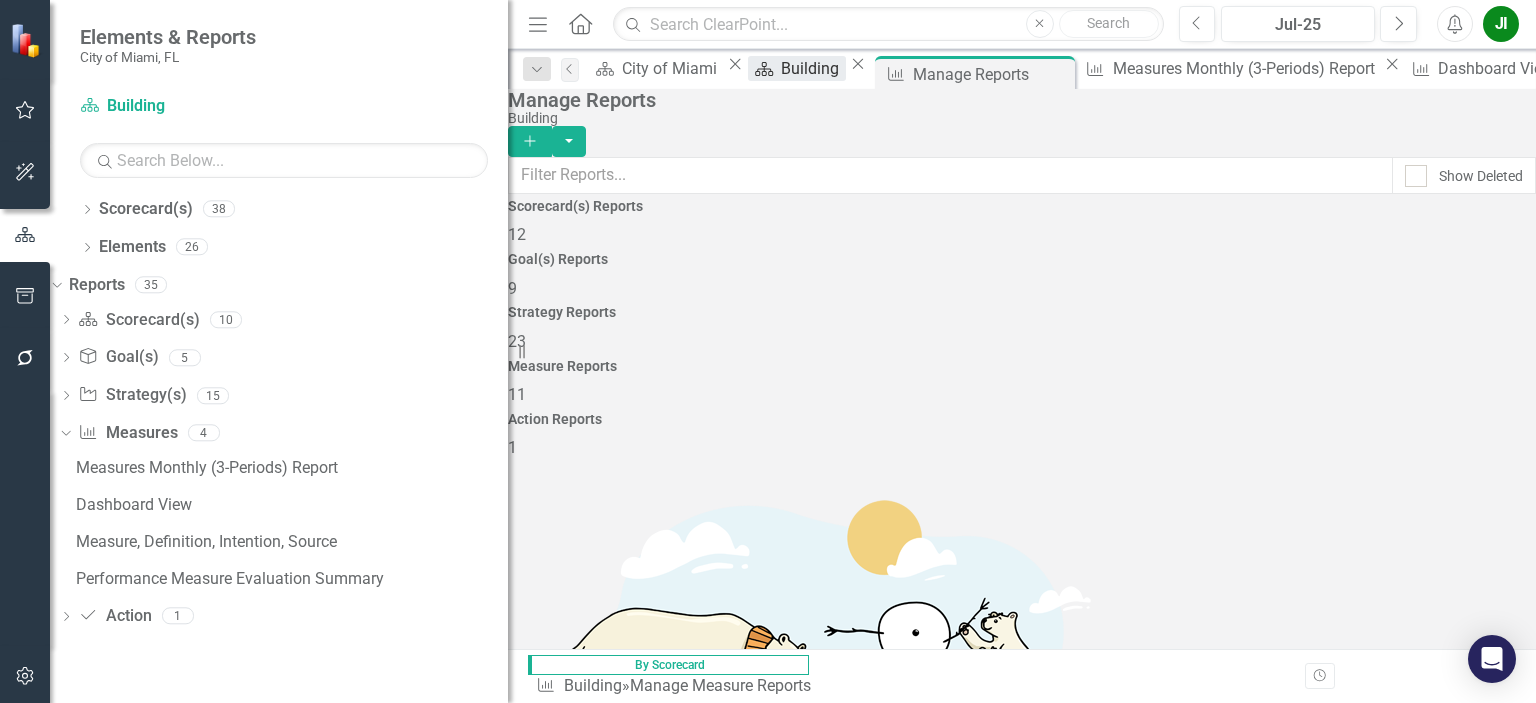 click on "Building" at bounding box center (813, 68) 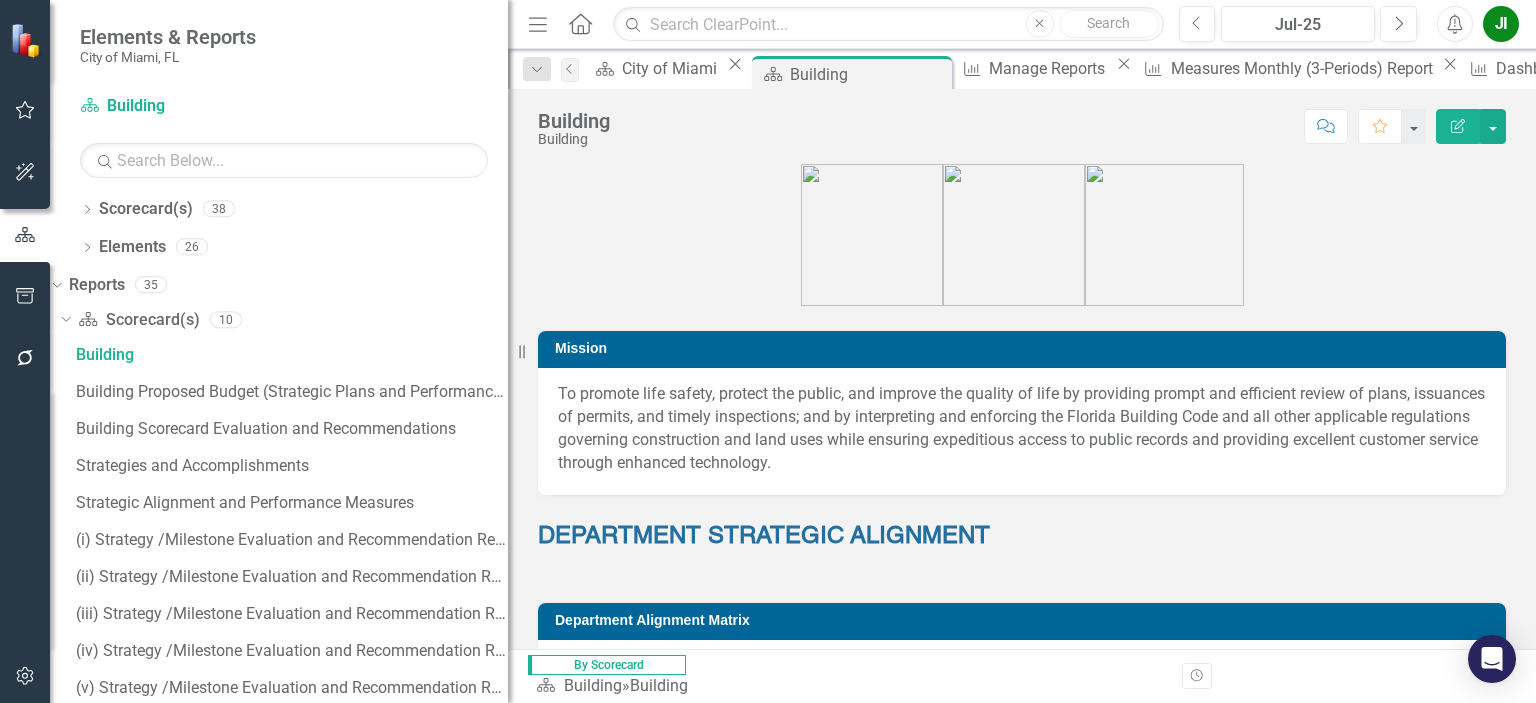 scroll, scrollTop: 0, scrollLeft: 0, axis: both 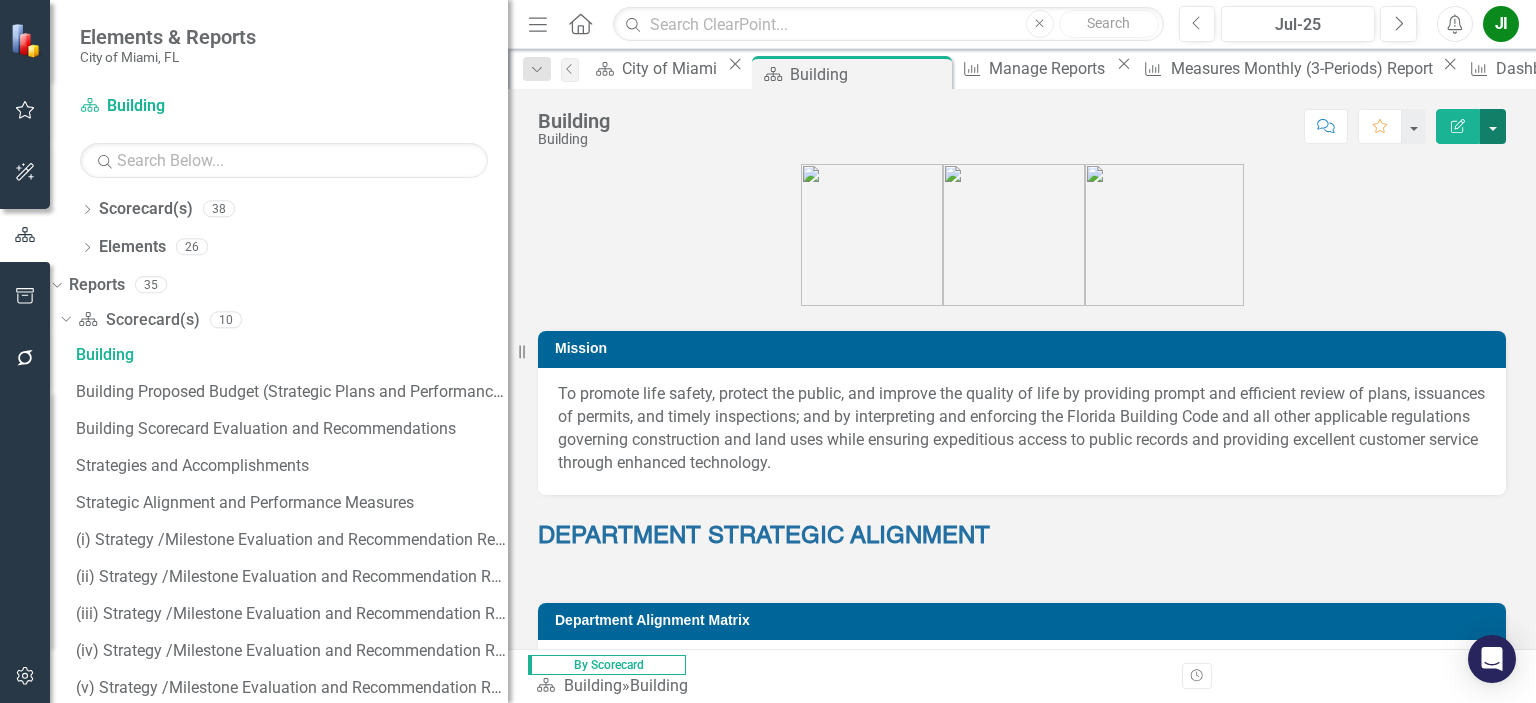 click at bounding box center (1493, 126) 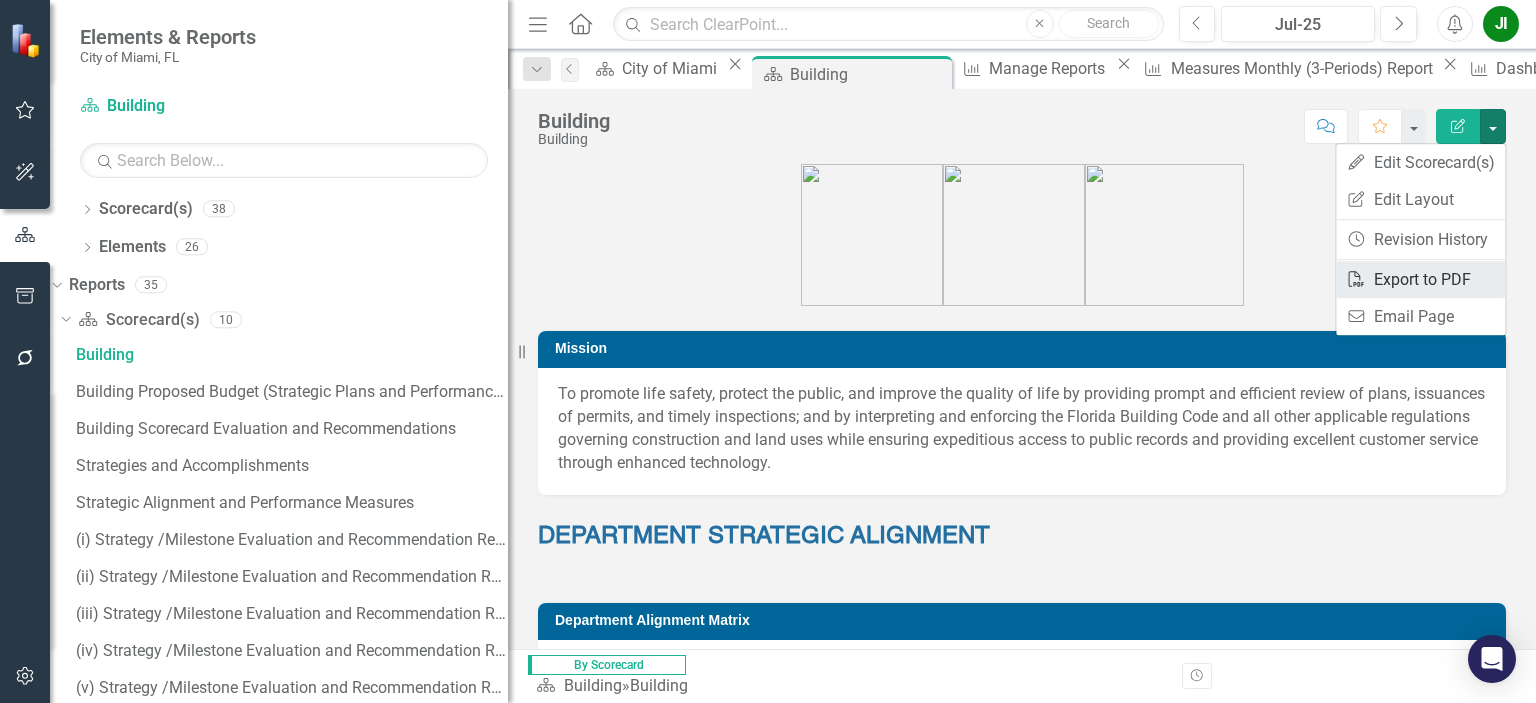 click on "PDF Export to PDF" at bounding box center [1420, 279] 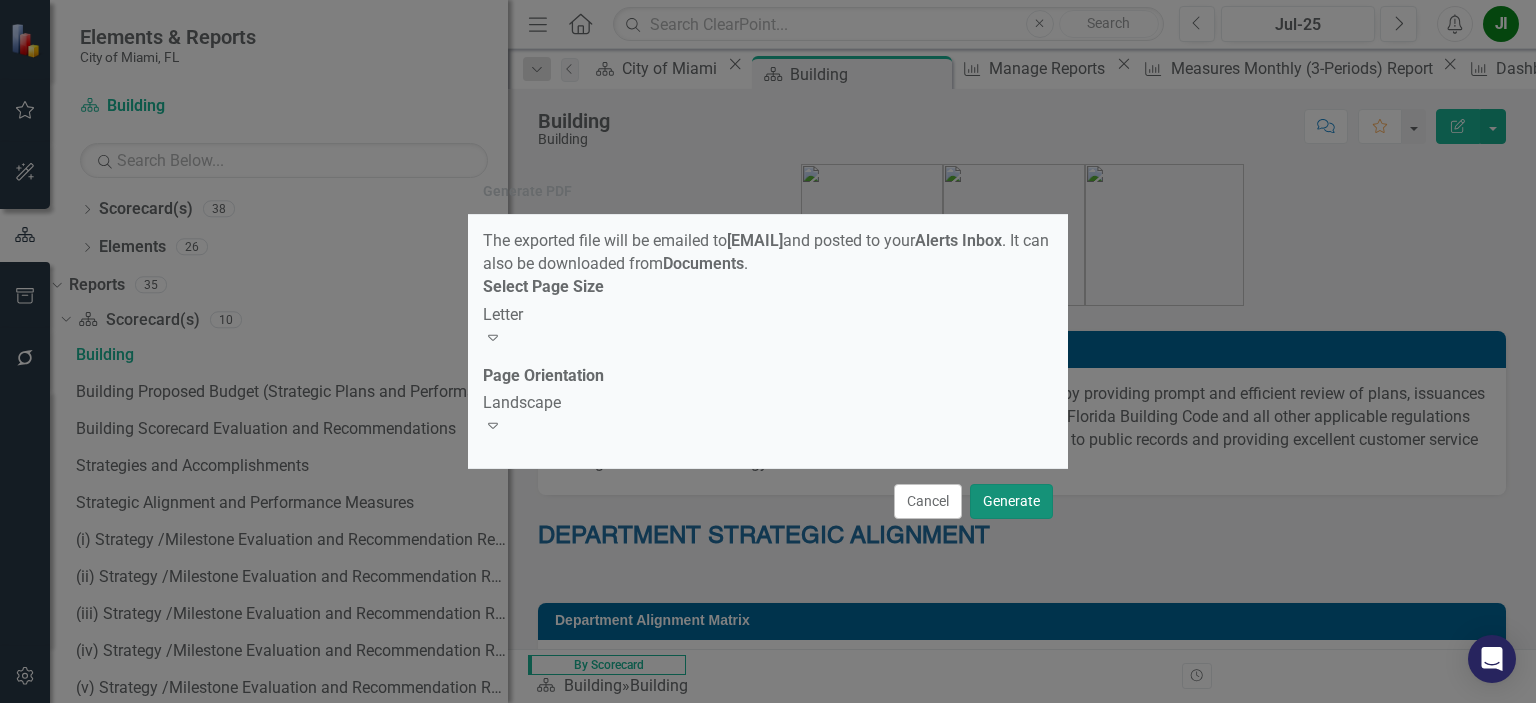 click on "Generate" at bounding box center [1011, 501] 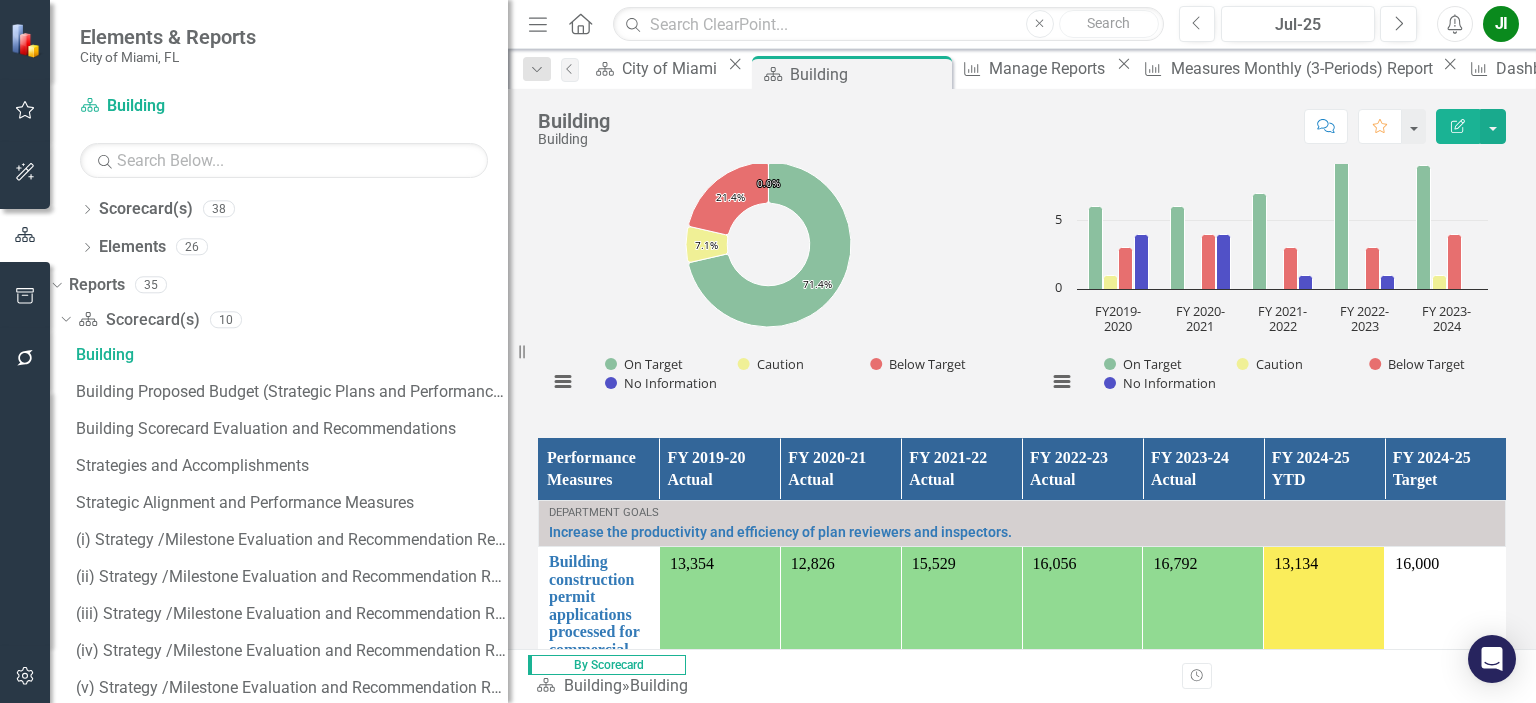 scroll, scrollTop: 1500, scrollLeft: 0, axis: vertical 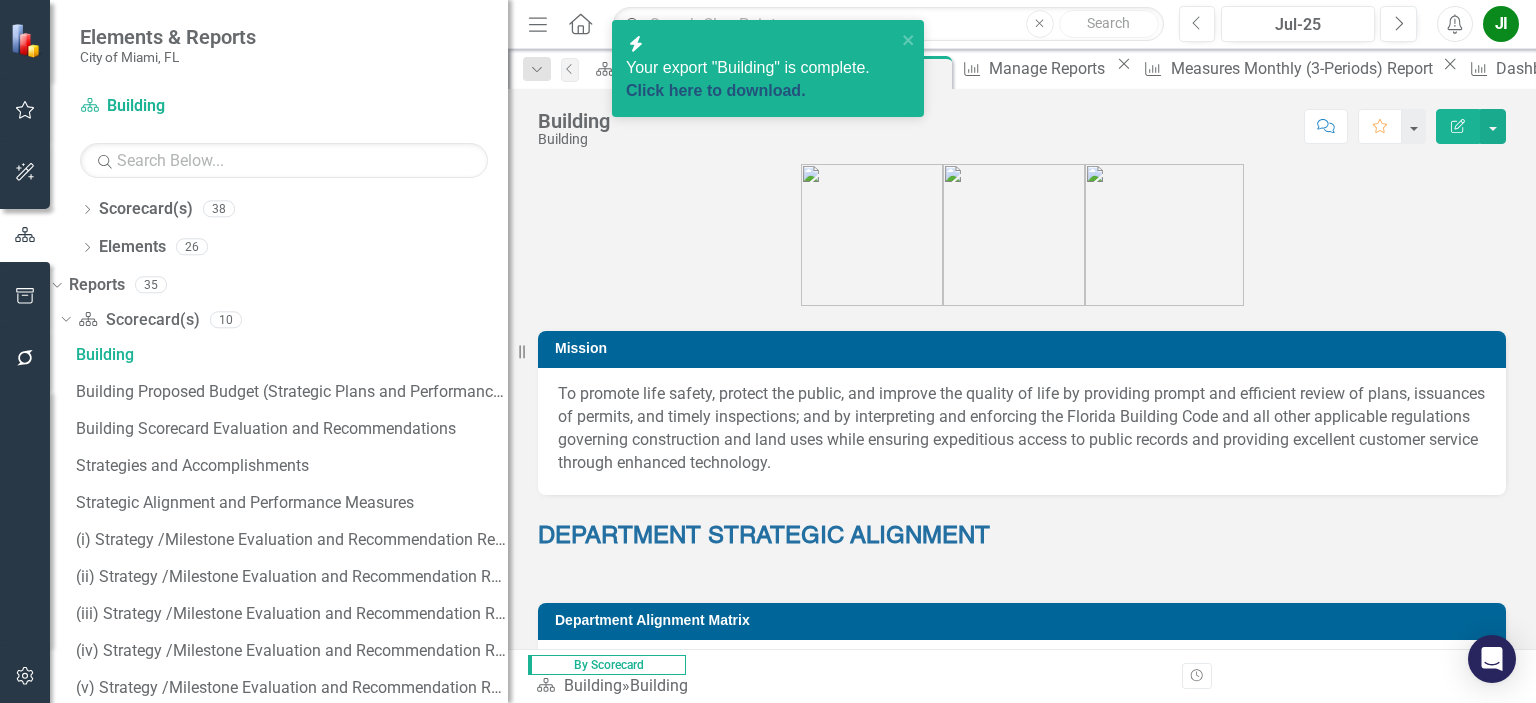 click on "Click here to download." at bounding box center (716, 90) 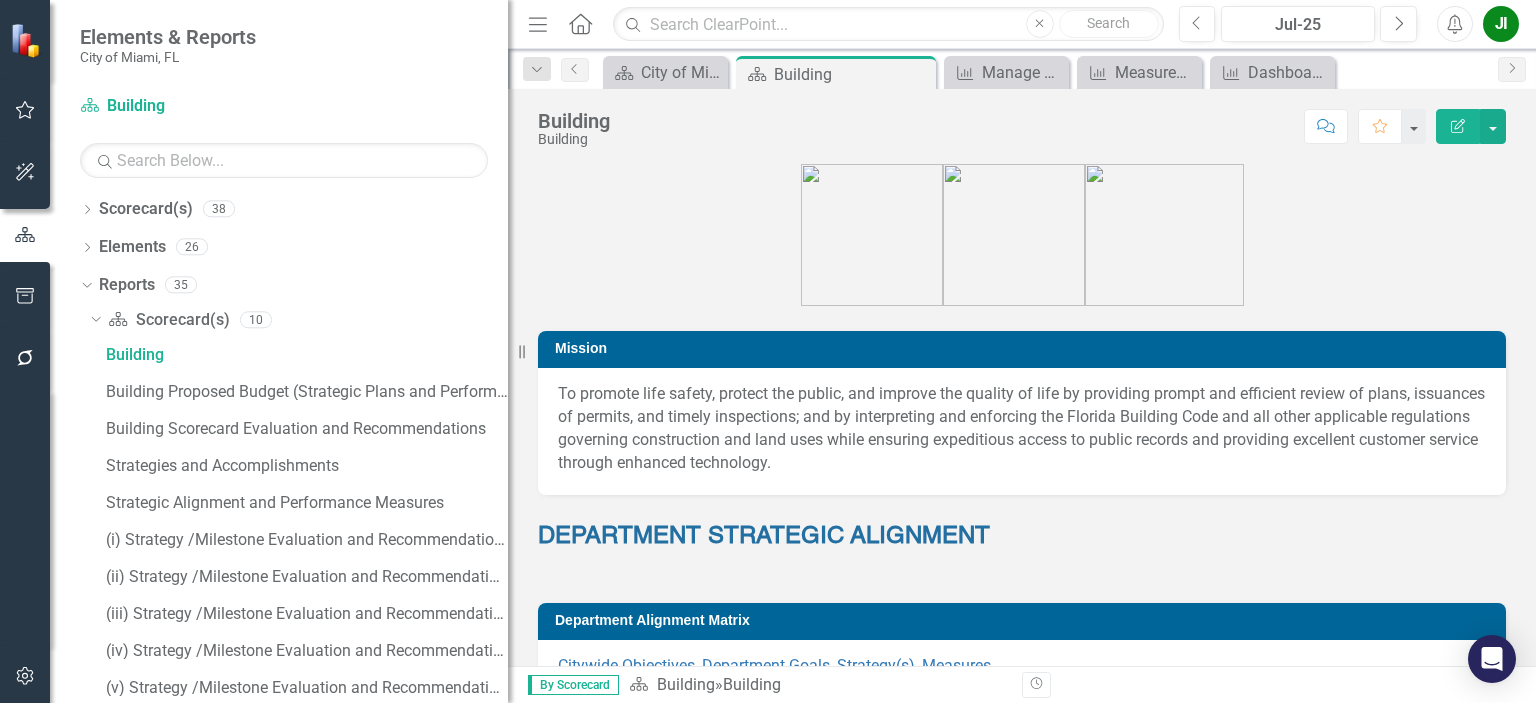 scroll, scrollTop: 0, scrollLeft: 0, axis: both 